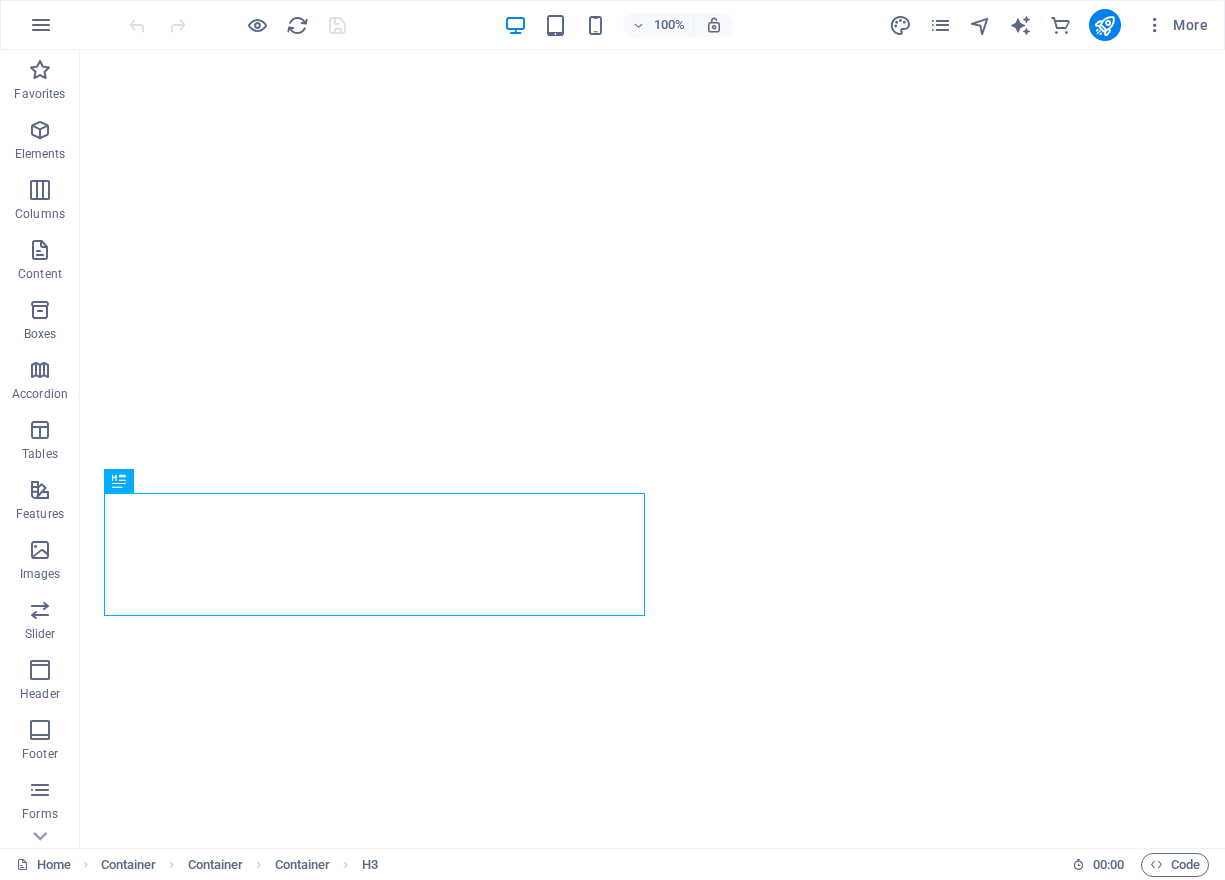 scroll, scrollTop: 0, scrollLeft: 0, axis: both 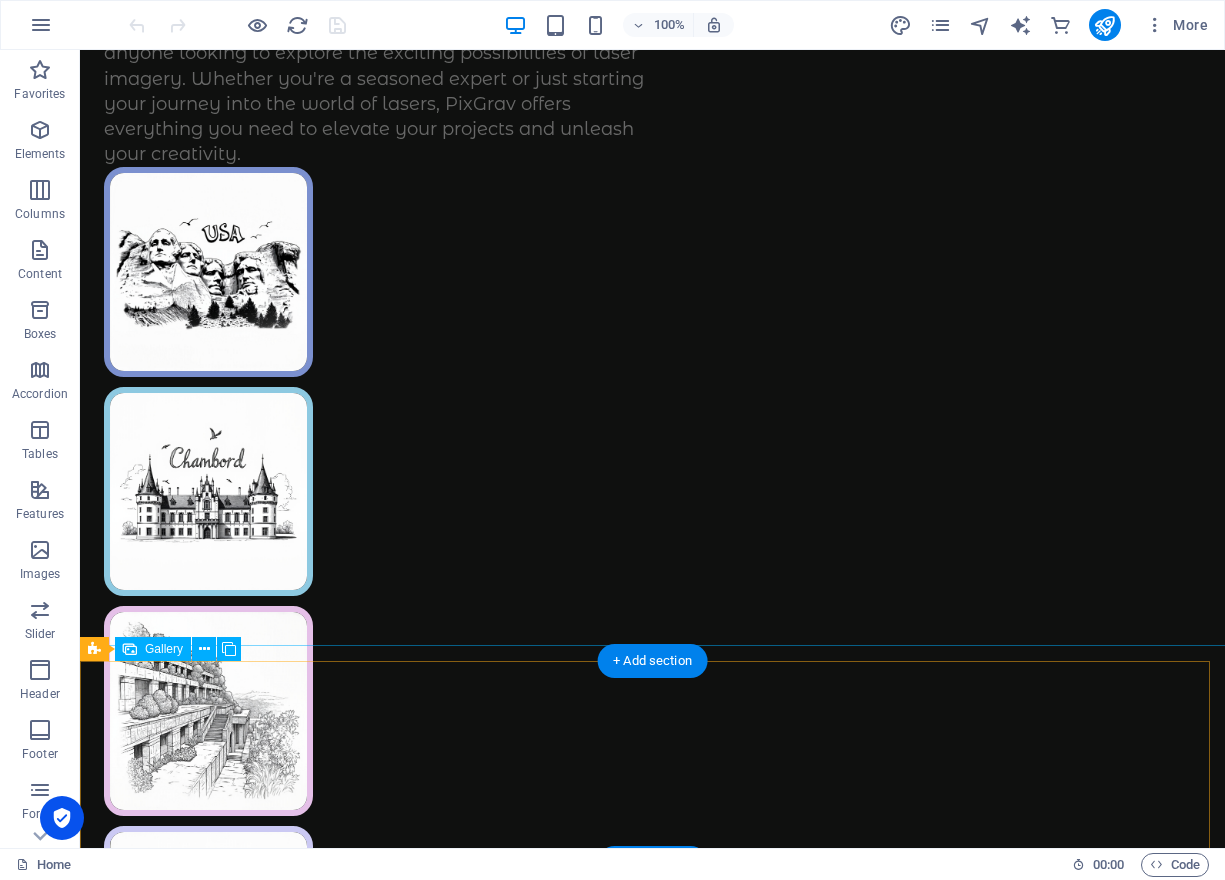 click at bounding box center (652, 1631) 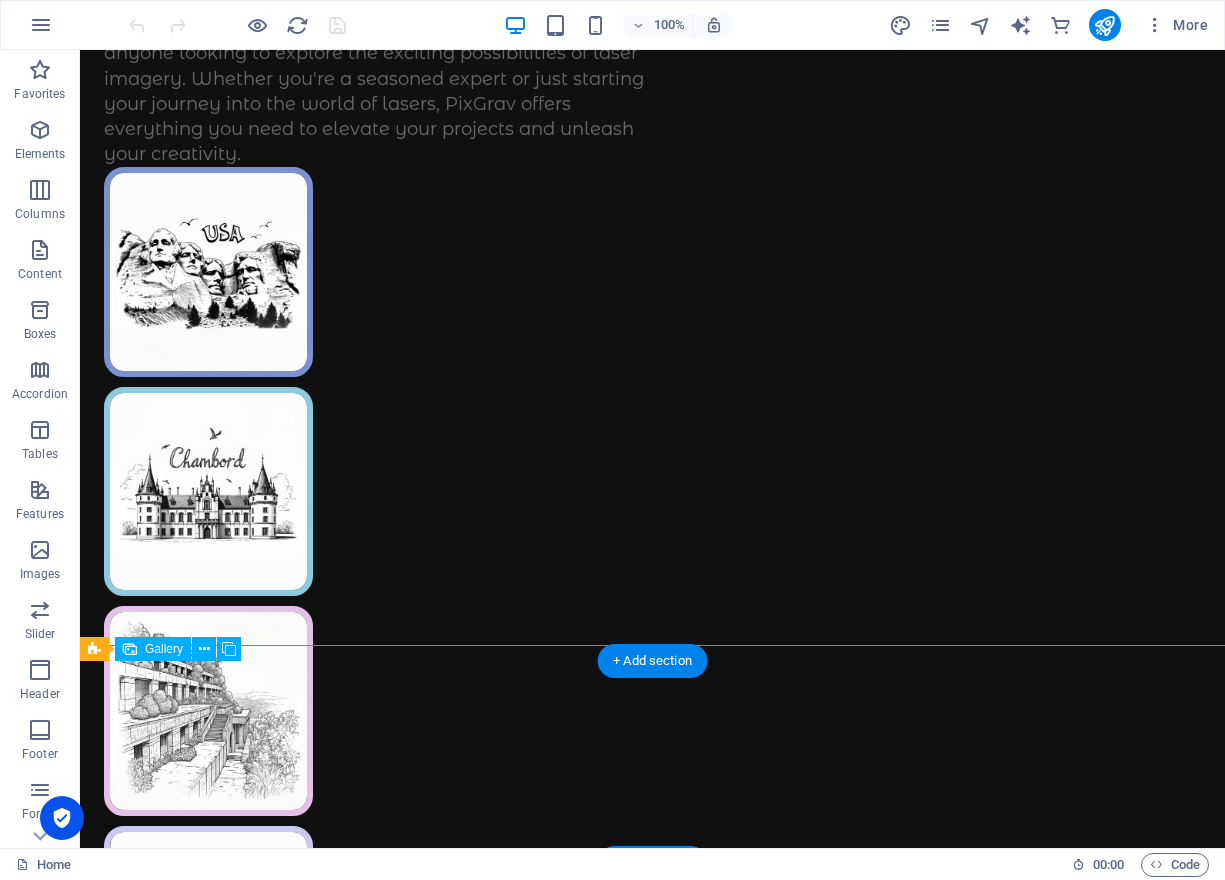 click at bounding box center [652, 1631] 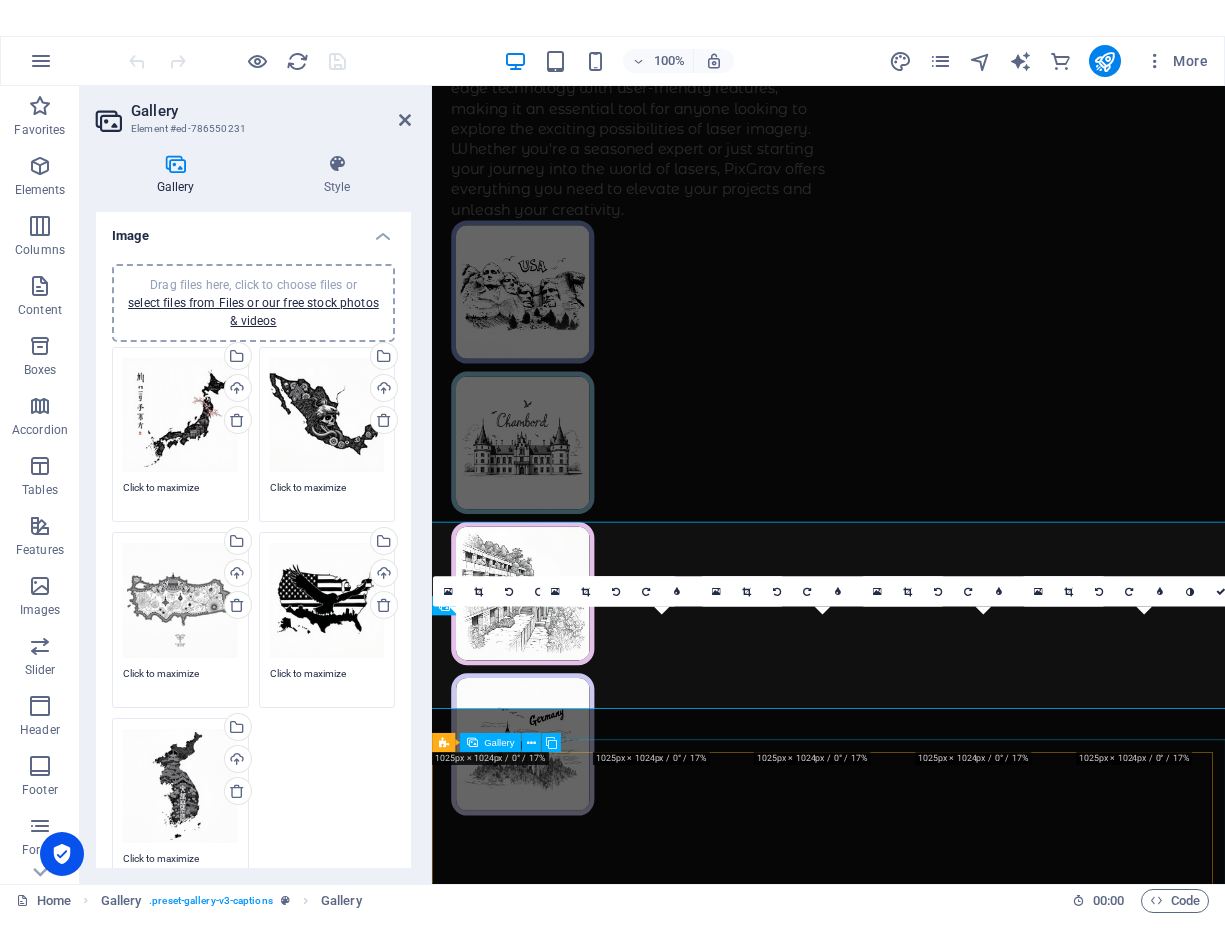 scroll, scrollTop: 950, scrollLeft: 0, axis: vertical 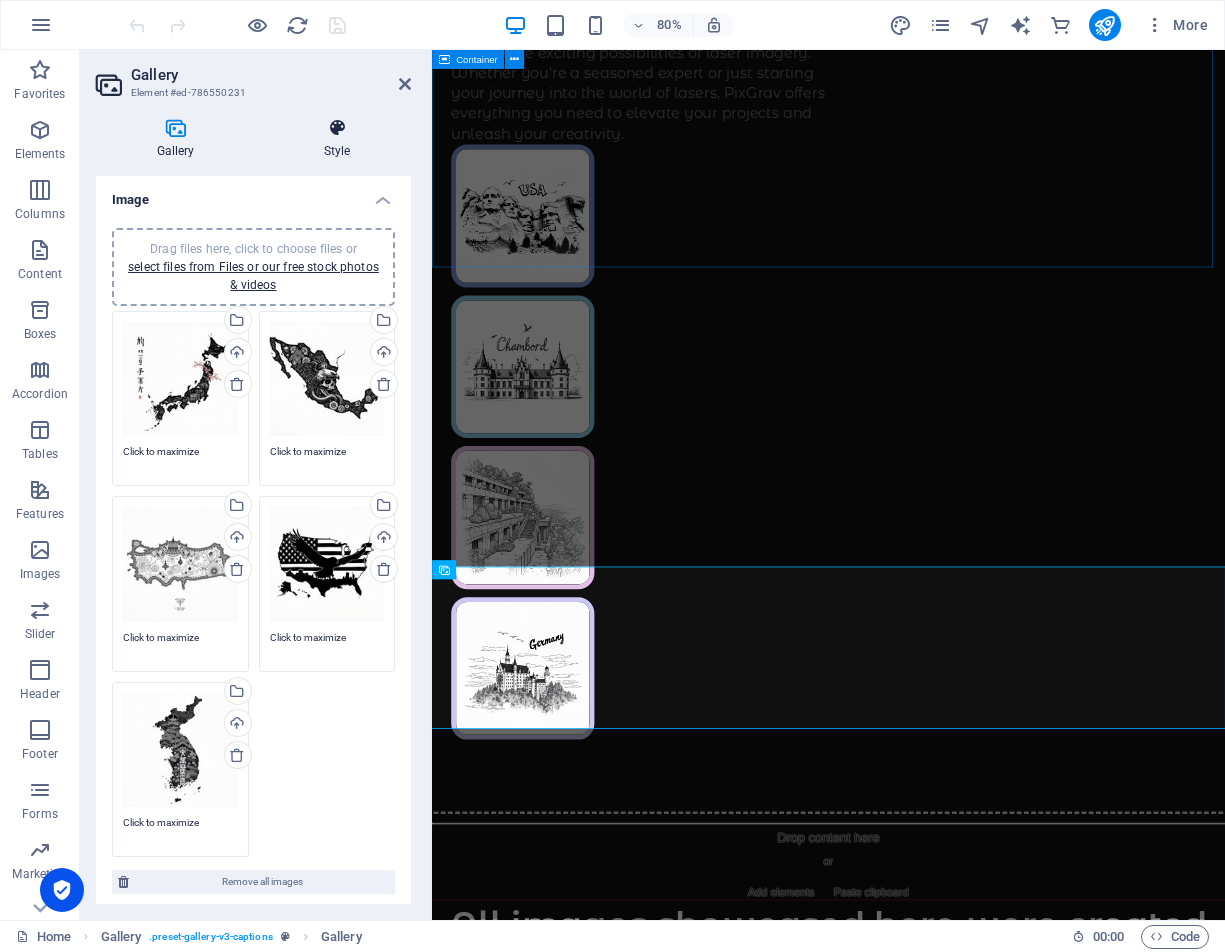 click at bounding box center (337, 128) 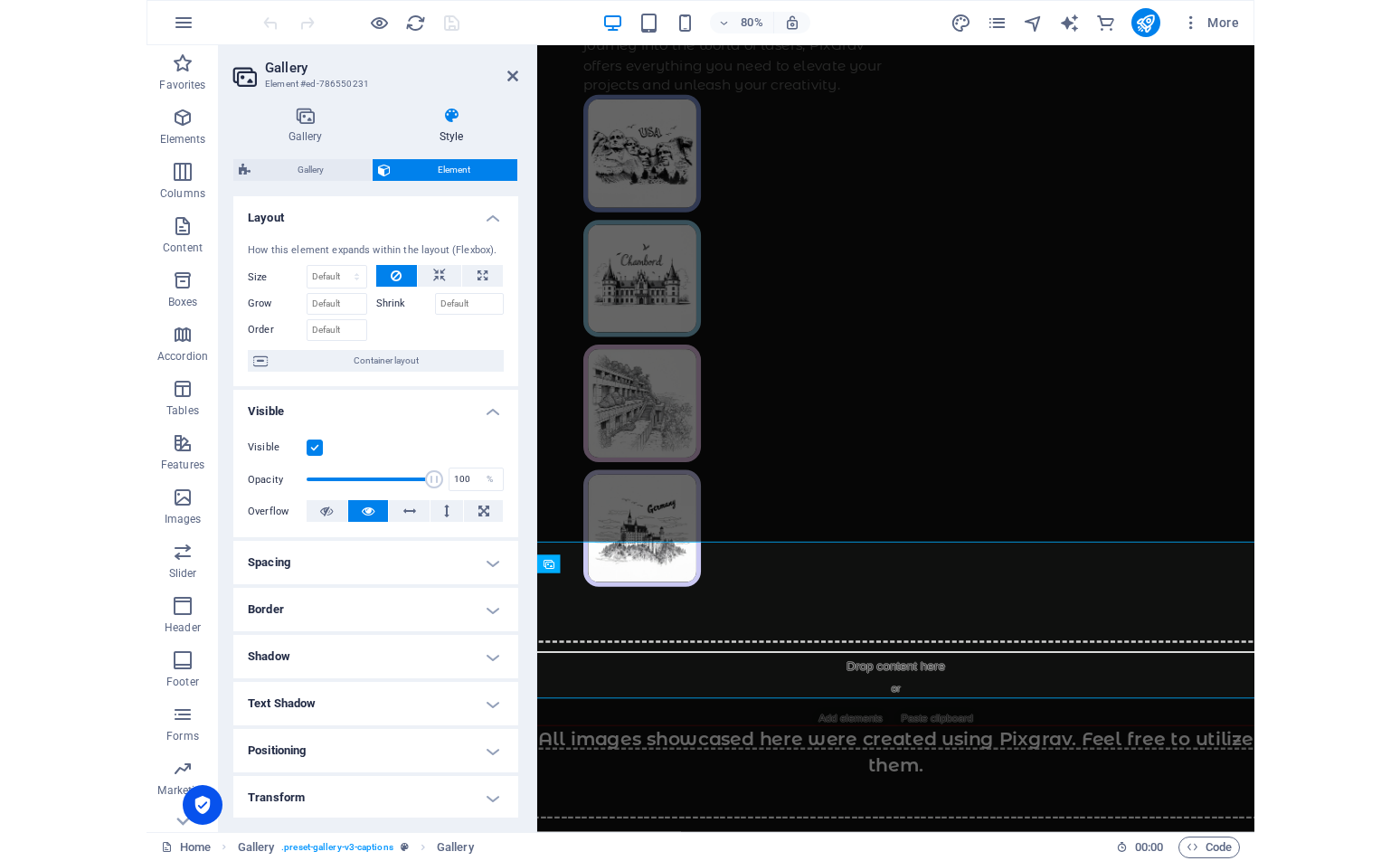 scroll, scrollTop: 837, scrollLeft: 0, axis: vertical 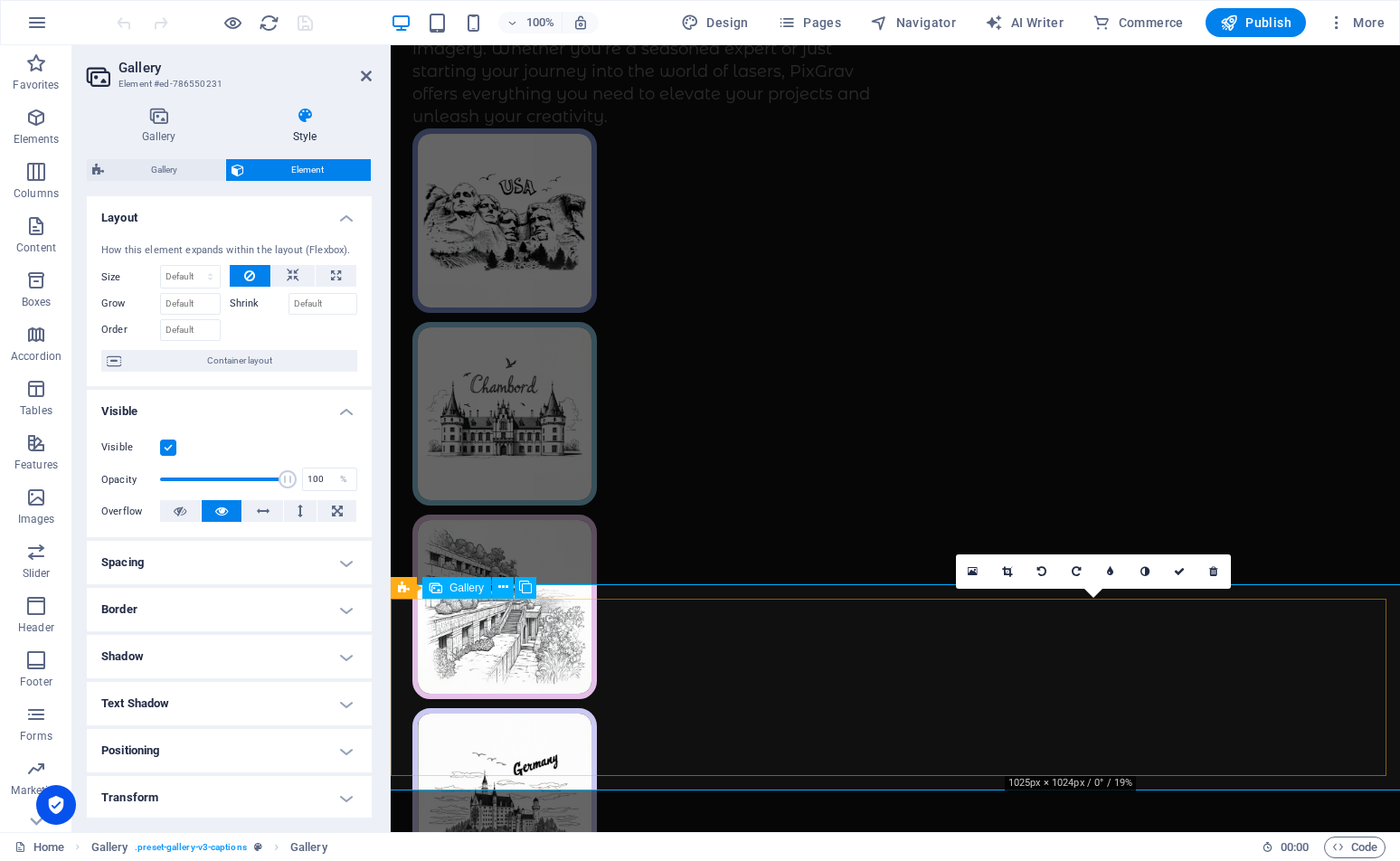 click at bounding box center (1102, 1429) 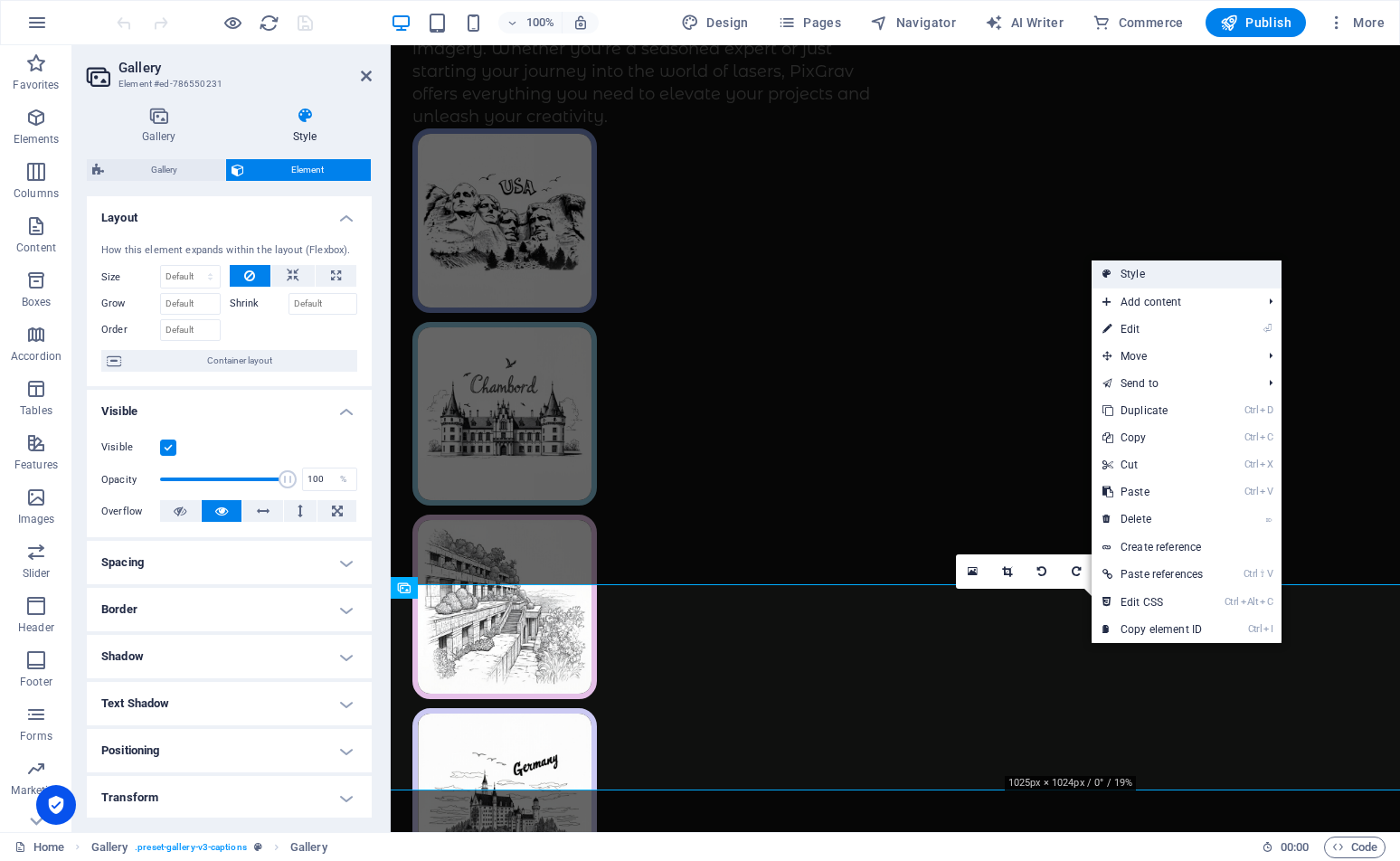 click on "Style" at bounding box center [1187, 274] 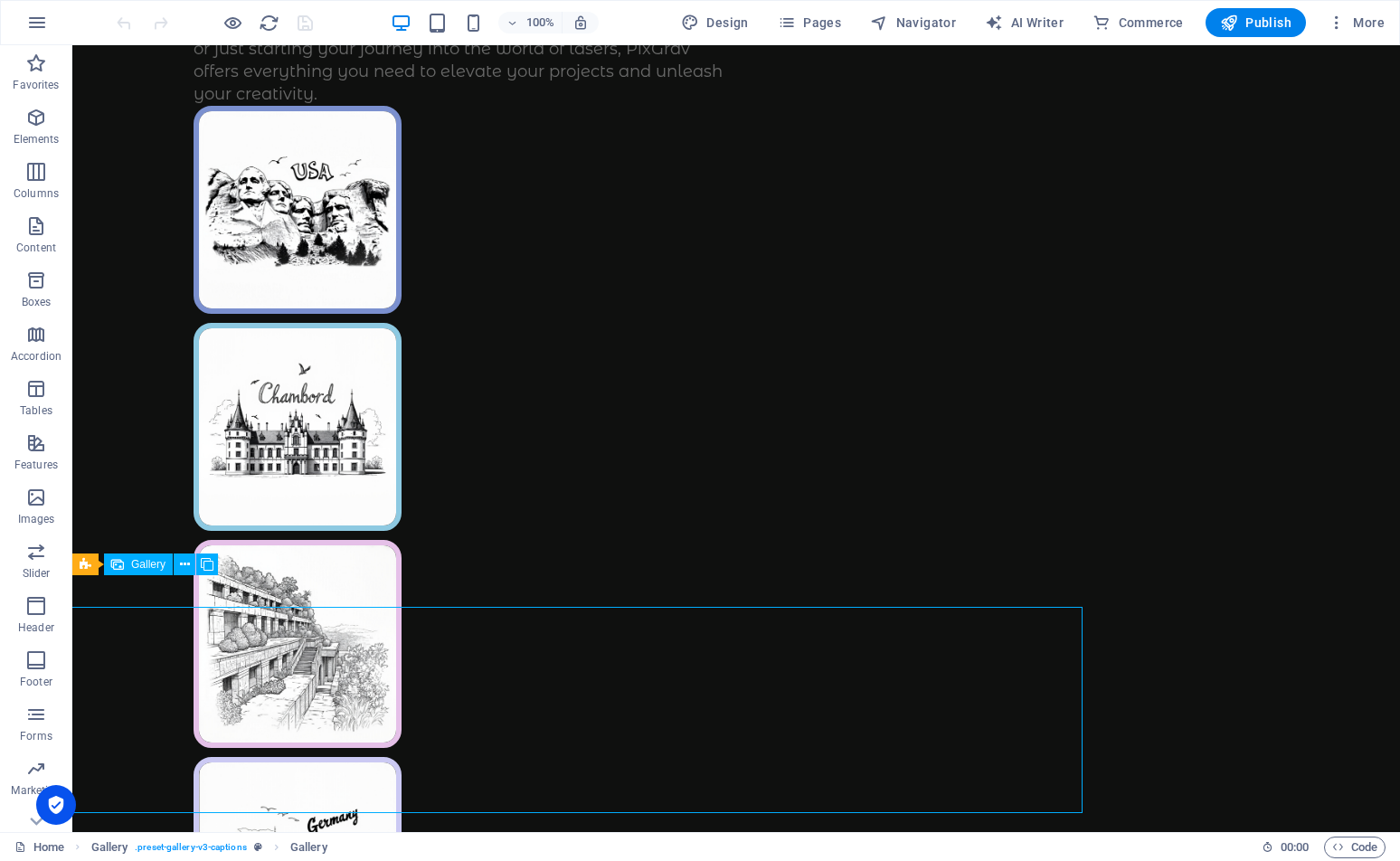 scroll, scrollTop: 814, scrollLeft: 0, axis: vertical 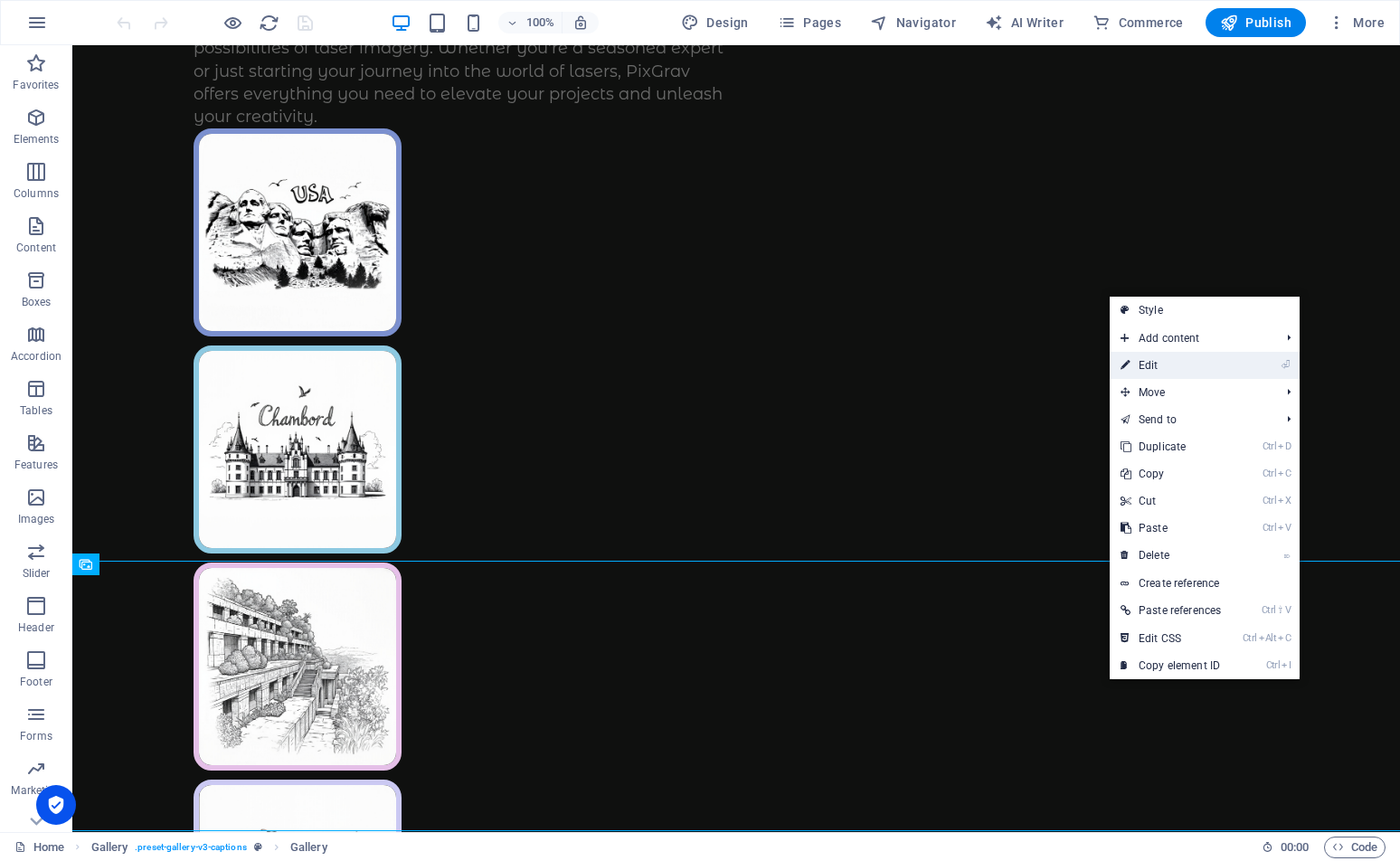 click on "⏎  Edit" at bounding box center (1170, 365) 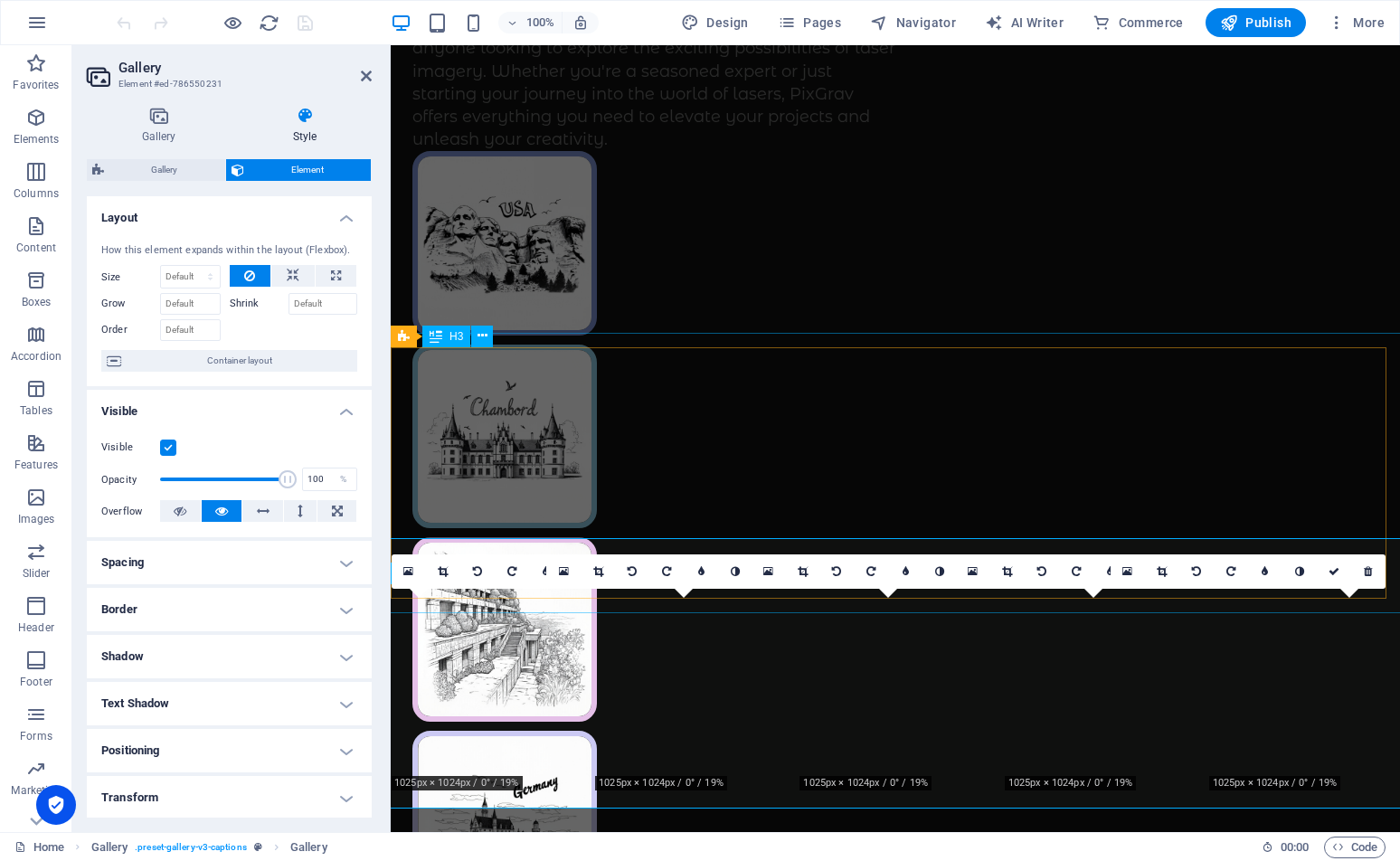 scroll, scrollTop: 837, scrollLeft: 0, axis: vertical 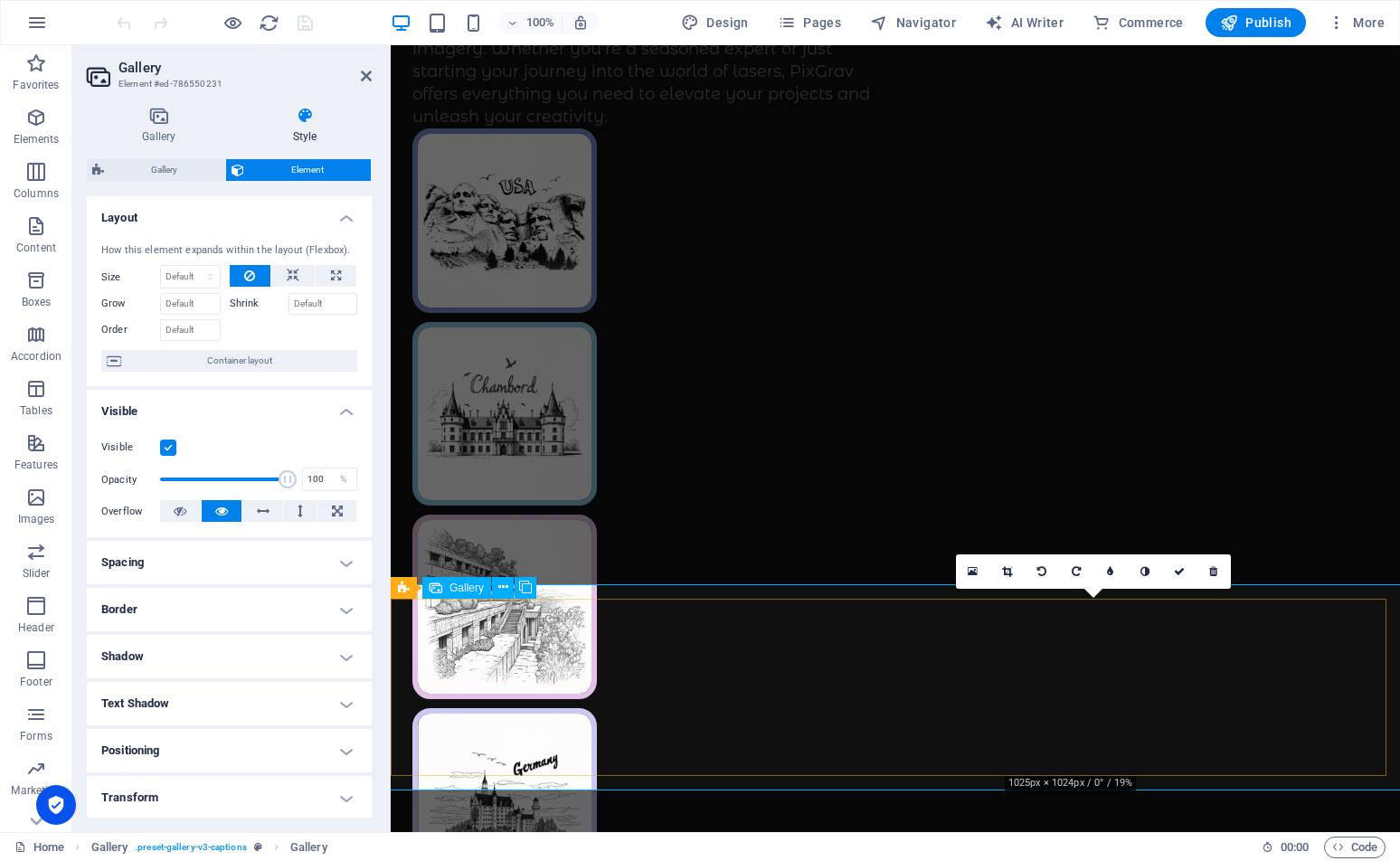 click at bounding box center (1102, 1429) 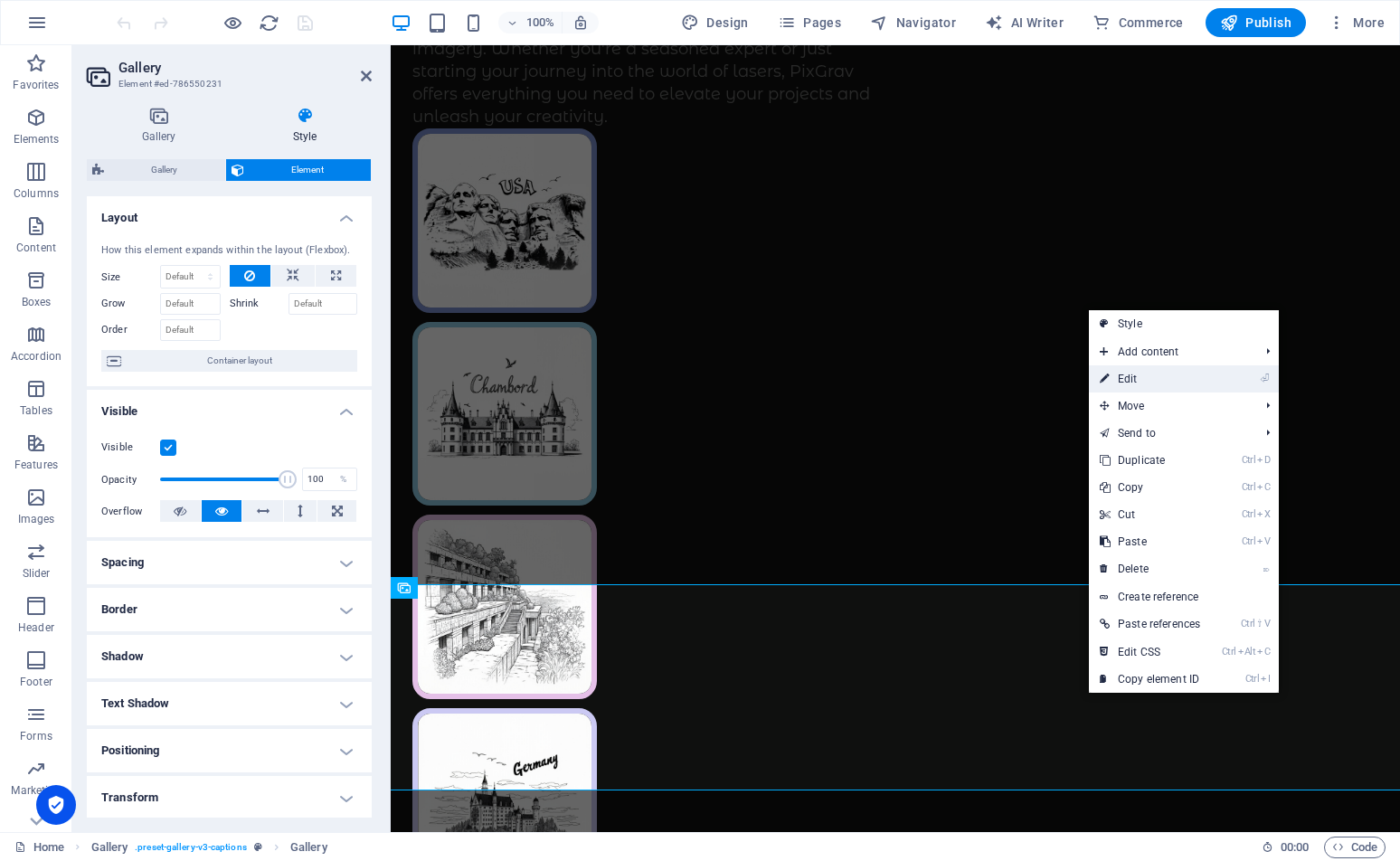 click on "⏎" at bounding box center [1264, 378] 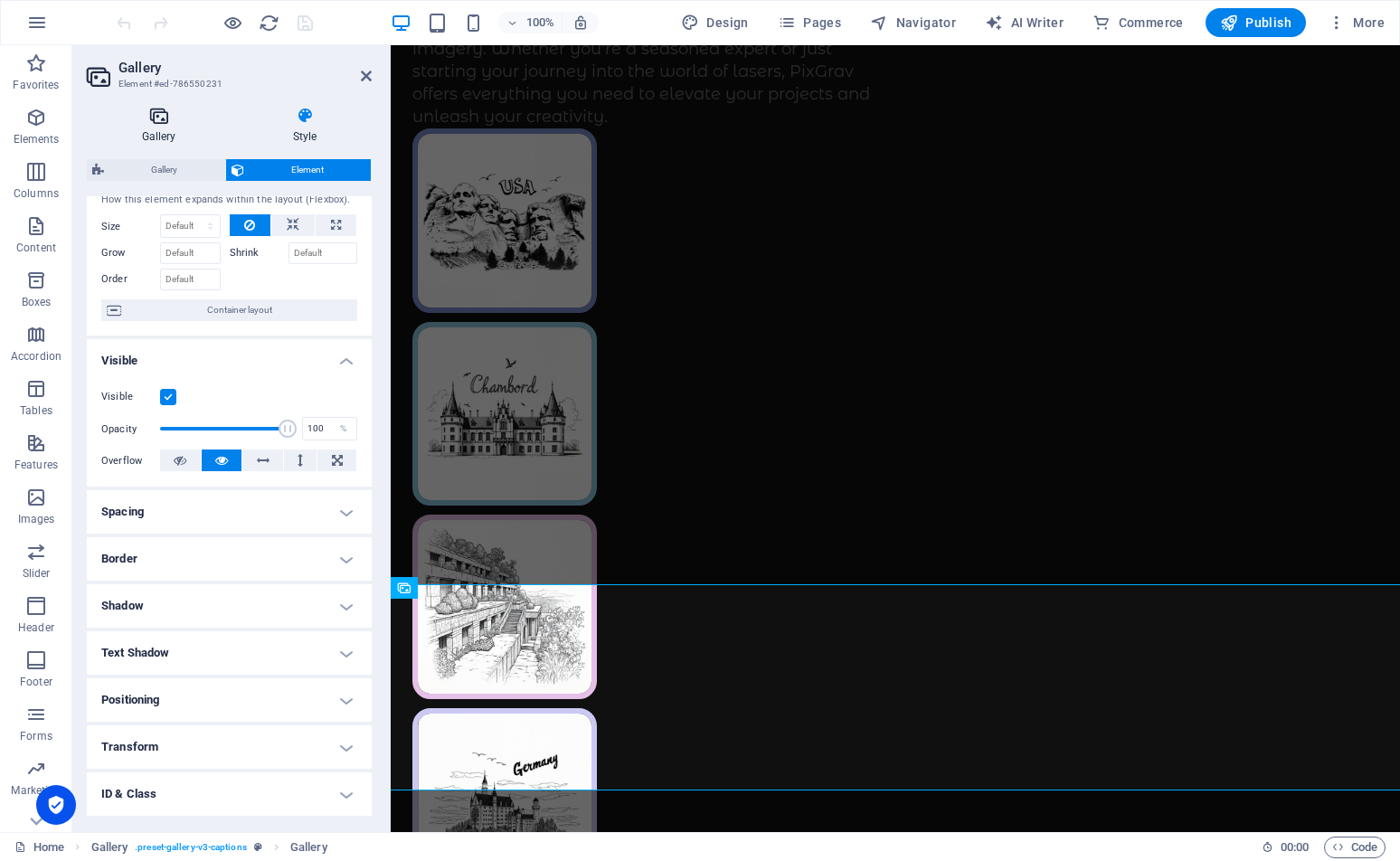 scroll, scrollTop: 0, scrollLeft: 0, axis: both 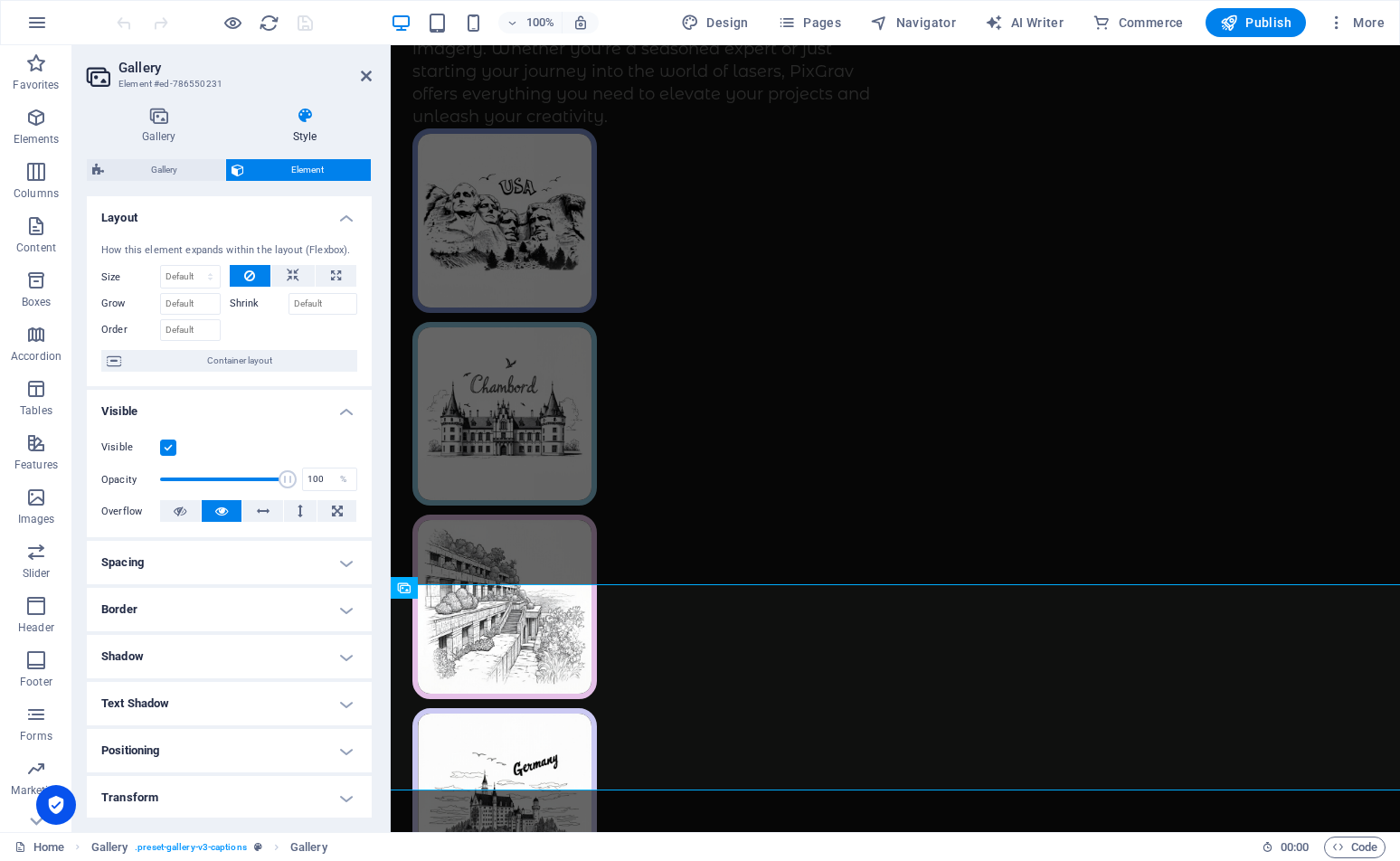 click at bounding box center (305, 116) 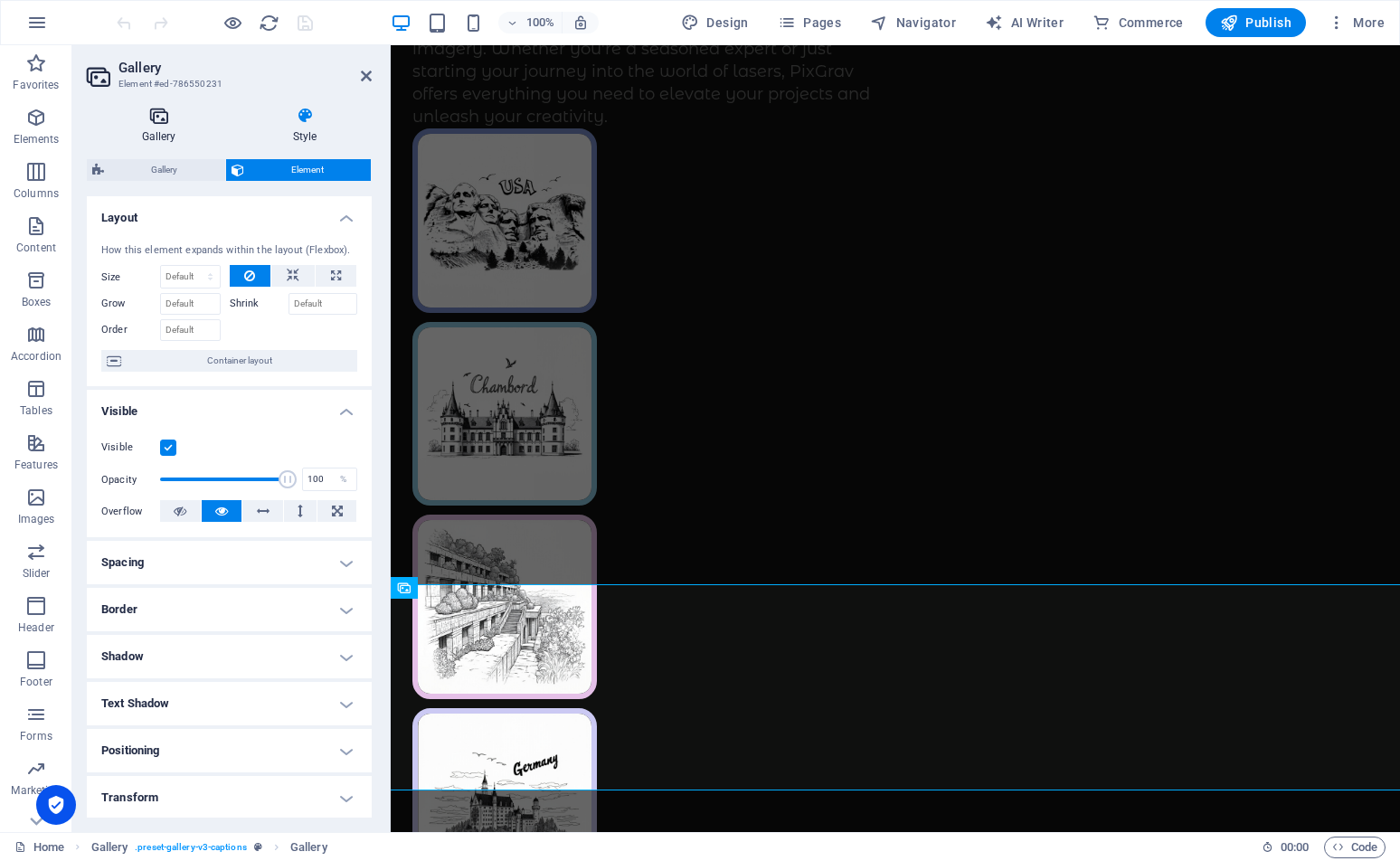 click on "Gallery" at bounding box center (162, 126) 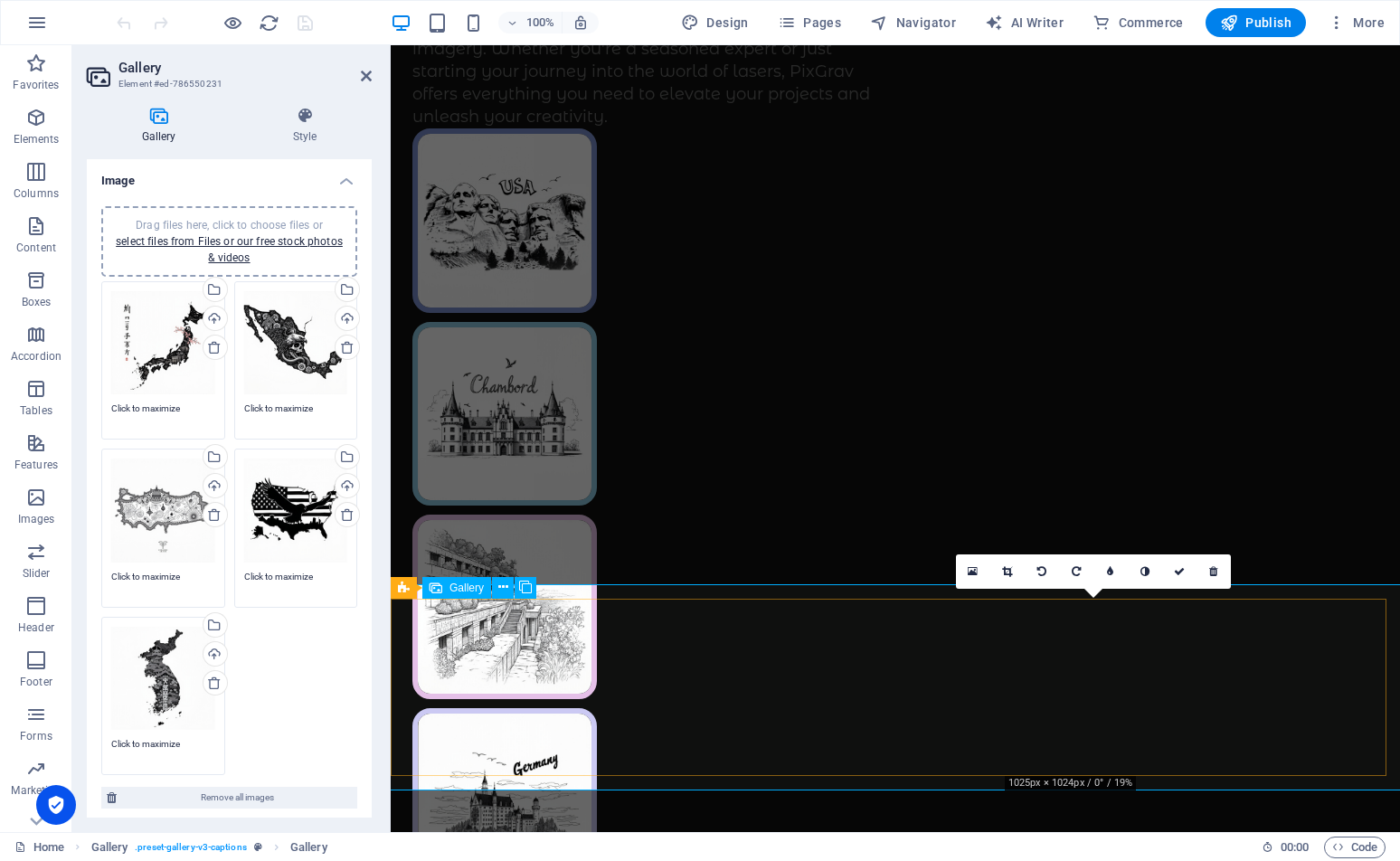 click at bounding box center [1102, 1429] 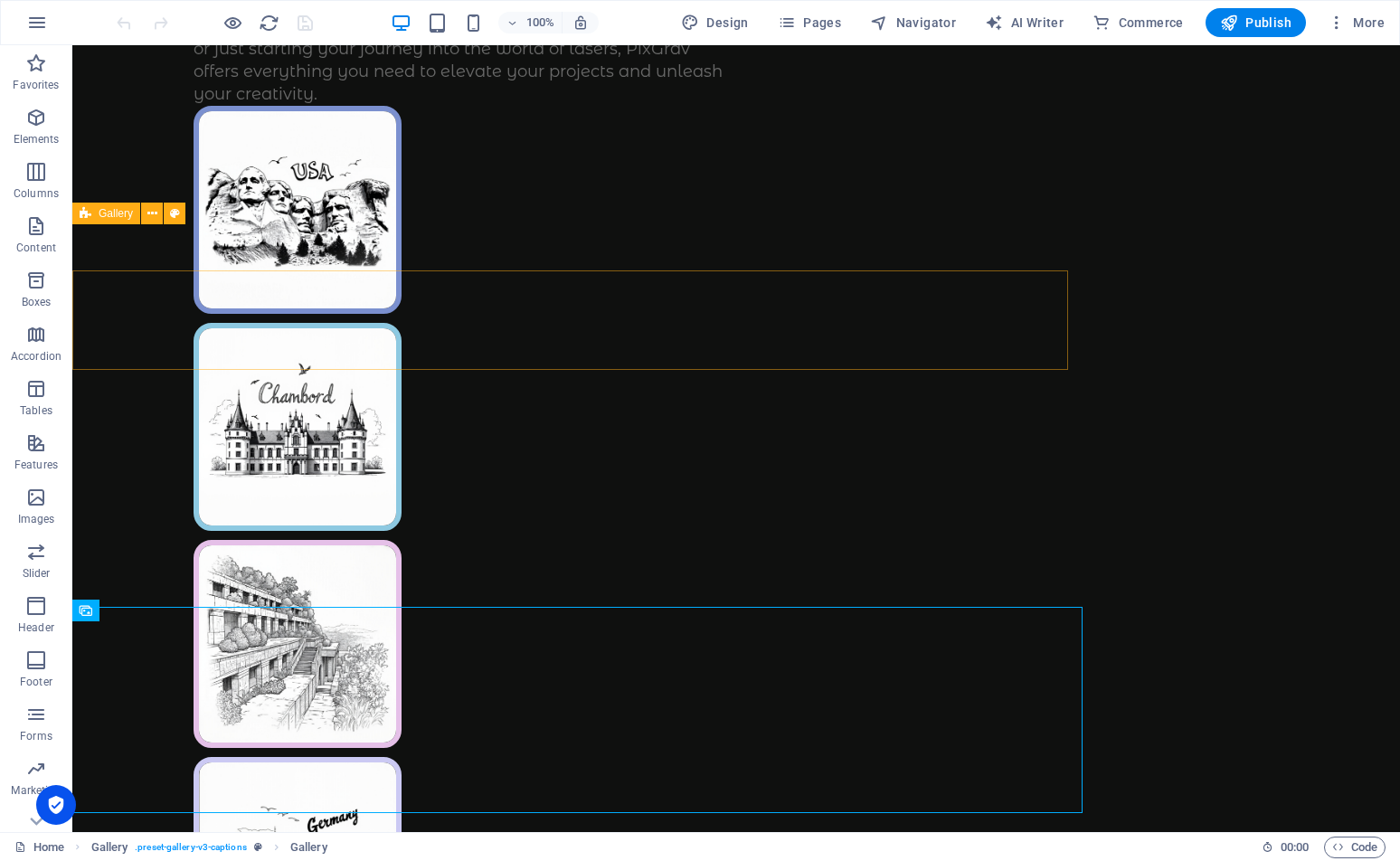 scroll, scrollTop: 814, scrollLeft: 0, axis: vertical 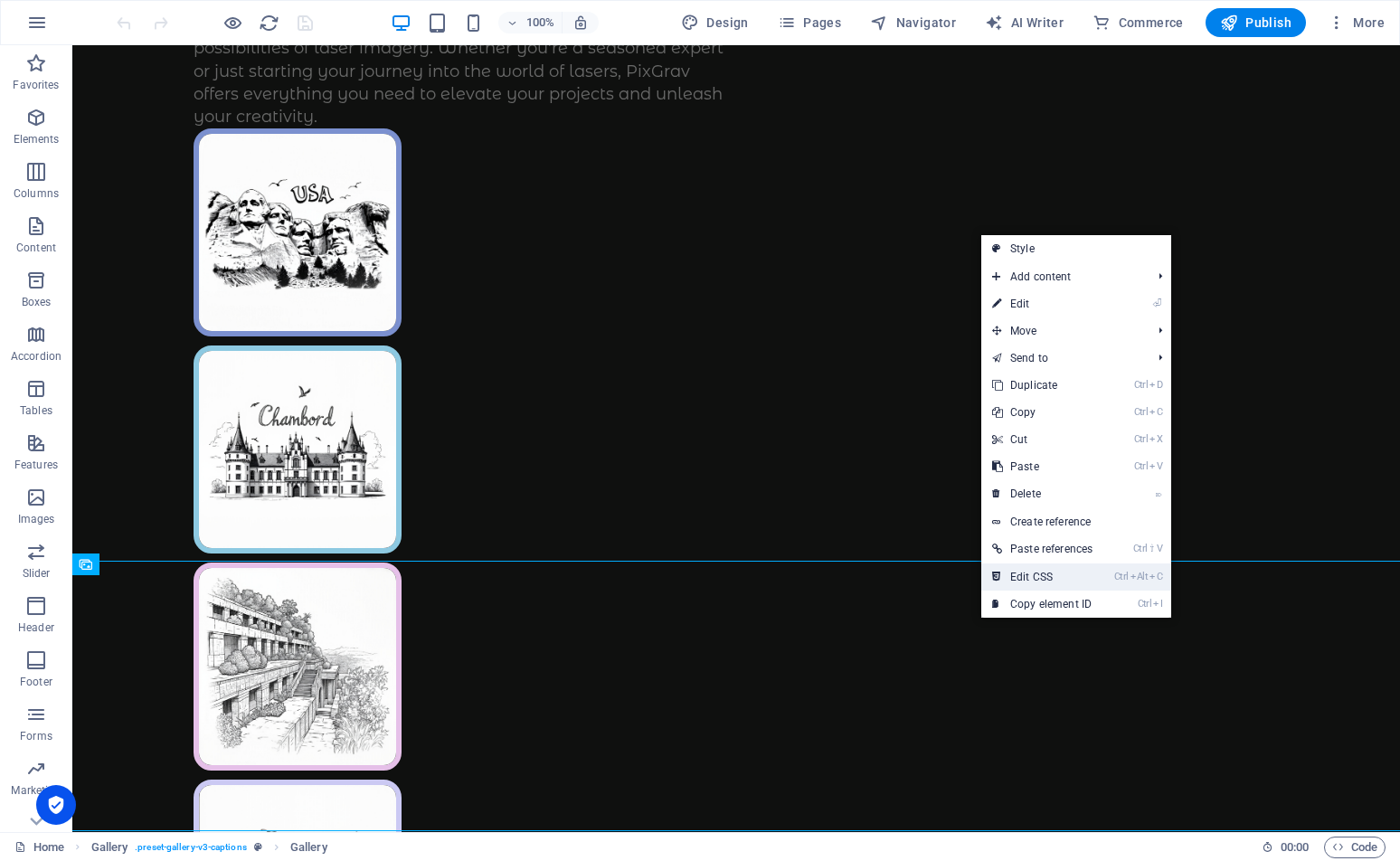 click on "Ctrl Alt C  Edit CSS" at bounding box center (1042, 577) 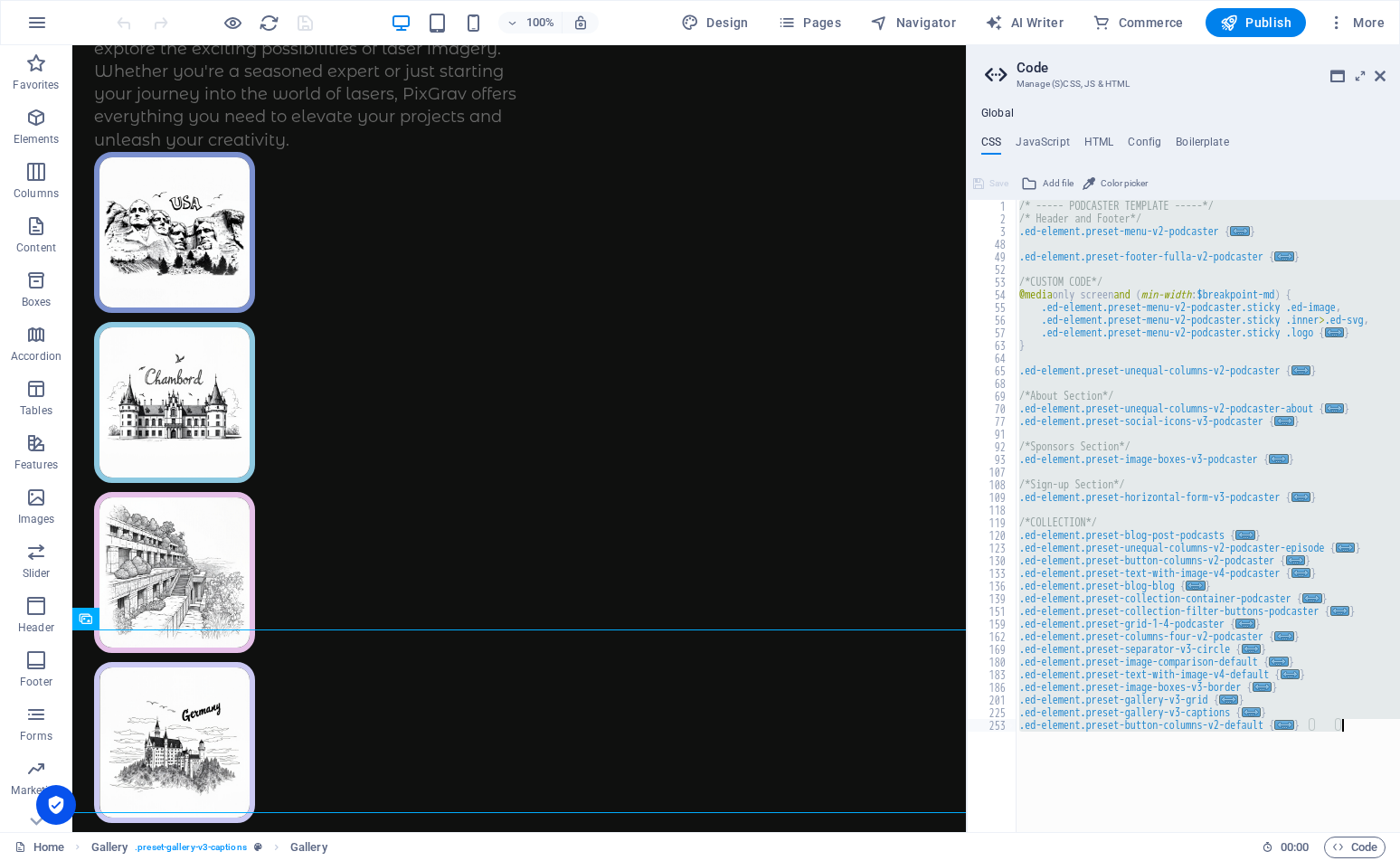 click on "/* ----- PODCASTER TEMPLATE -----*/ /* Header and Footer*/ .ed-element.preset-menu-v2-podcaster   { ... } .ed-element.preset-footer-fulla-v2-podcaster   { ... } /*CUSTOM CODE*/ @media  only screen  and   ( min-width :  $breakpoint-md )   {      .ed-element.preset-menu-v2-podcaster.sticky   .ed-image ,      .ed-element.preset-menu-v2-podcaster.sticky   .inner > .ed-svg ,      .ed-element.preset-menu-v2-podcaster.sticky   .logo   { ... } } .ed-element.preset-unequal-columns-v2-podcaster   { ... } /*About Section*/ .ed-element.preset-unequal-columns-v2-podcaster-about   { ... } .ed-element.preset-social-icons-v3-podcaster   { ... } /*Sponsors Section*/ .ed-element.preset-image-boxes-v3-podcaster   { ... } /*Sign-up Section*/ .ed-element.preset-horizontal-form-v3-podcaster   { ... } /*COLLECTION*/ .ed-element.preset-blog-post-podcasts   { ... } .ed-element.preset-unequal-columns-v2-podcaster-episode   { ... } .ed-element.preset-button-columns-v2-podcaster   { ... } .ed-element.preset-text-with-image-v4-podcaster" at bounding box center (1207, 516) 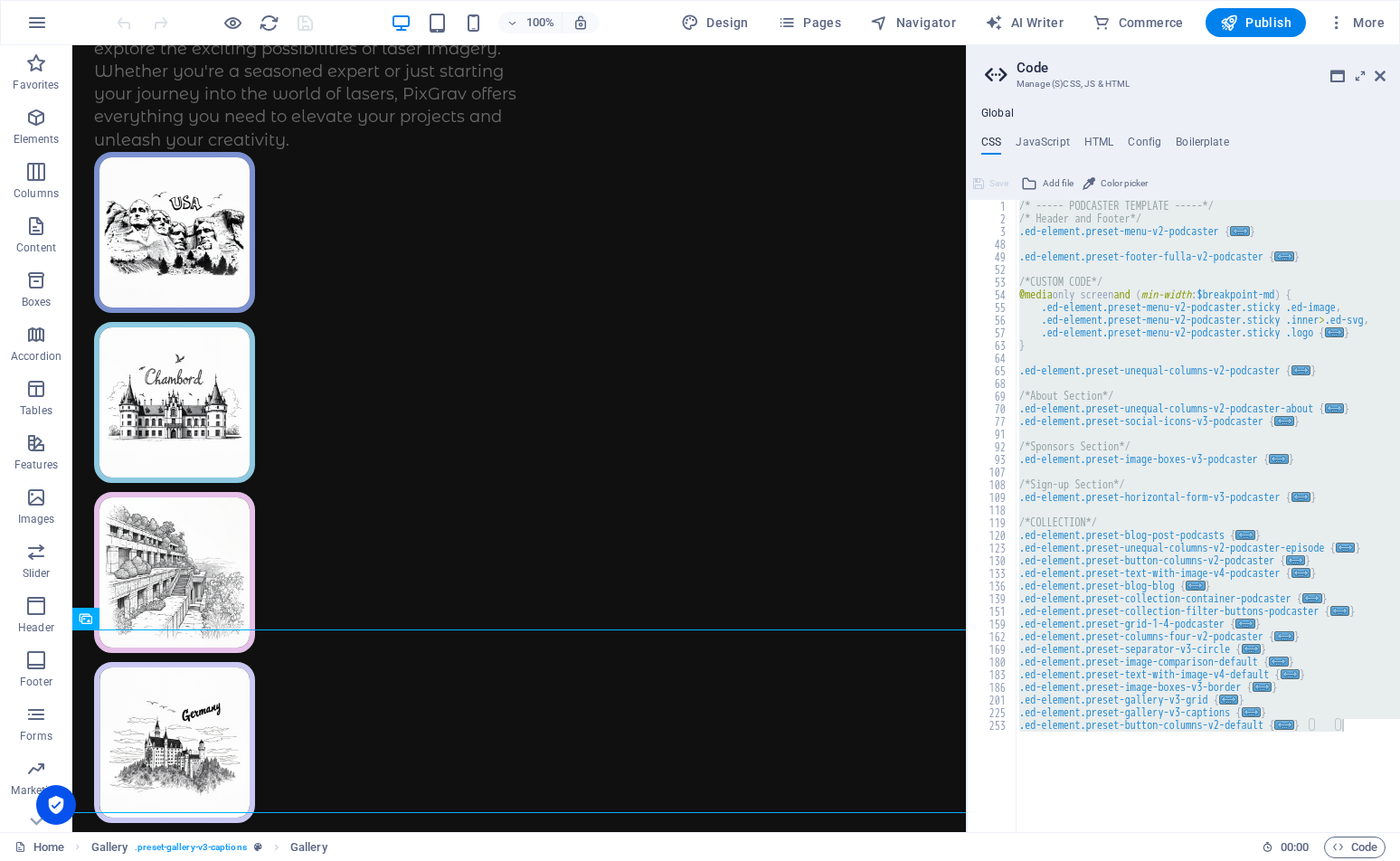 click on "/* ----- PODCASTER TEMPLATE -----*/ /* Header and Footer*/ .ed-element.preset-menu-v2-podcaster   { ... } .ed-element.preset-footer-fulla-v2-podcaster   { ... } /*CUSTOM CODE*/ @media  only screen  and   ( min-width :  $breakpoint-md )   {      .ed-element.preset-menu-v2-podcaster.sticky   .ed-image ,      .ed-element.preset-menu-v2-podcaster.sticky   .inner > .ed-svg ,      .ed-element.preset-menu-v2-podcaster.sticky   .logo   { ... } } .ed-element.preset-unequal-columns-v2-podcaster   { ... } /*About Section*/ .ed-element.preset-unequal-columns-v2-podcaster-about   { ... } .ed-element.preset-social-icons-v3-podcaster   { ... } /*Sponsors Section*/ .ed-element.preset-image-boxes-v3-podcaster   { ... } /*Sign-up Section*/ .ed-element.preset-horizontal-form-v3-podcaster   { ... } /*COLLECTION*/ .ed-element.preset-blog-post-podcasts   { ... } .ed-element.preset-unequal-columns-v2-podcaster-episode   { ... } .ed-element.preset-button-columns-v2-podcaster   { ... } .ed-element.preset-text-with-image-v4-podcaster" at bounding box center [1207, 516] 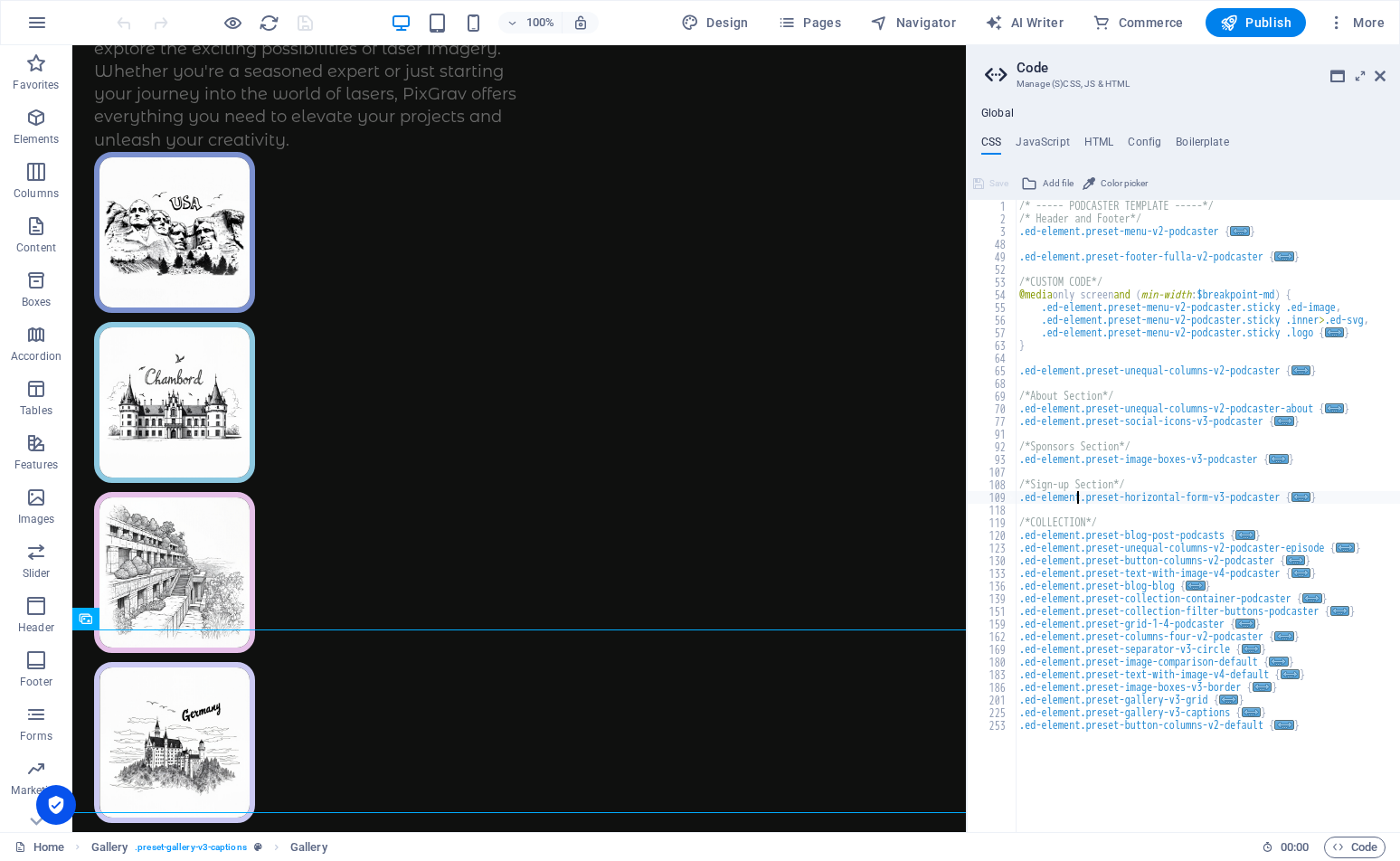type on "@include button-columns-v2($grow: (true, null, null), $columns: (1, null, 1));
}" 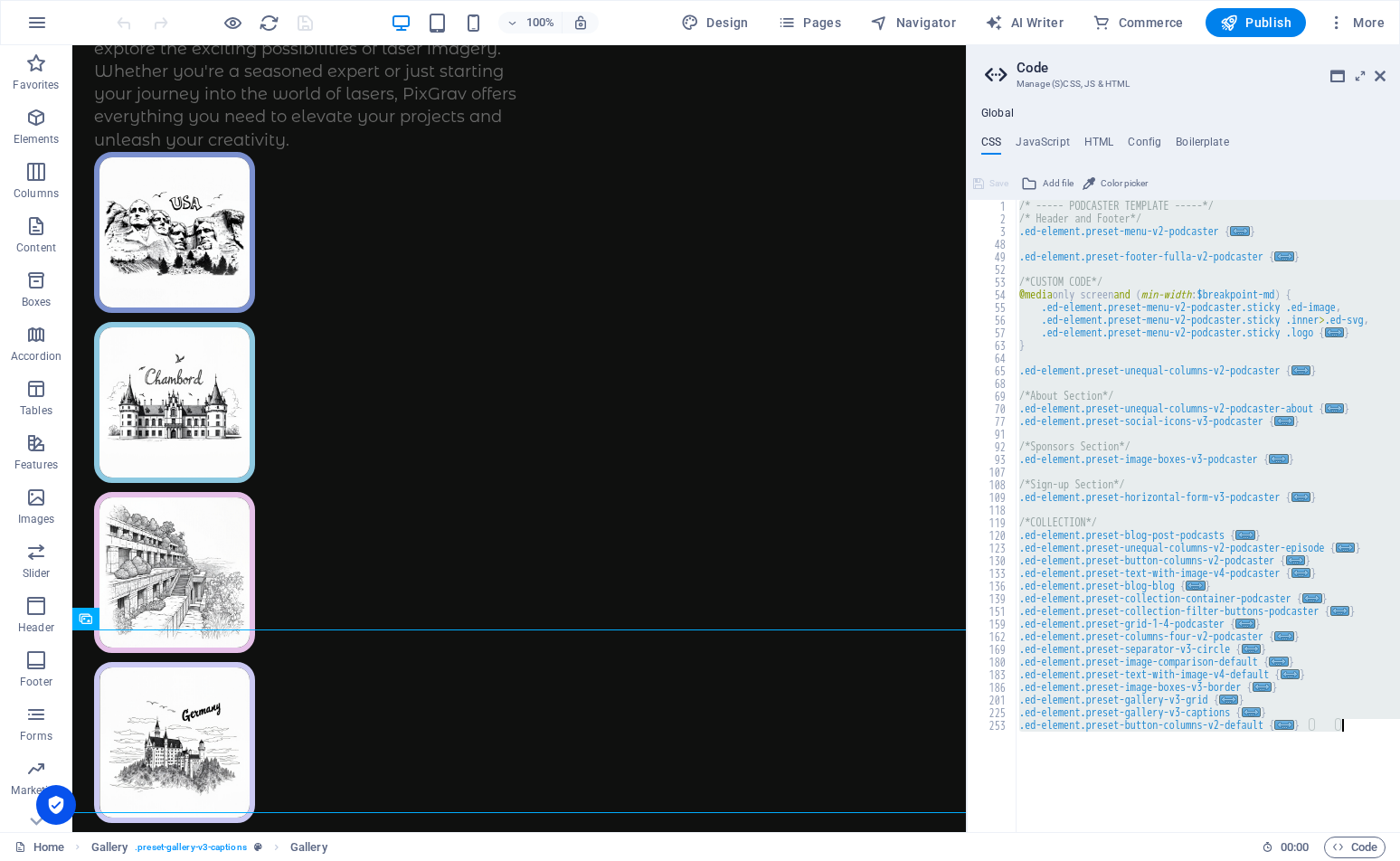 paste 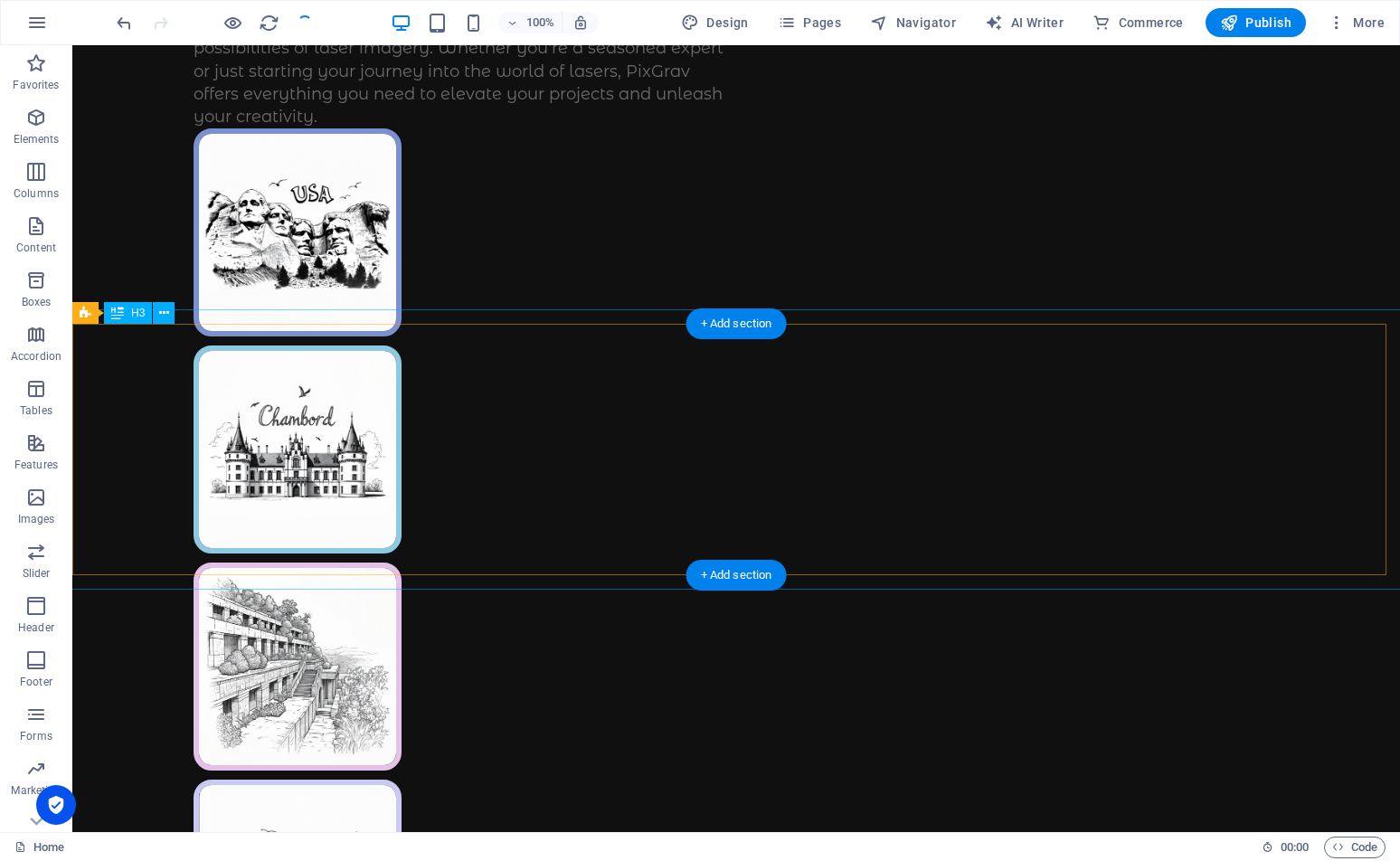 scroll, scrollTop: 1690, scrollLeft: 0, axis: vertical 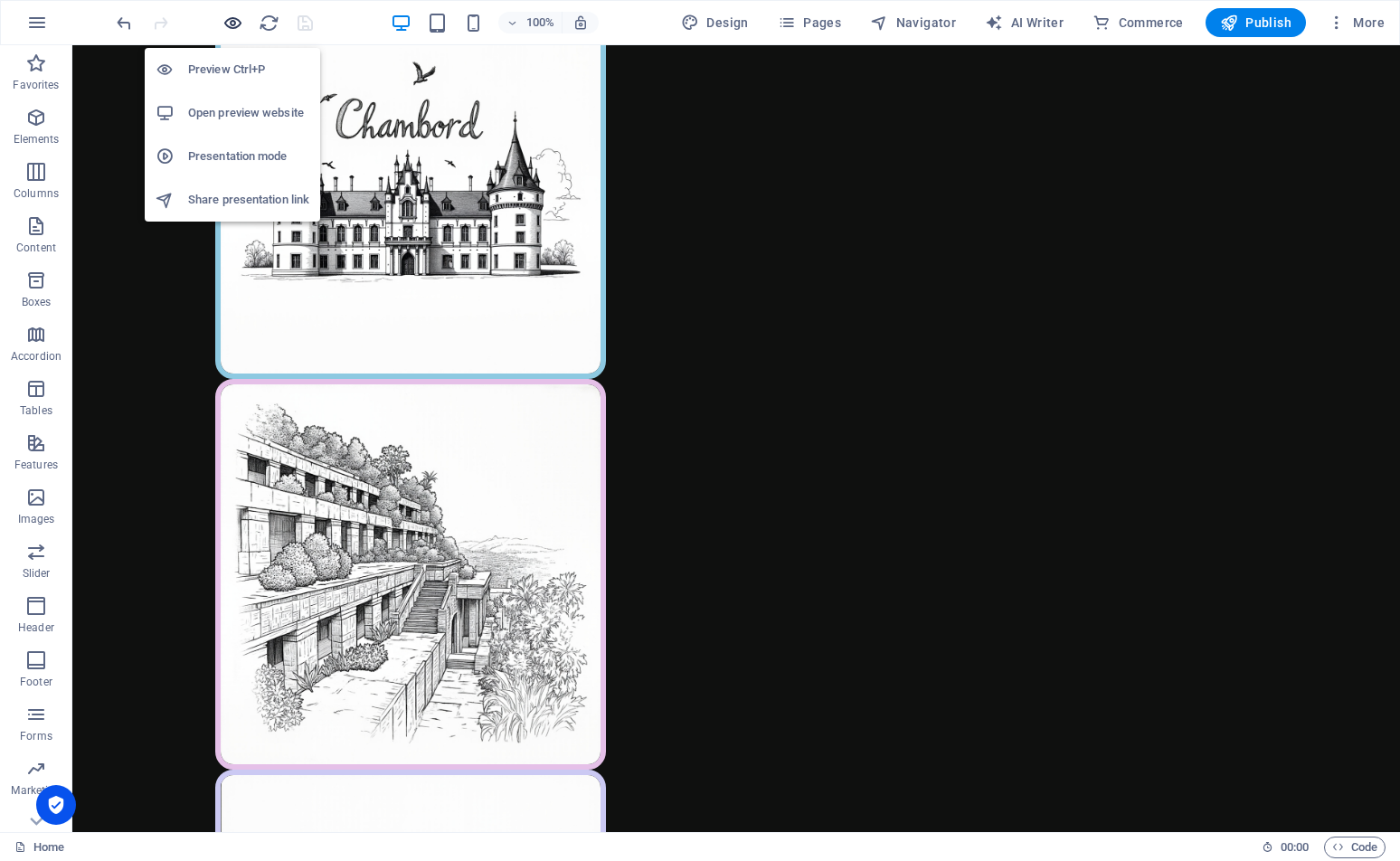 click at bounding box center (232, 23) 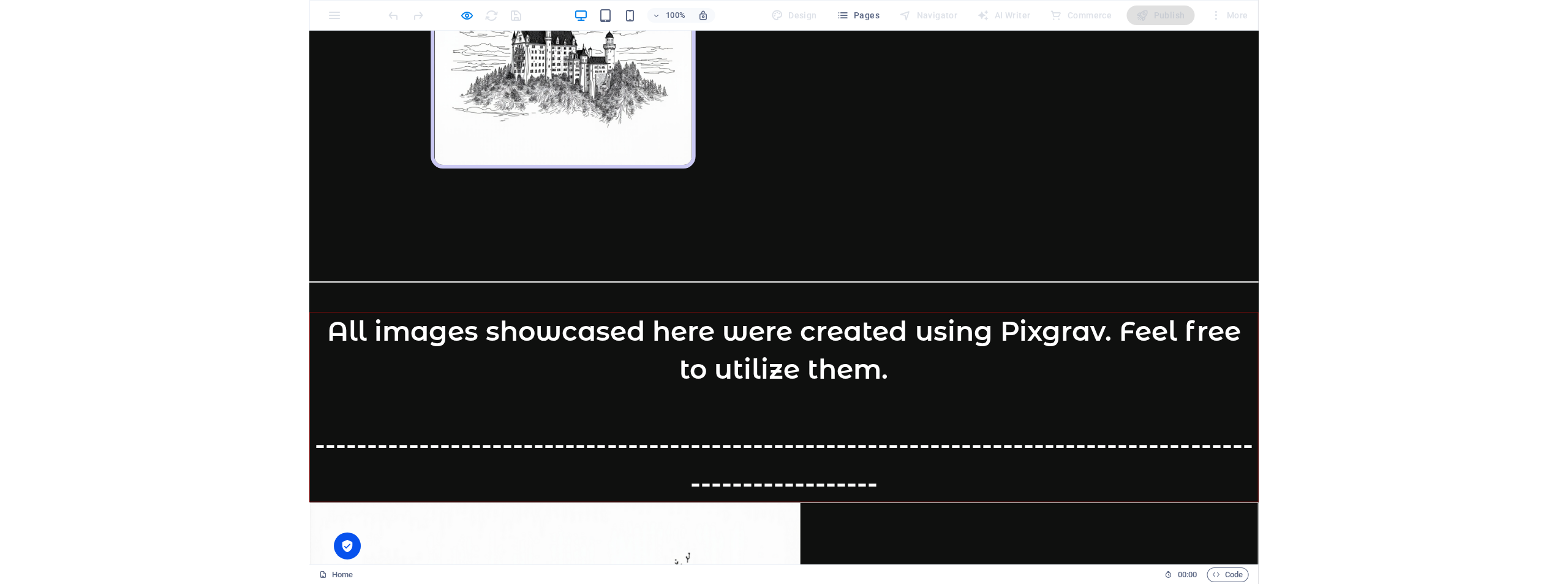 scroll, scrollTop: 1718, scrollLeft: 0, axis: vertical 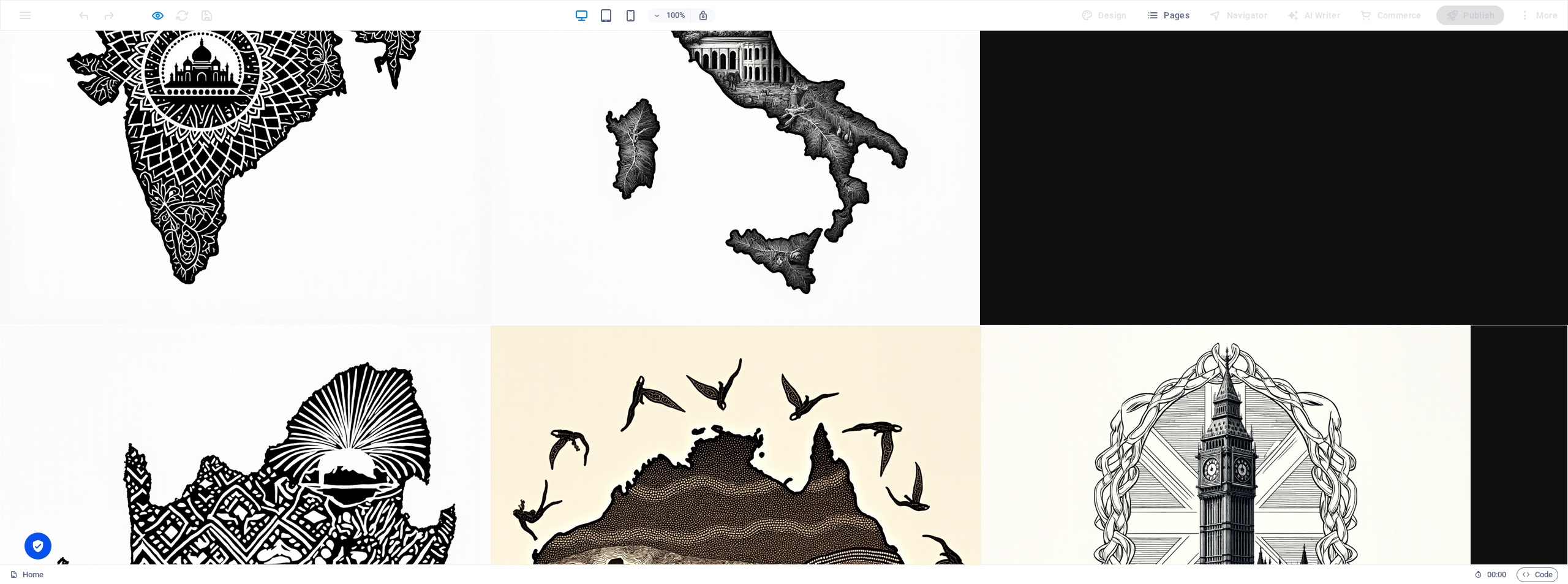 drag, startPoint x: 564, startPoint y: 254, endPoint x: 557, endPoint y: 245, distance: 11.401754 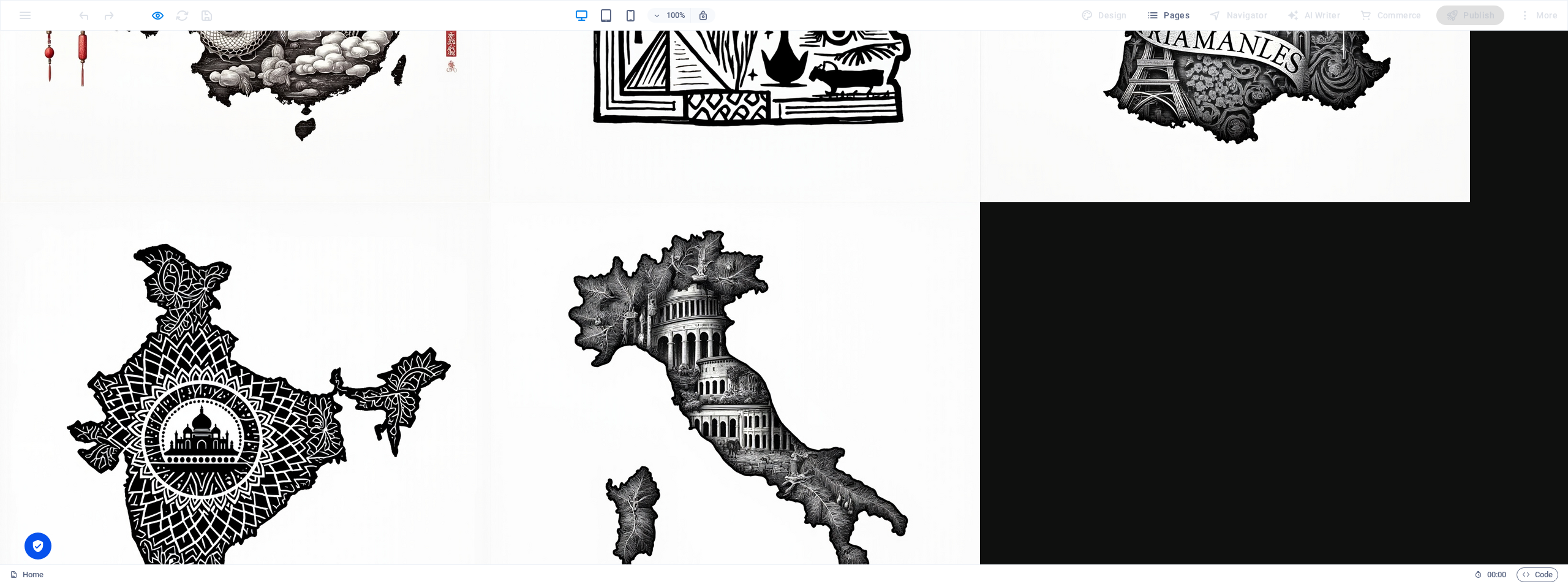 scroll, scrollTop: 3380, scrollLeft: 0, axis: vertical 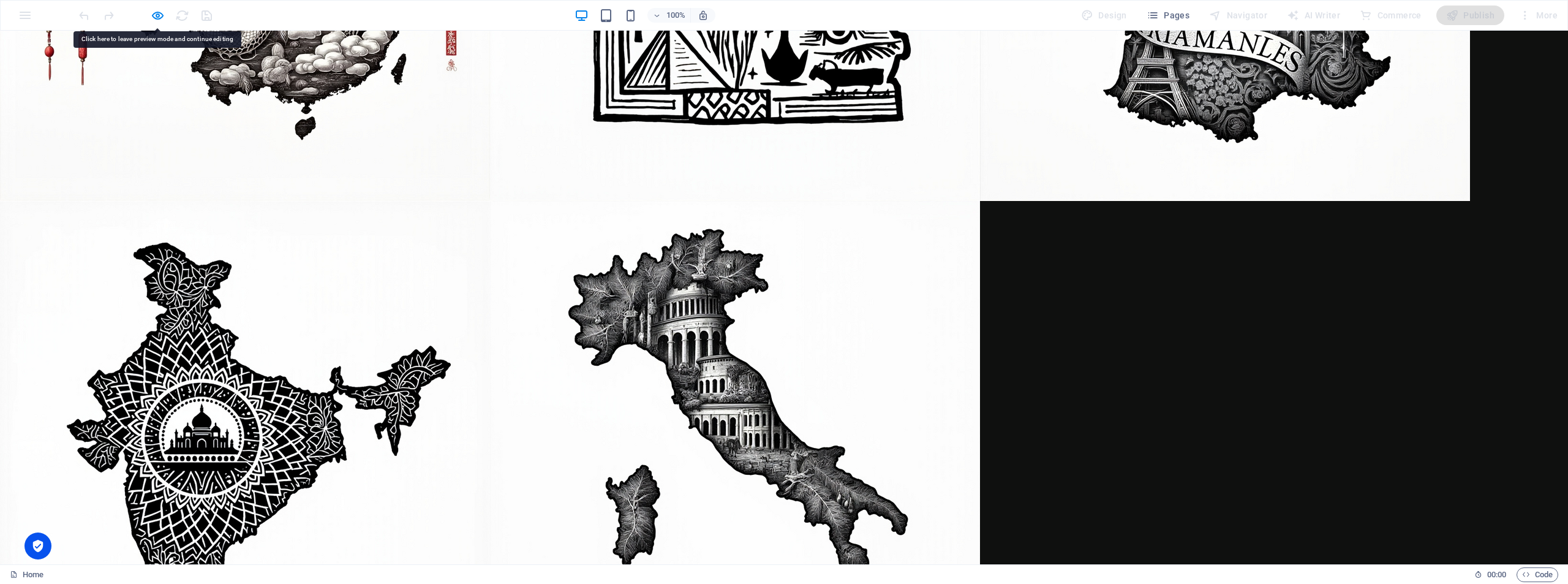 click at bounding box center (735, 446) 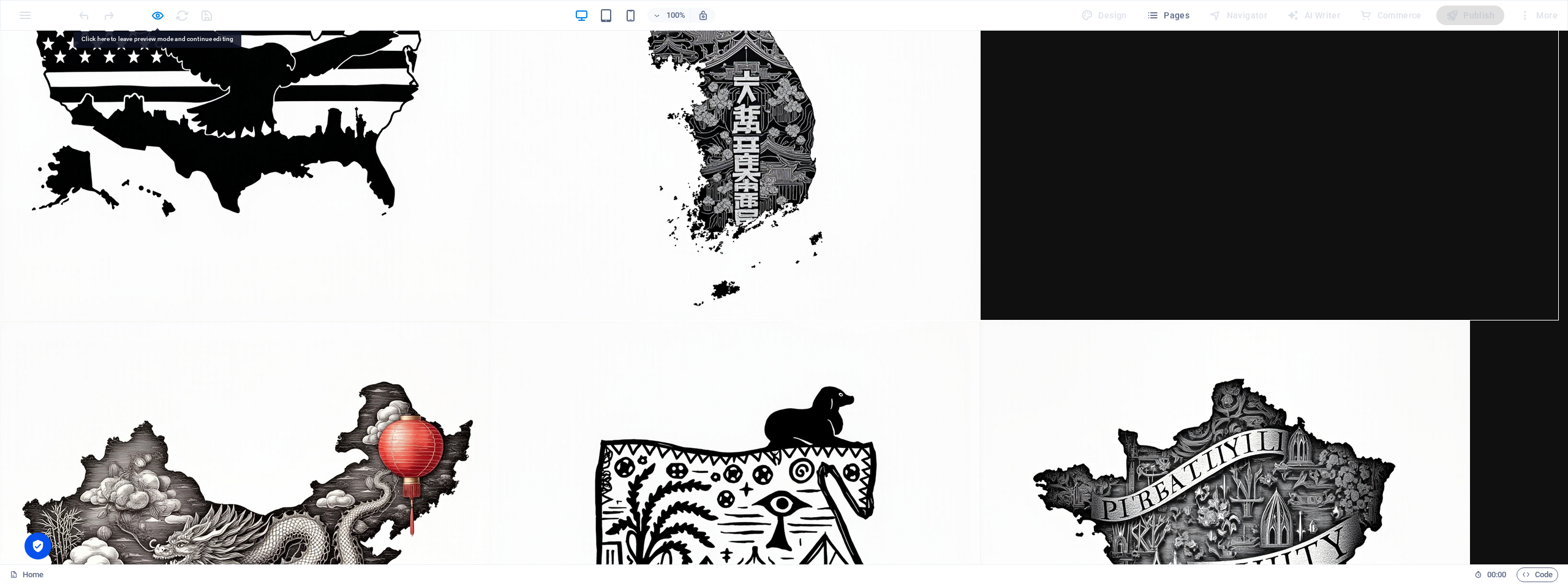 click on "× Click to Maximize 5/5 ..." at bounding box center (779, -3044) 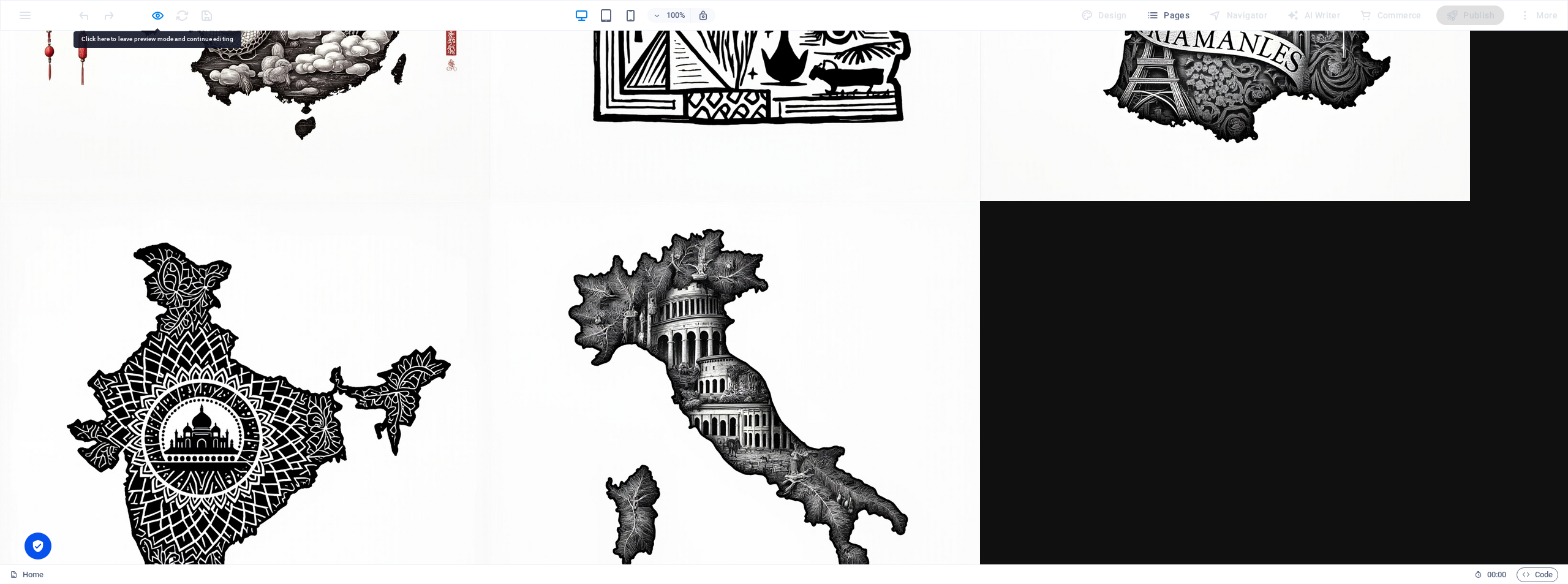 scroll, scrollTop: 3367, scrollLeft: 0, axis: vertical 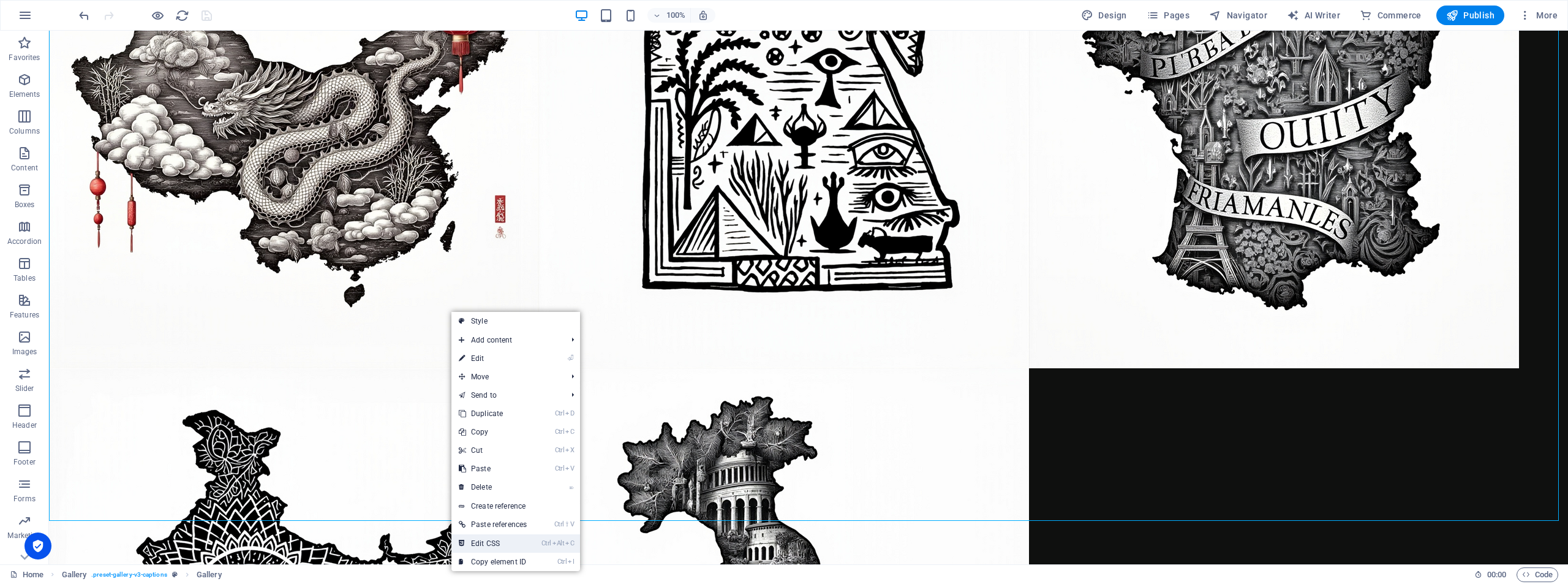 click on "Ctrl Alt C  Edit CSS" at bounding box center [492, 544] 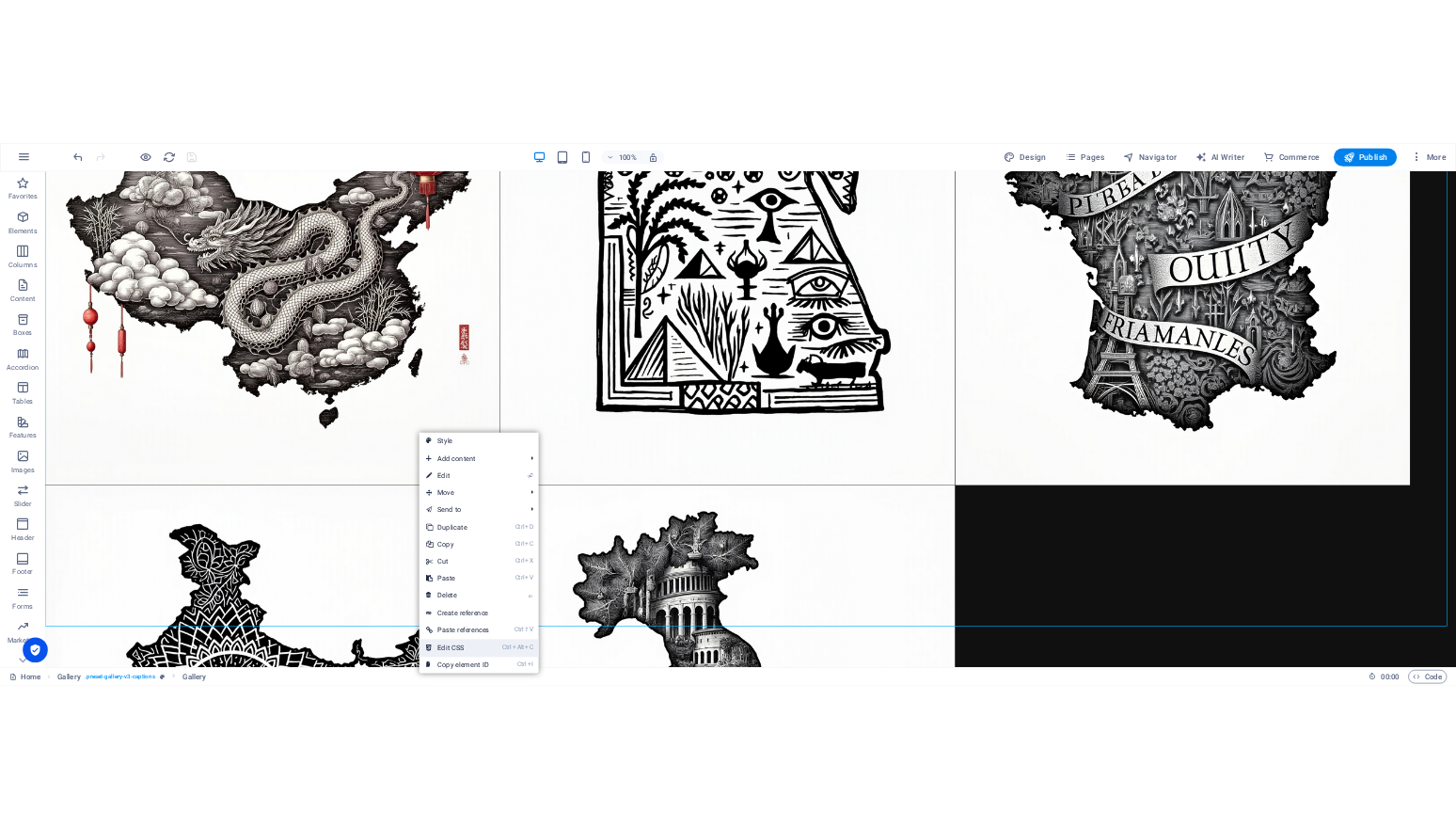 scroll, scrollTop: 5998, scrollLeft: 0, axis: vertical 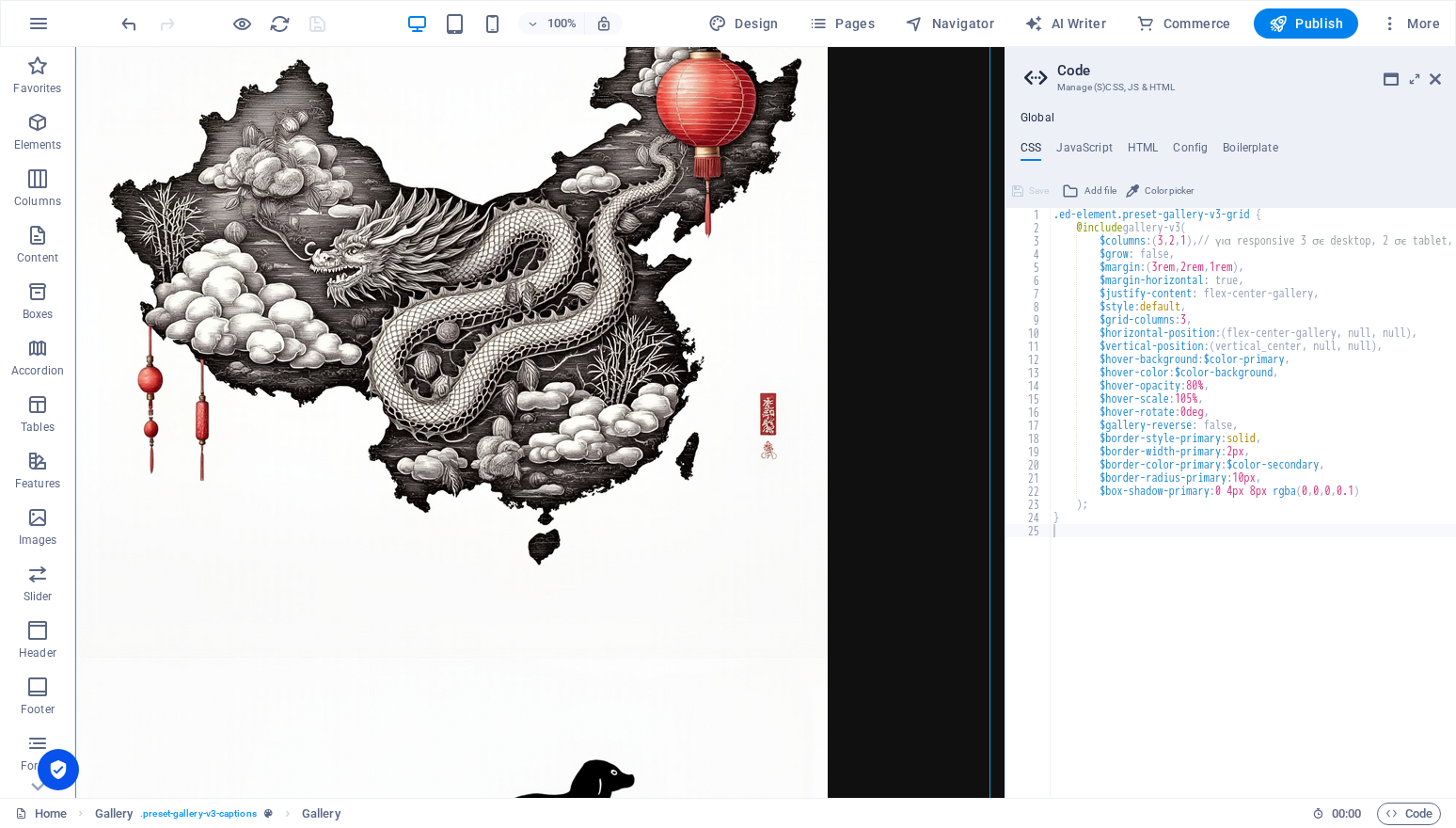 click on ".ed-element.preset-gallery-v3-grid   {      @include  gallery-v3 (           $columns :  ( 3 ,  2 ,  1 ) ,  // για responsive 3 σε desktop, 2 σε tablet, 1 σε κινητό           $grow : false,            $margin :  ( 3rem ,  2rem ,  1rem ) ,            $margin-horizontal : true,            $justify-content : flex-center-gallery,            $style :  default ,            $grid-columns :  3 ,            $horizontal-position :  ( flex-center-gallery, null, null ) ,            $vertical-position :  ( vertical_center, null, null ) ,            $hover-background :  $color-primary ,            $hover-color :  $color-background ,            $hover-opacity :  80% ,            $hover-scale :  105% ,            $hover-rotate :  0deg ,            $gallery-reverse : false,            $border-style-primary :  solid ,            $border-width-primary :  2px ,            $border-color-primary :  $color-secondary ,            $border-radius-primary :  10px ,            $box-shadow-primary :  0   4px   8px   rgba (" at bounding box center (1338, 509) 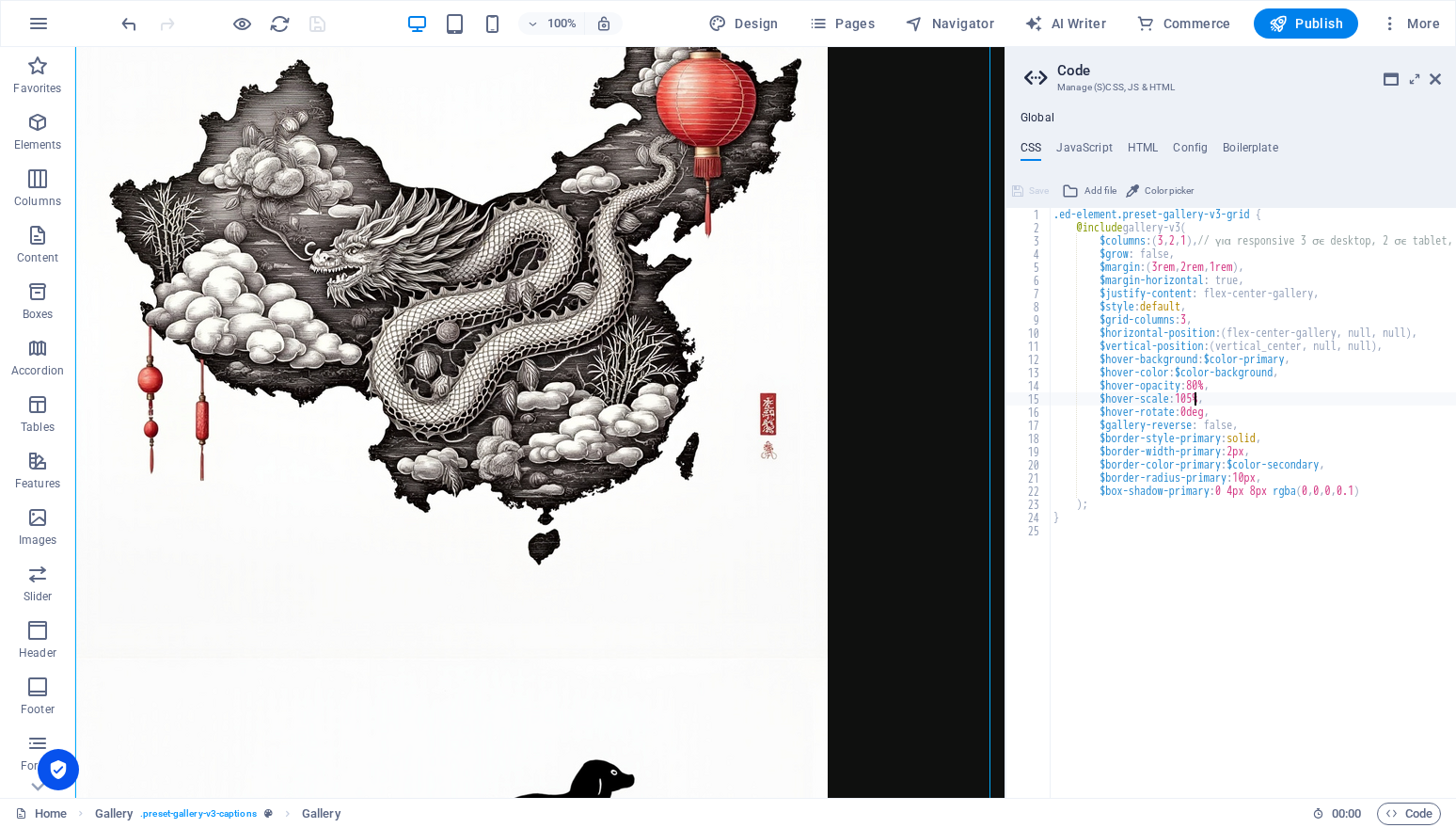 type on "}" 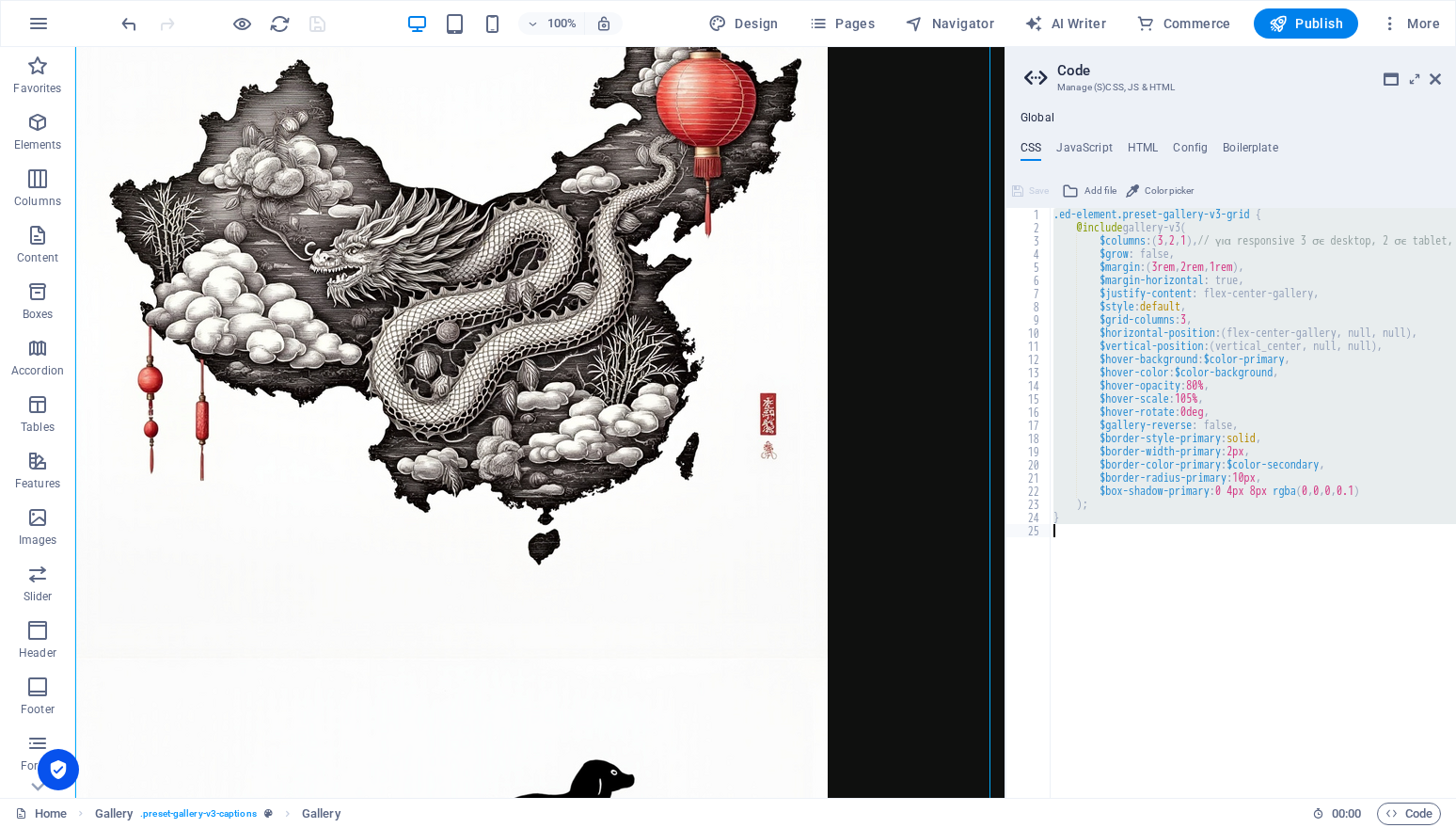 paste 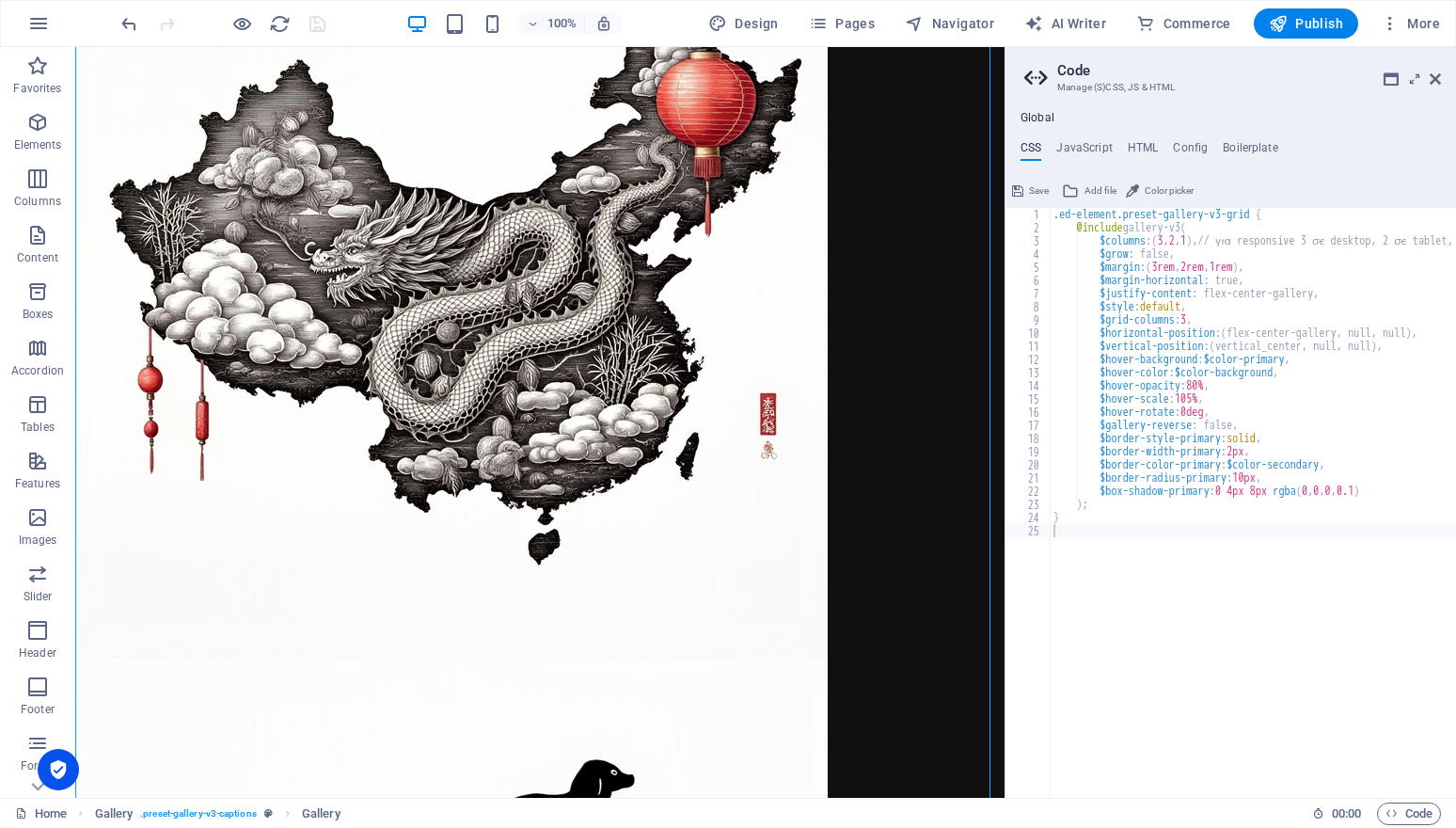 click on ".ed-element.preset-gallery-v3-grid   {      @include  gallery-v3 (           $columns :  ( 3 ,  2 ,  1 ) ,  // για responsive 3 σε desktop, 2 σε tablet, 1 σε κινητό           $grow : false,            $margin :  ( 3rem ,  2rem ,  1rem ) ,            $margin-horizontal : true,            $justify-content : flex-center-gallery,            $style :  default ,            $grid-columns :  3 ,            $horizontal-position :  ( flex-center-gallery, null, null ) ,            $vertical-position :  ( vertical_center, null, null ) ,            $hover-background :  $color-primary ,            $hover-color :  $color-background ,            $hover-opacity :  80% ,            $hover-scale :  105% ,            $hover-rotate :  0deg ,            $gallery-reverse : false,            $border-style-primary :  solid ,            $border-width-primary :  2px ,            $border-color-primary :  $color-secondary ,            $border-radius-primary :  10px ,            $box-shadow-primary :  0   4px   8px   rgba (" at bounding box center (1338, 509) 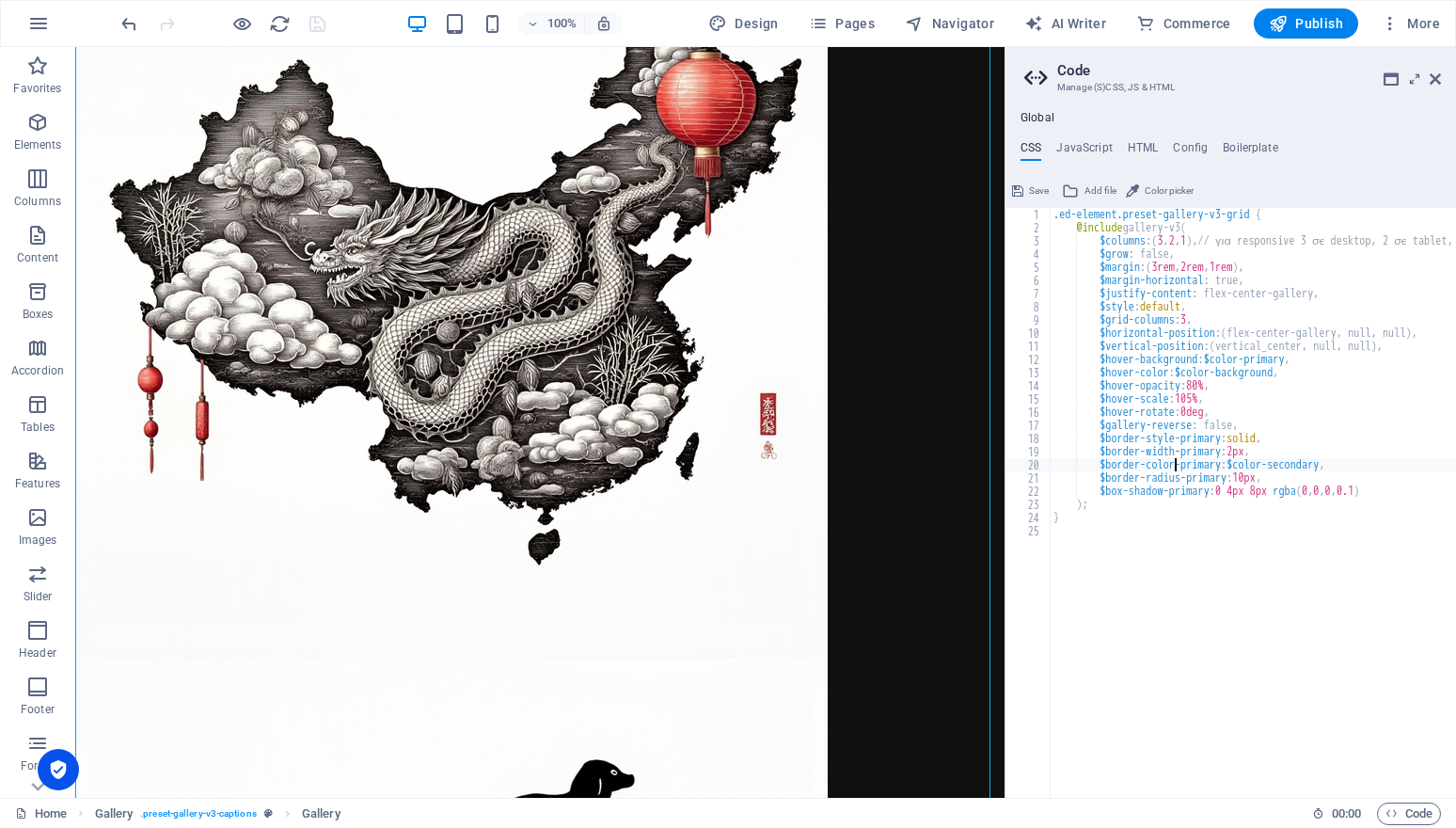 type on "}" 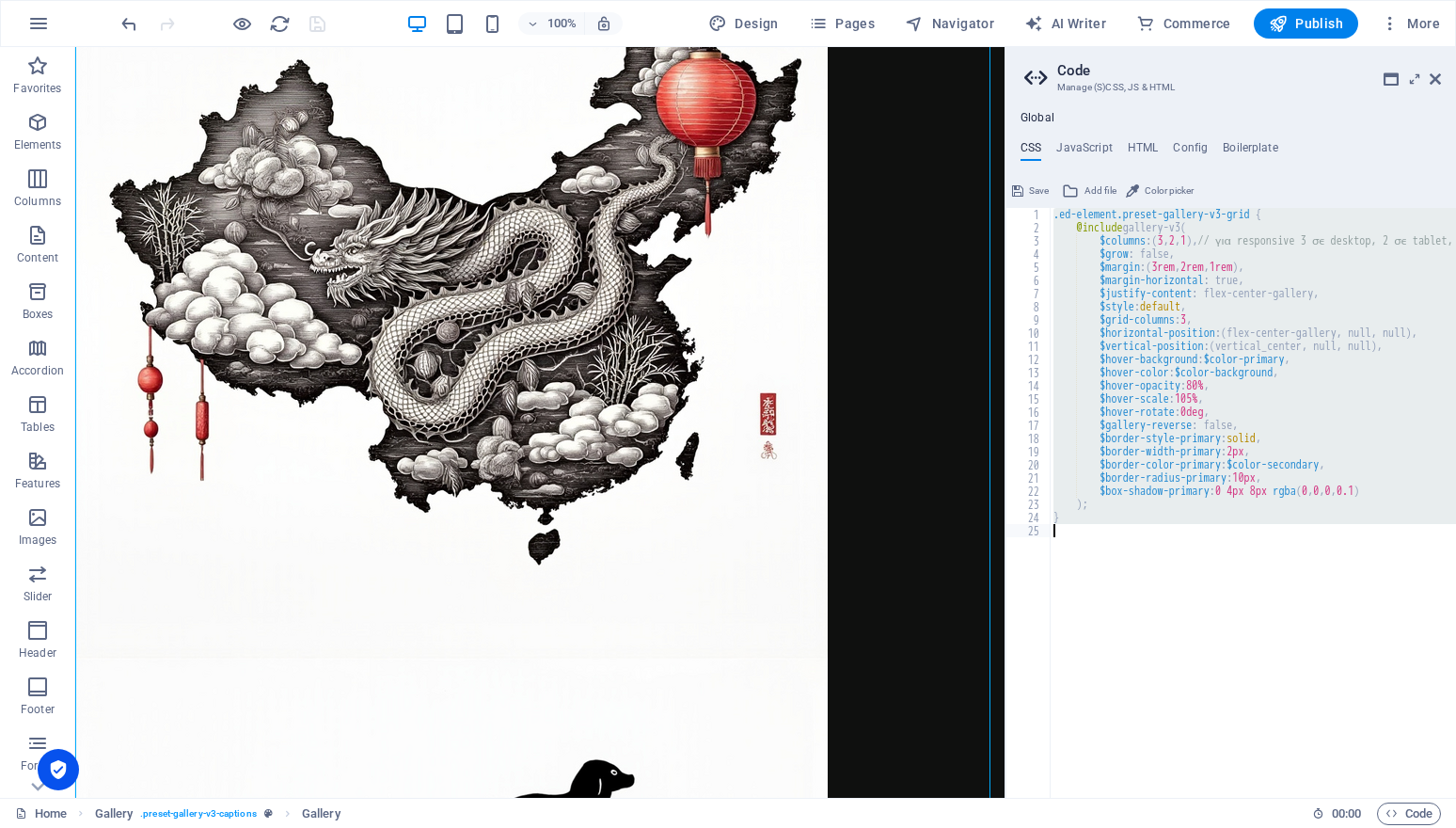 paste 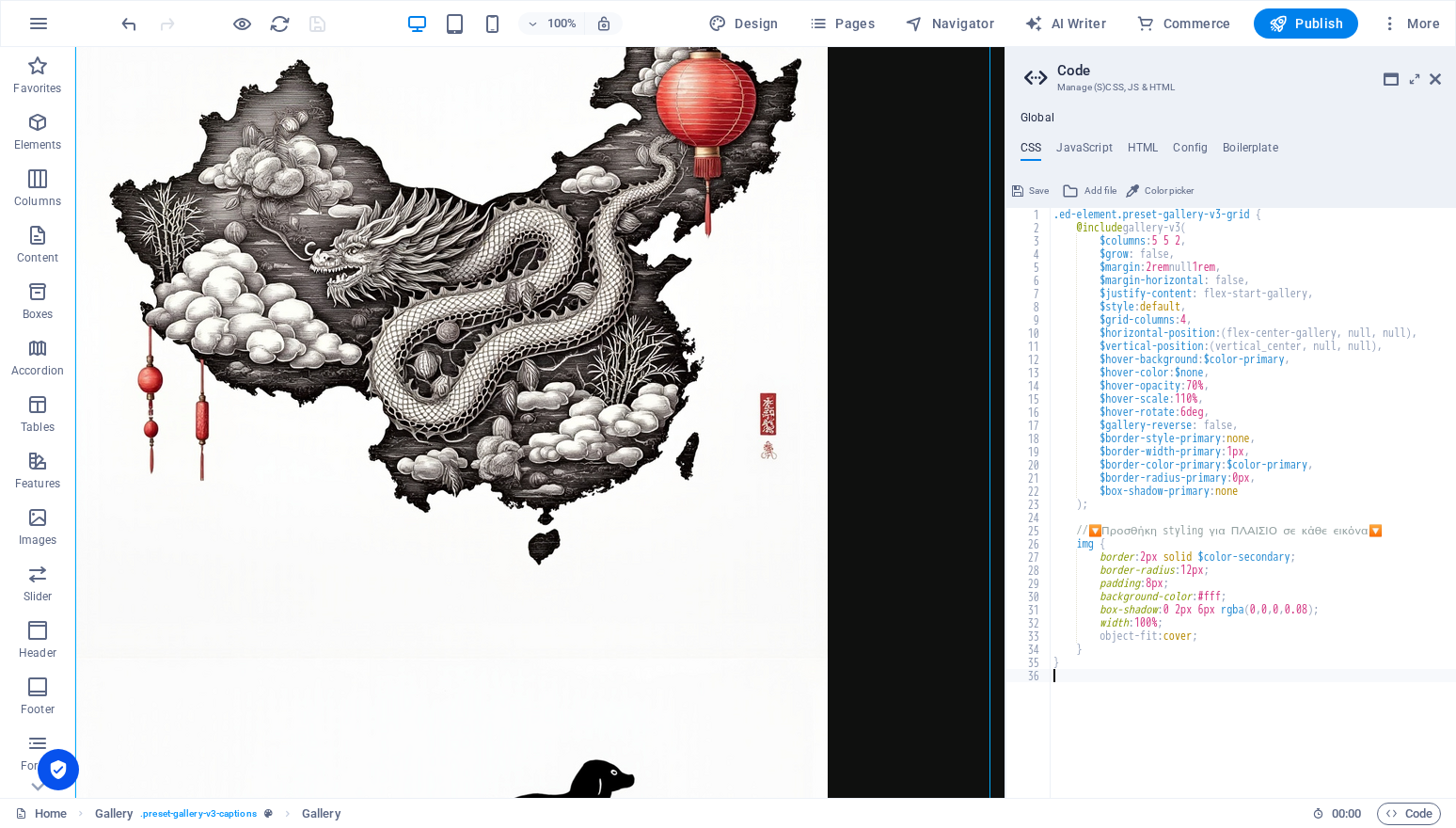 type on "}" 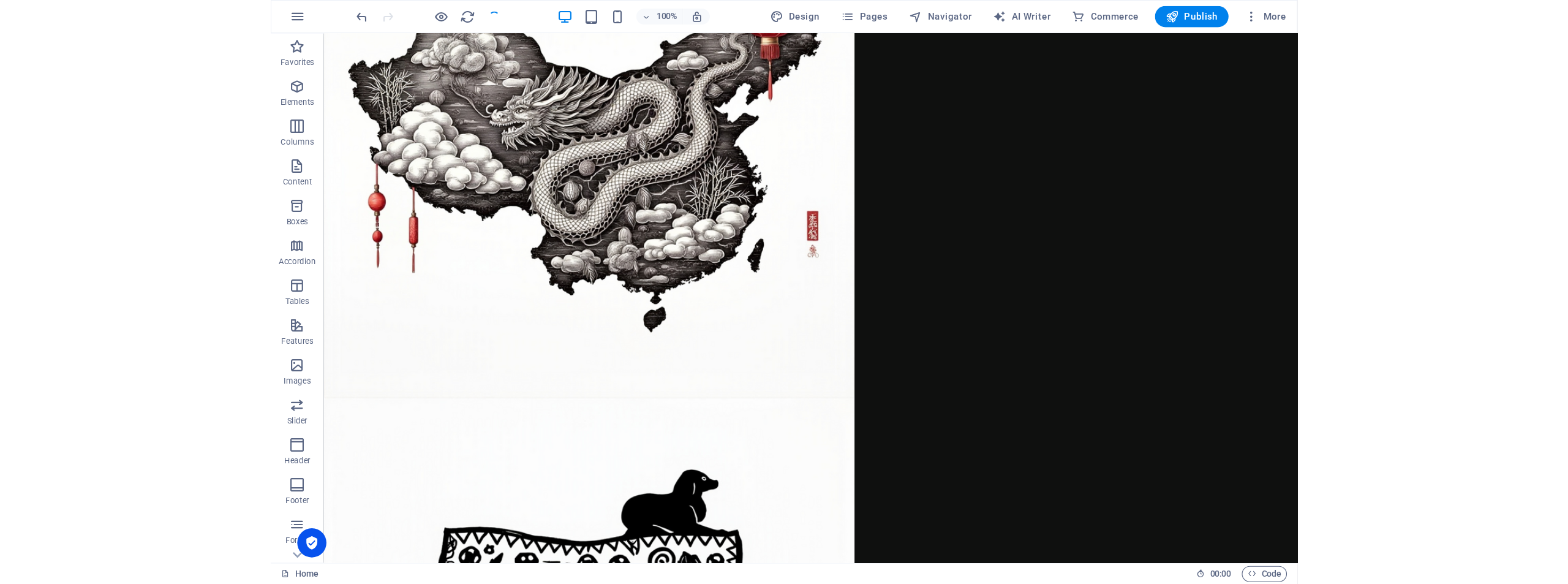 scroll, scrollTop: 3399, scrollLeft: 0, axis: vertical 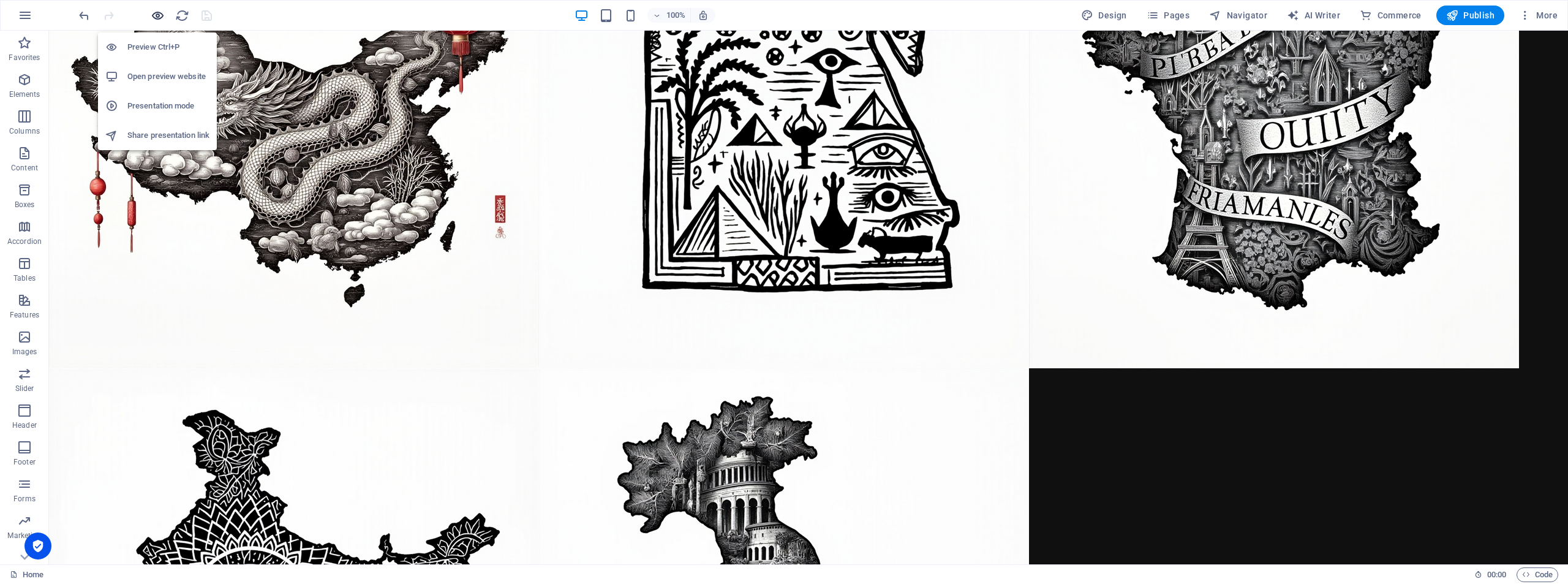 click at bounding box center (157, 15) 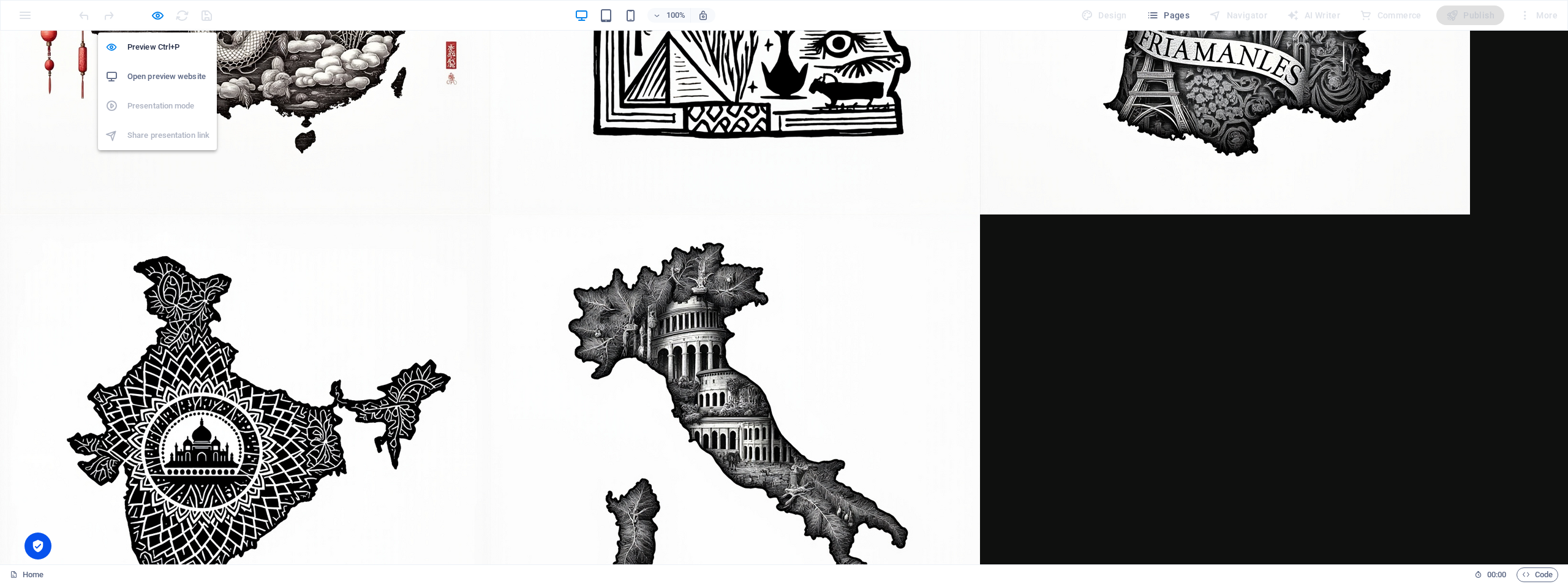 click on "Open preview website" at bounding box center [168, 77] 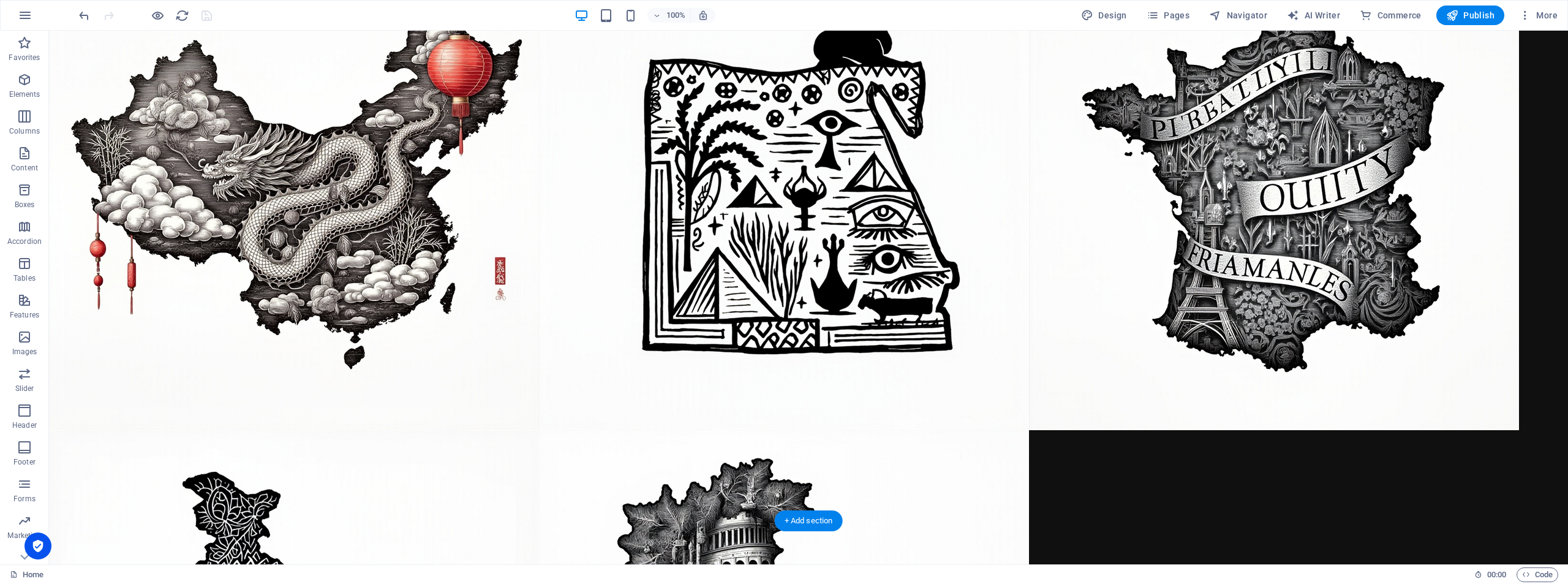 scroll, scrollTop: 3399, scrollLeft: 0, axis: vertical 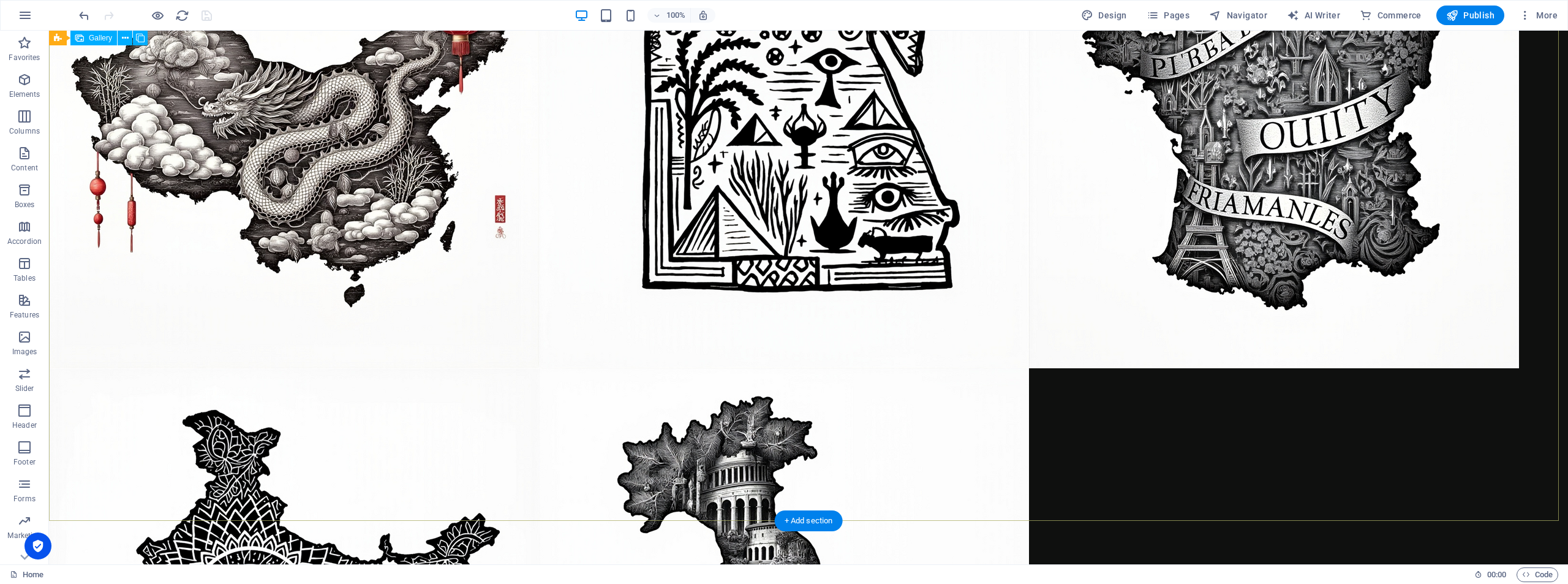 click at bounding box center (294, 613) 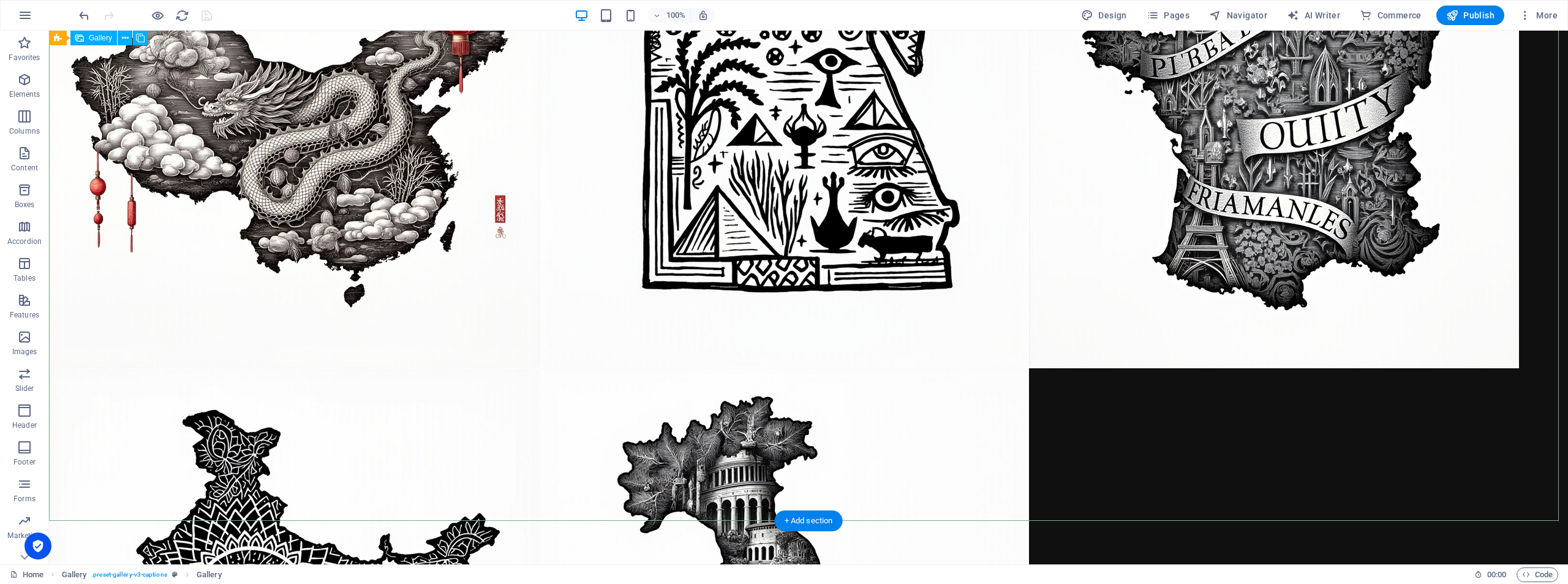 click at bounding box center [784, 613] 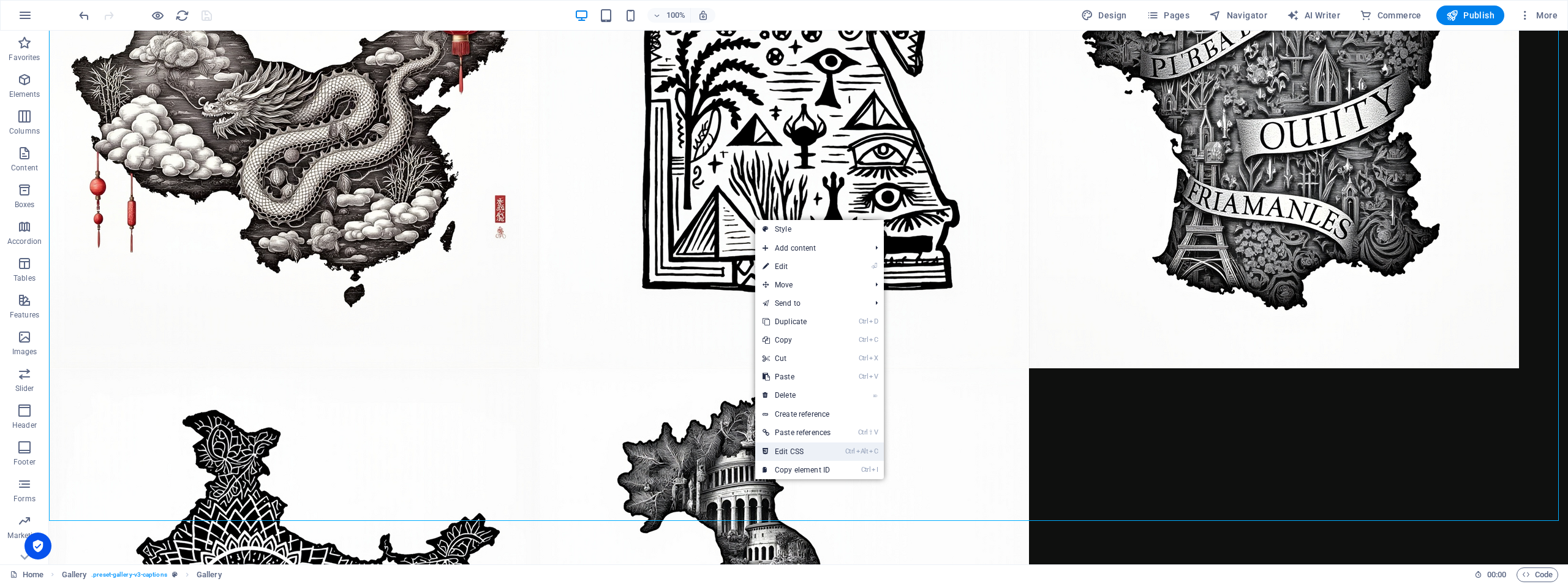 drag, startPoint x: 785, startPoint y: 450, endPoint x: 833, endPoint y: 390, distance: 76.837491 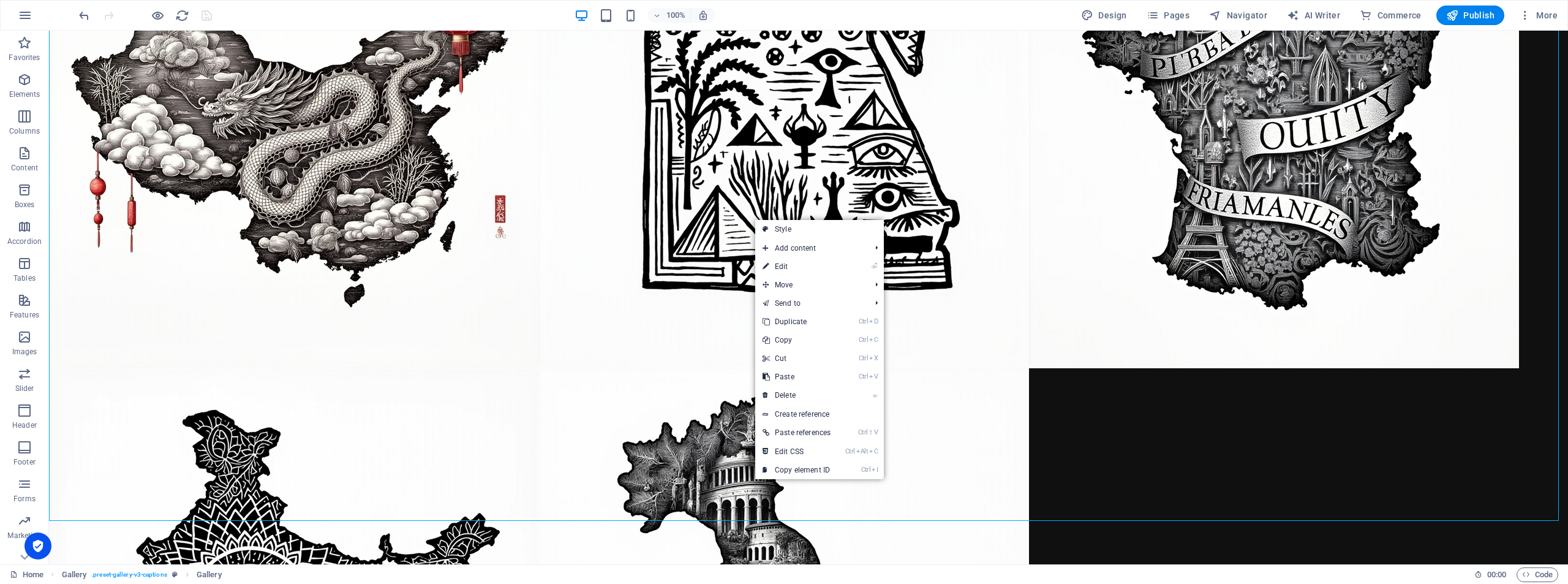 scroll, scrollTop: 3858, scrollLeft: 0, axis: vertical 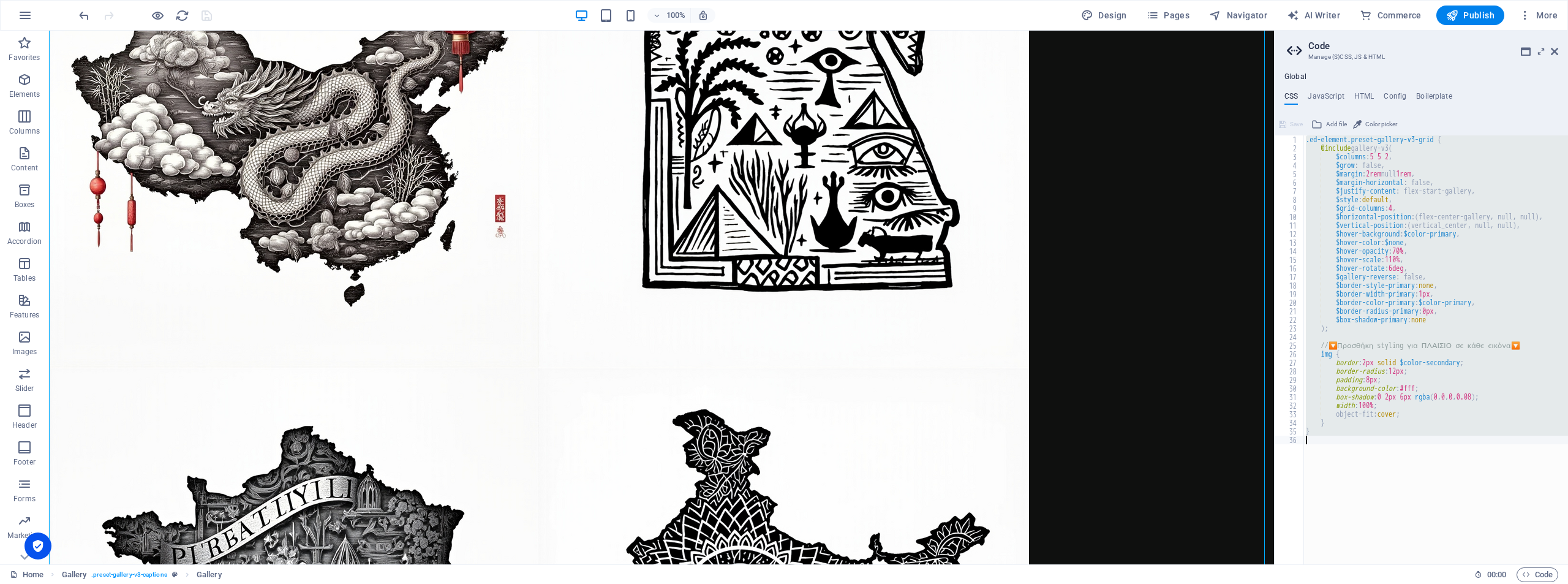 click on ".ed-element.preset-gallery-v3-grid   {      @include  gallery-v3 (           $columns :  5   5   2 ,            $grow : false,            $margin :  2rem  null  1rem ,            $margin-horizontal : false,            $justify-content : flex-start-gallery,            $style :  default ,            $grid-columns :  4 ,            $horizontal-position :  ( flex-center-gallery, null, null ) ,            $vertical-position :  ( vertical_center, null, null ) ,            $hover-background :  $color-primary ,            $hover-color :  $none ,            $hover-opacity :  70% ,            $hover-scale :  110% ,            $hover-rotate :  6deg ,            $gallery-reverse : false,            $border-style-primary :  none ,            $border-width-primary :  1px ,            $border-color-primary :  $color-primary ,            $border-radius-primary :  0px ,            $box-shadow-primary :  none      ) ;      //  🔽  Προσθήκη styling για ΠΛΑΙΣΙΟ σε κάθε εικόνα  🔽      img   { :" at bounding box center [1436, 350] 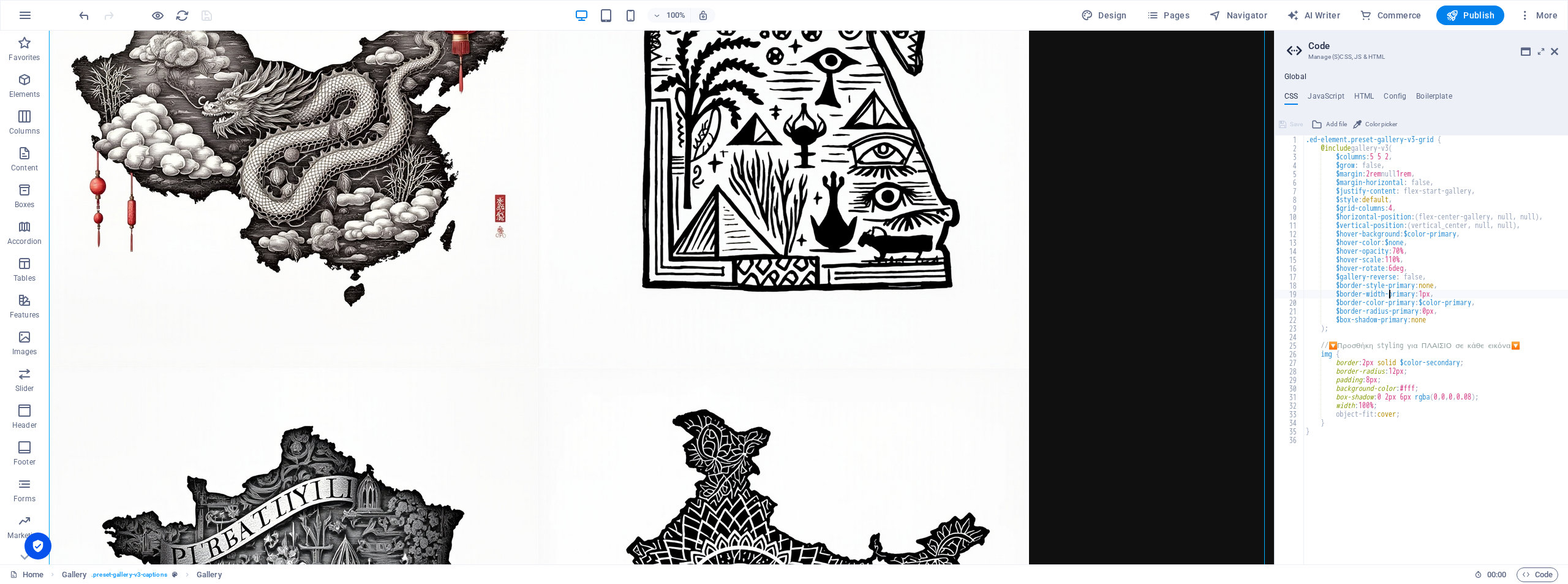 type on "}" 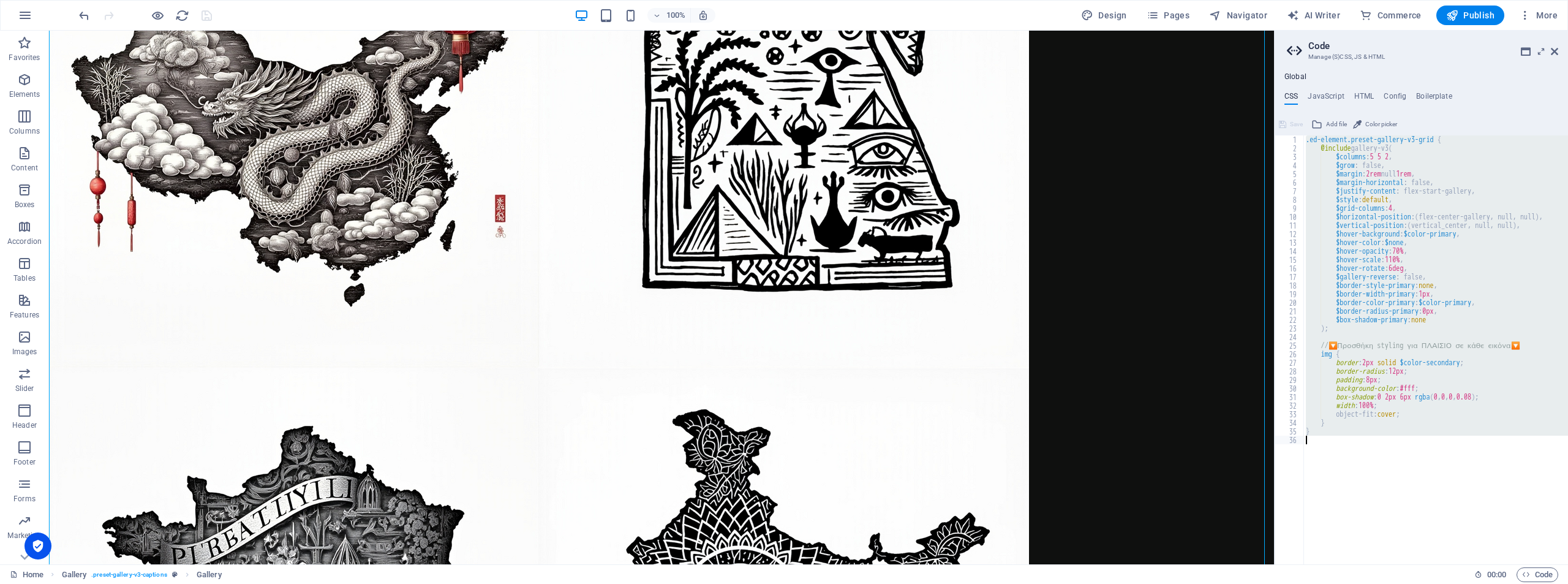 paste 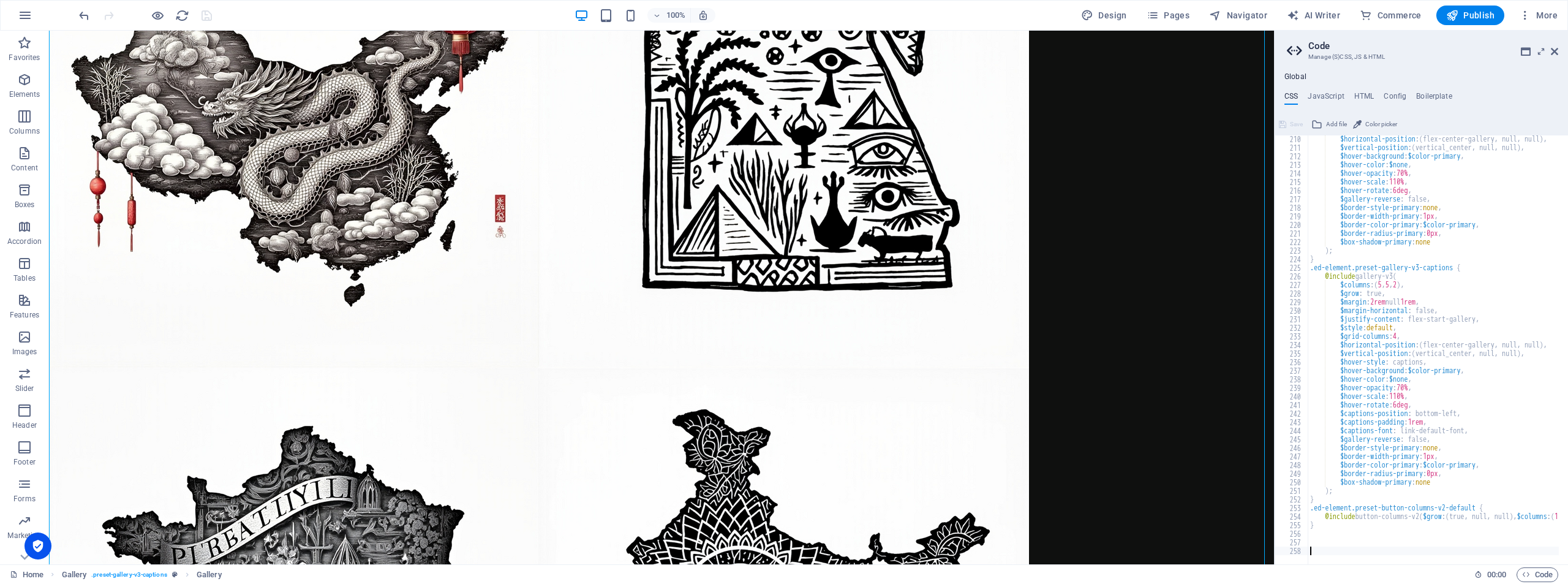 scroll, scrollTop: 1794, scrollLeft: 0, axis: vertical 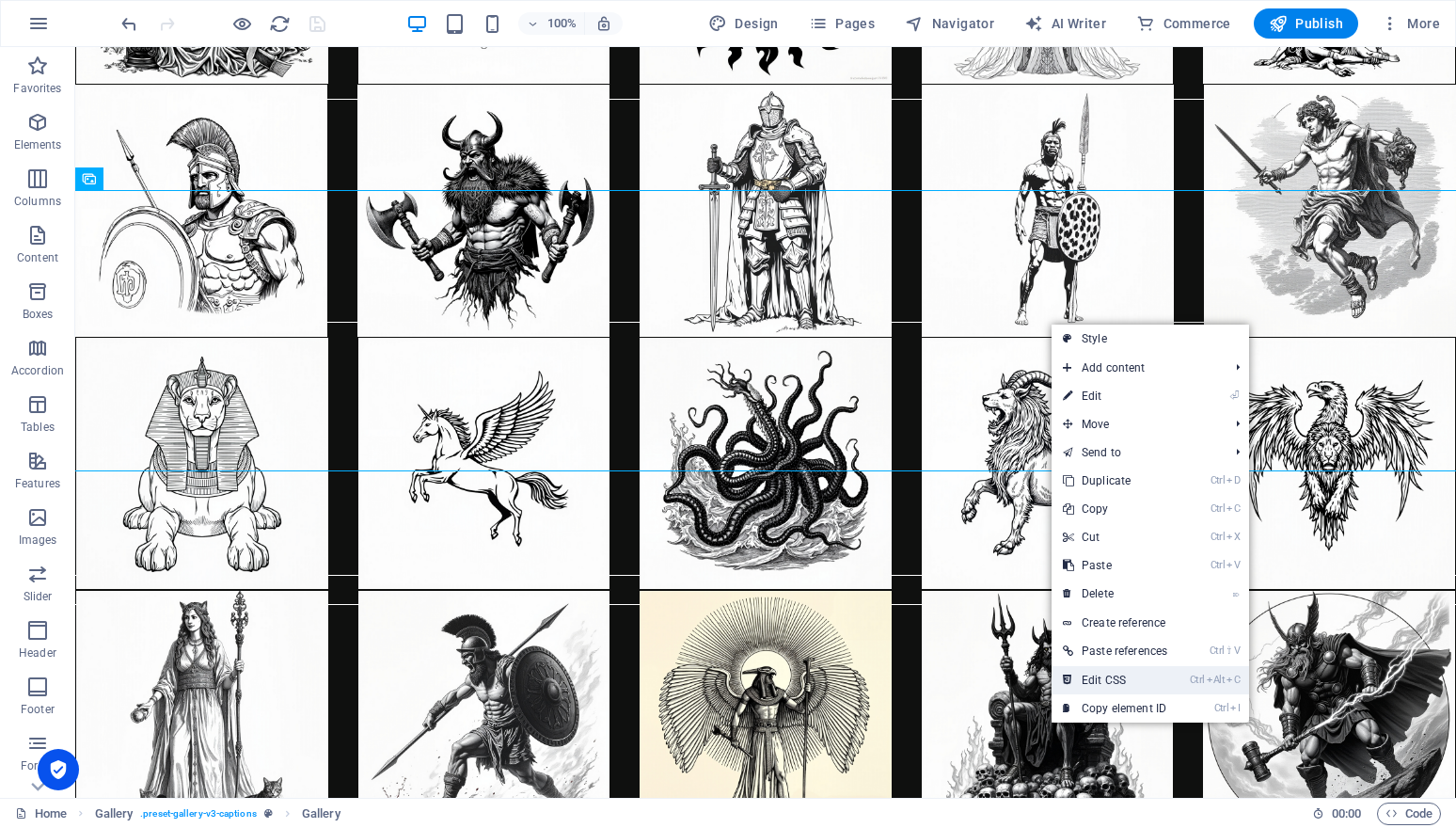 click on "Ctrl Alt C  Edit CSS" at bounding box center (1115, 680) 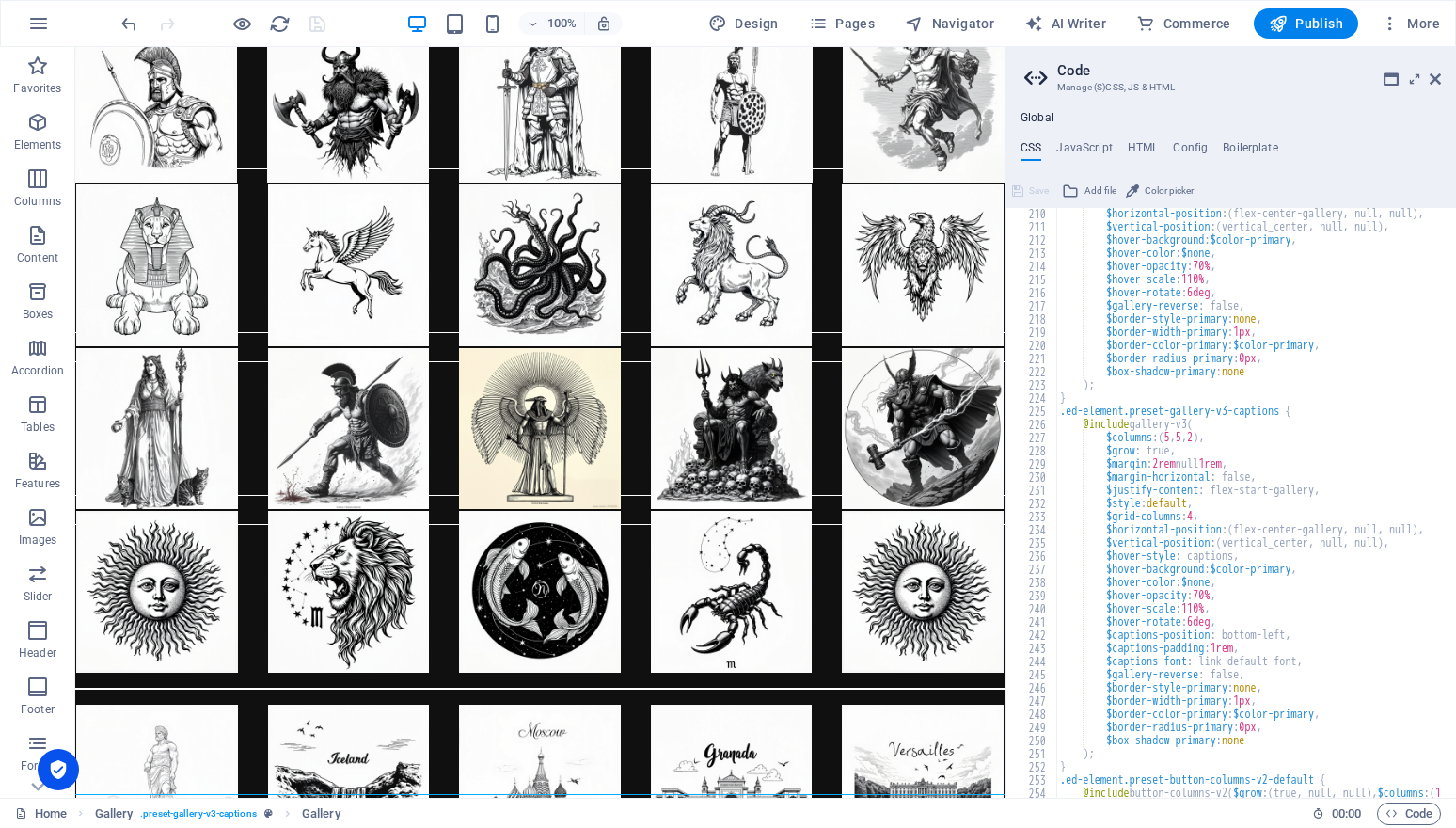 scroll, scrollTop: 2754, scrollLeft: 0, axis: vertical 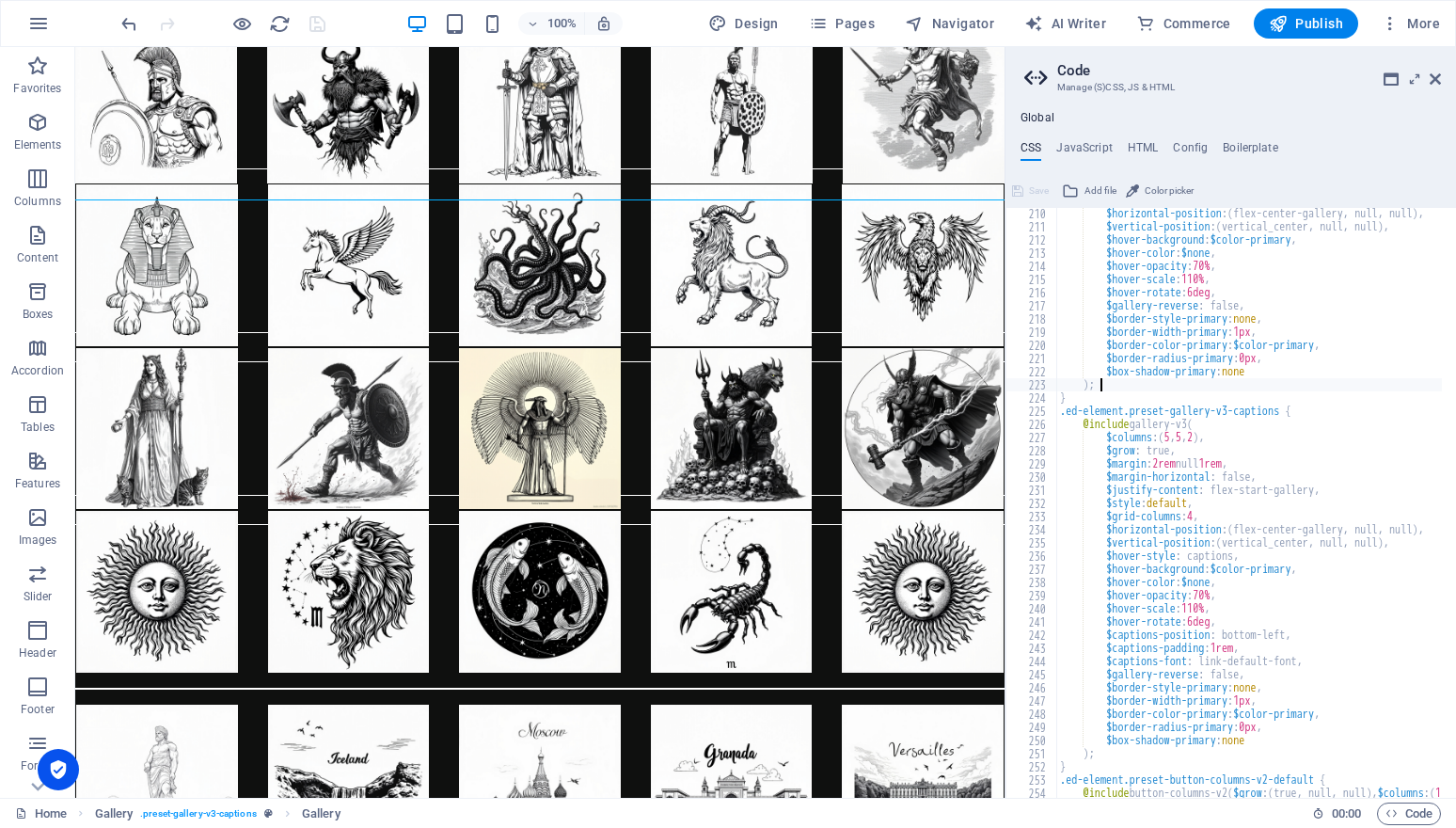 click on "$horizontal-position :  ( flex-center-gallery, null, null ) ,            $vertical-position :  ( vertical_center, null, null ) ,            $hover-background :  $color-primary ,            $hover-color :  $none ,            $hover-opacity :  70% ,            $hover-scale :  110% ,            $hover-rotate :  6deg ,            $gallery-reverse : false,            $border-style-primary :  none ,            $border-width-primary :  1px ,            $border-color-primary :  $color-primary ,            $border-radius-primary :  0px ,            $box-shadow-primary :  none      ) ; } .ed-element.preset-gallery-v3-captions   {      @include  gallery-v3 (           $columns :  ( 5 ,  5 ,  2 ) ,            $grow : true,            $margin :  2rem  null  1rem ,            $margin-horizontal : false,            $justify-content : flex-start-gallery,            $style :  default ,            $grid-columns :  4 ,            $horizontal-position :  ( flex-center-gallery, null, null ) ,            :  ( ) ,       )" at bounding box center (1383, 508) 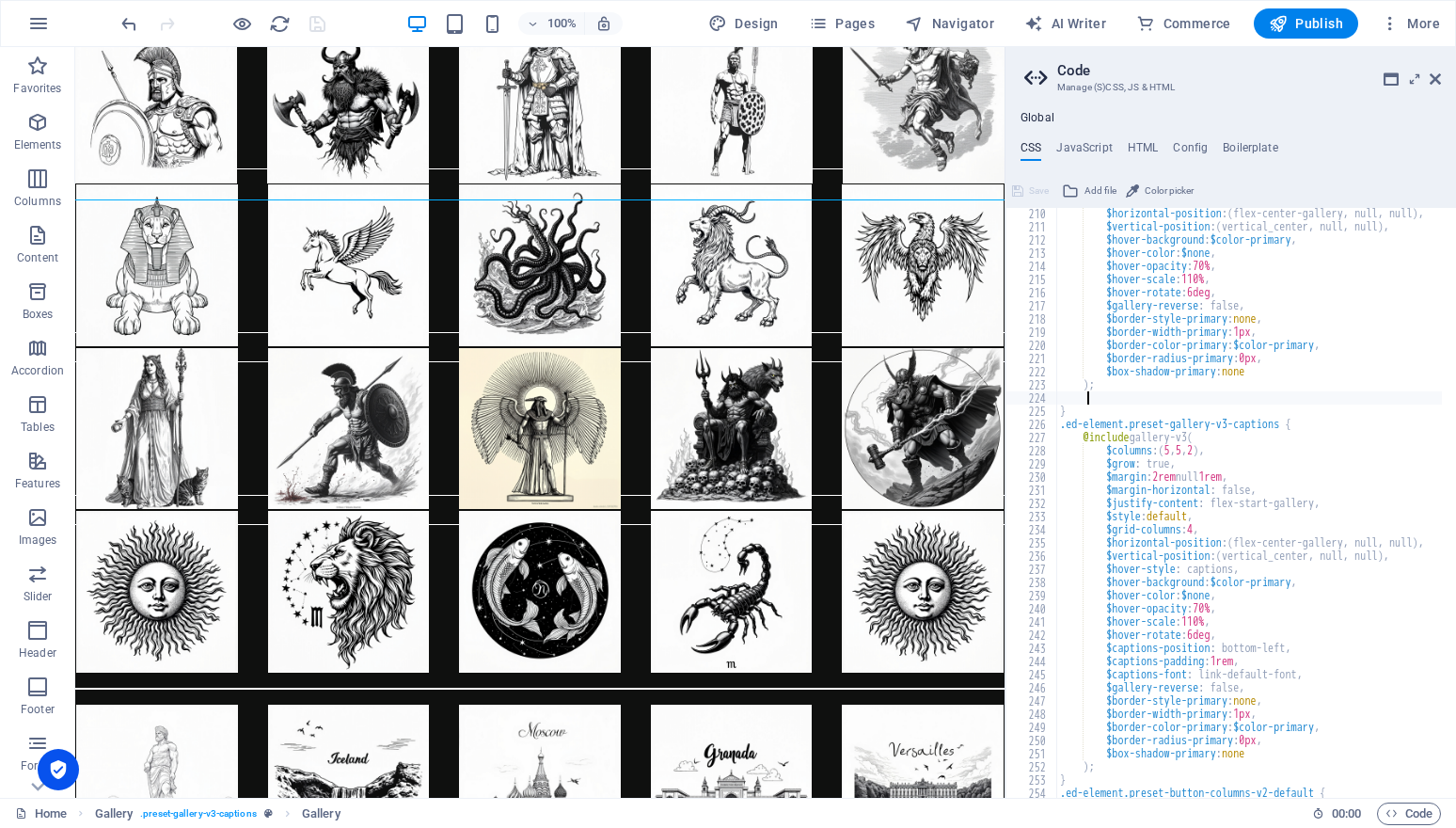 scroll, scrollTop: 0, scrollLeft: 7, axis: horizontal 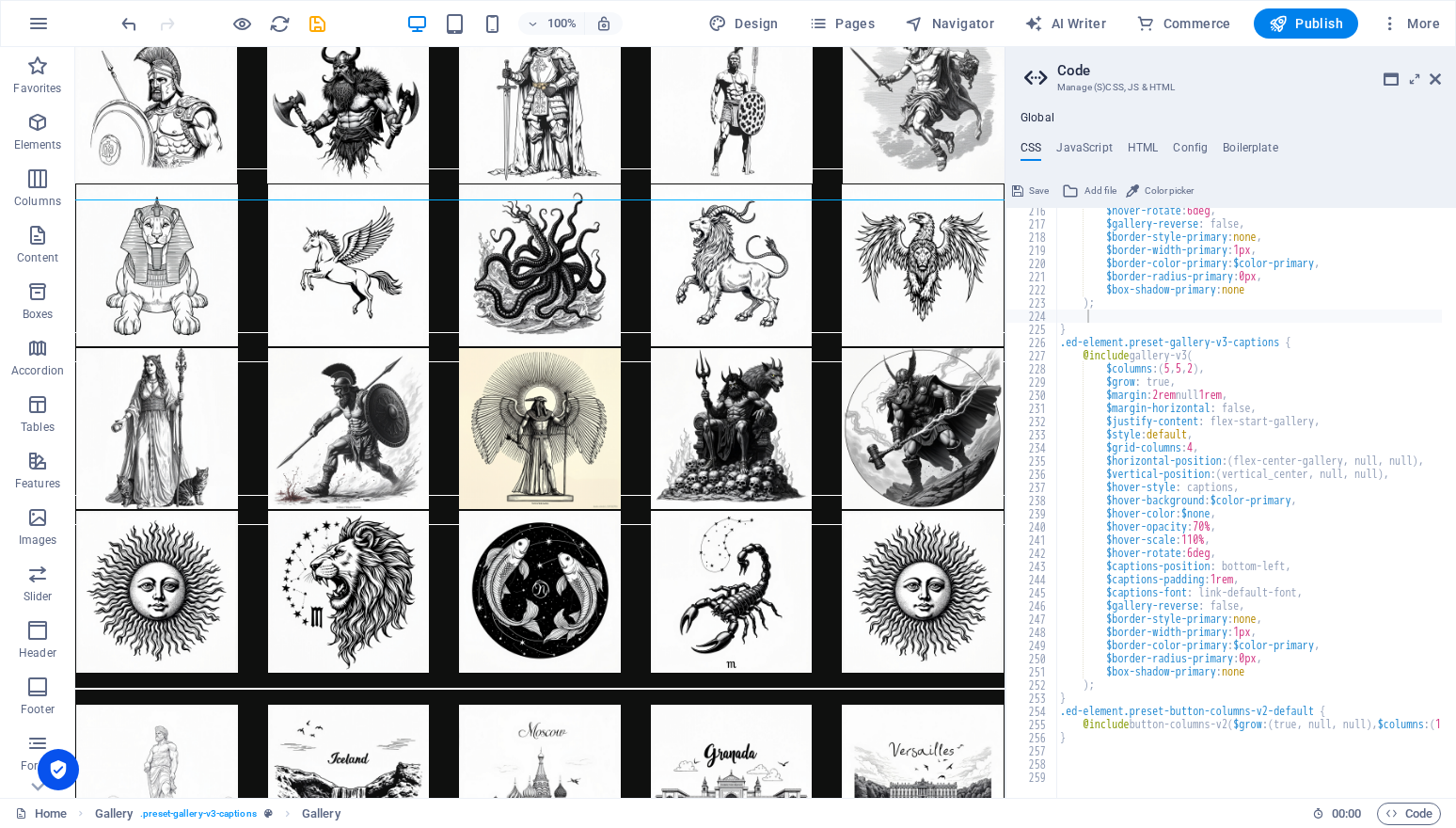 click on "$hover-rotate :  6deg ,            $gallery-reverse : false,            $border-style-primary :  none ,            $border-width-primary :  1px ,            $border-color-primary :  $color-primary ,            $border-radius-primary :  0px ,            $box-shadow-primary :  none      ) ;      } .ed-element.preset-gallery-v3-captions   {      @include  gallery-v3 (           $columns :  ( 5 ,  5 ,  2 ) ,            $grow : true,            $margin :  2rem  null  1rem ,            $margin-horizontal : false,            $justify-content : flex-start-gallery,            $style :  default ,            $grid-columns :  4 ,            $horizontal-position :  ( flex-center-gallery, null, null ) ,            $vertical-position :  ( vertical_center, null, null ) ,            $hover-style : captions,            $hover-background :  $color-primary ,            $hover-color :  $none ,            $hover-opacity :  70% ,            $hover-scale :  110% ,            $hover-rotate :  6deg ,                      :" at bounding box center [1383, 505] 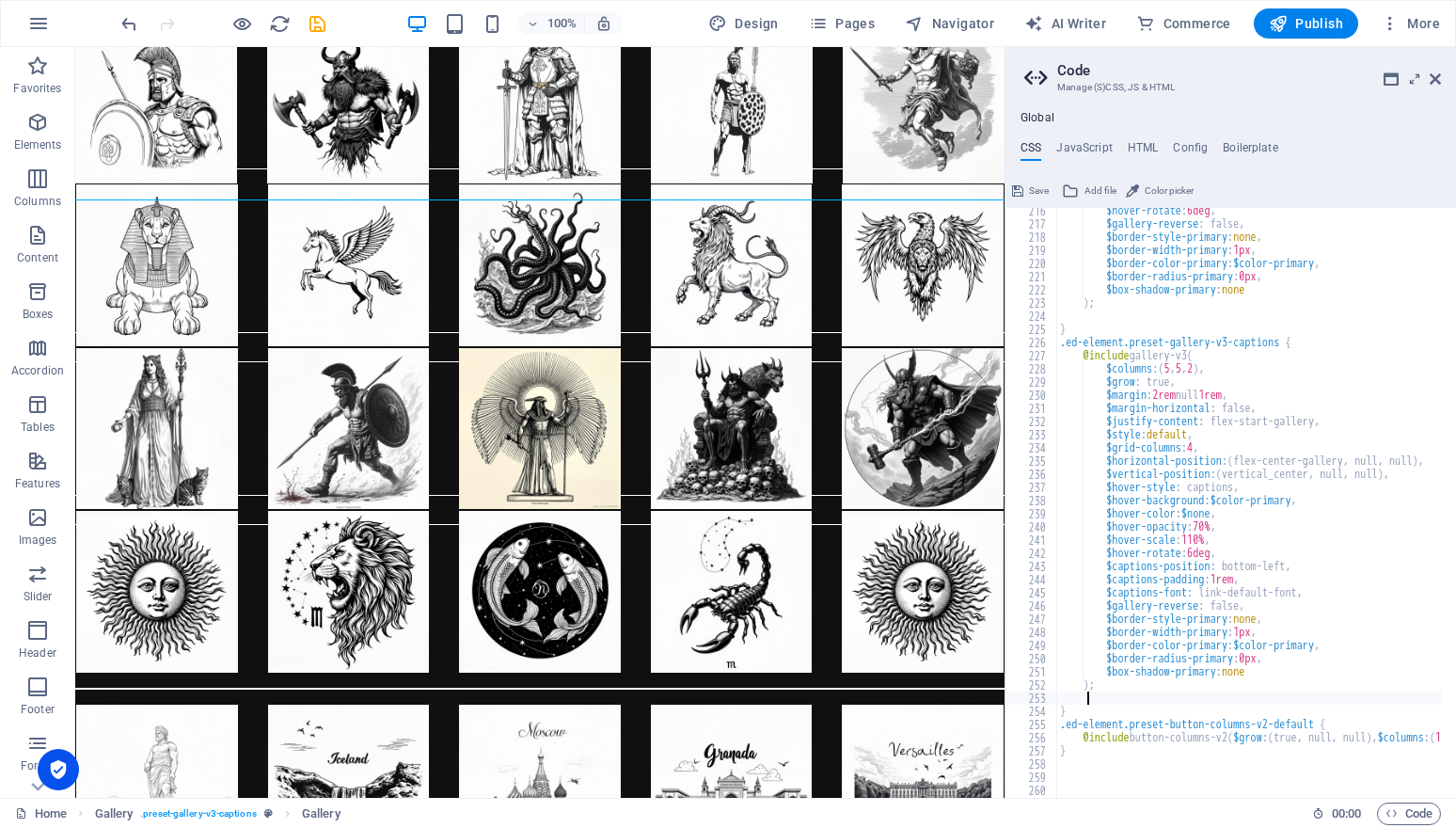 paste on "}" 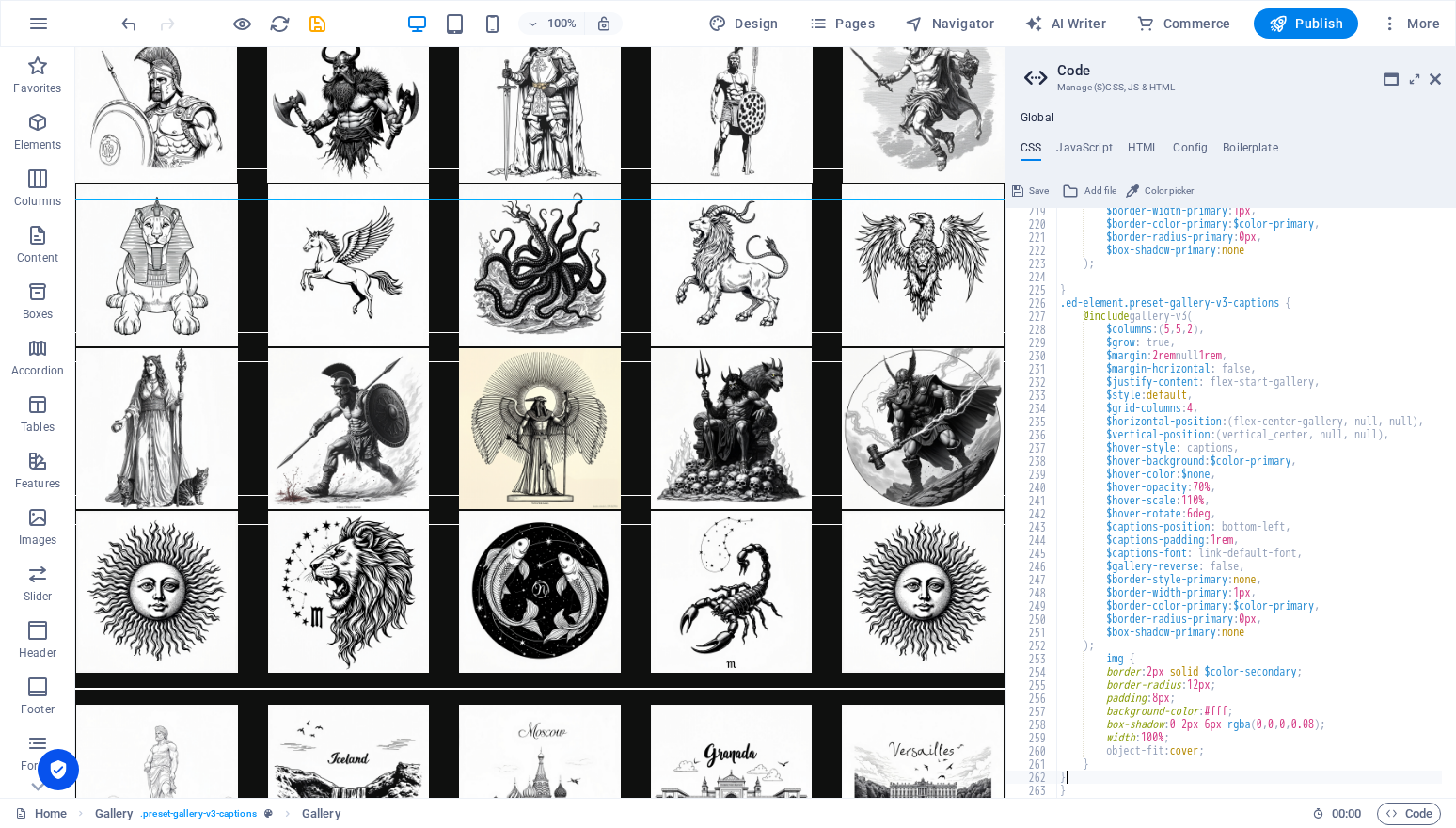 scroll, scrollTop: 0, scrollLeft: 0, axis: both 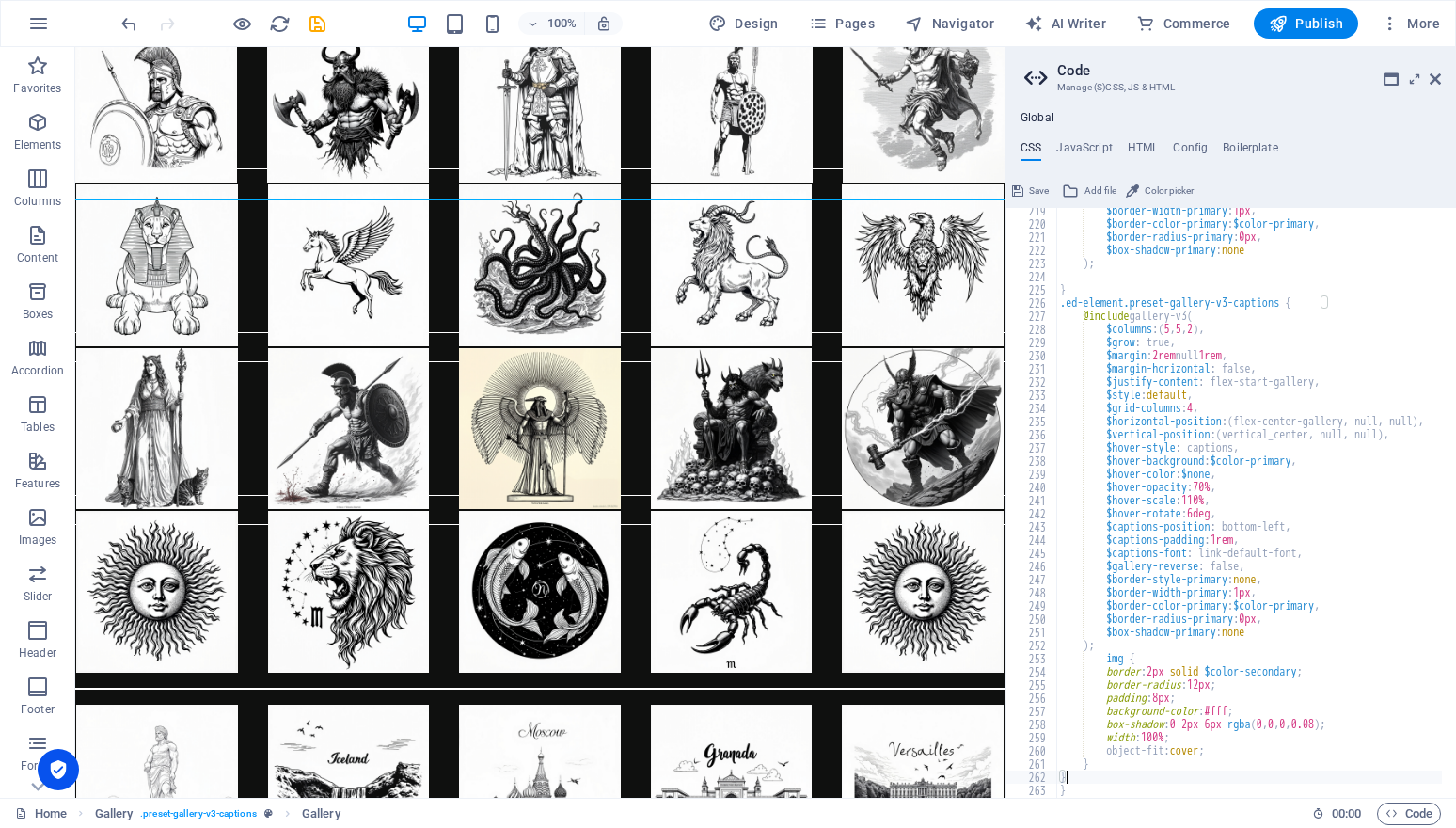 type on "}" 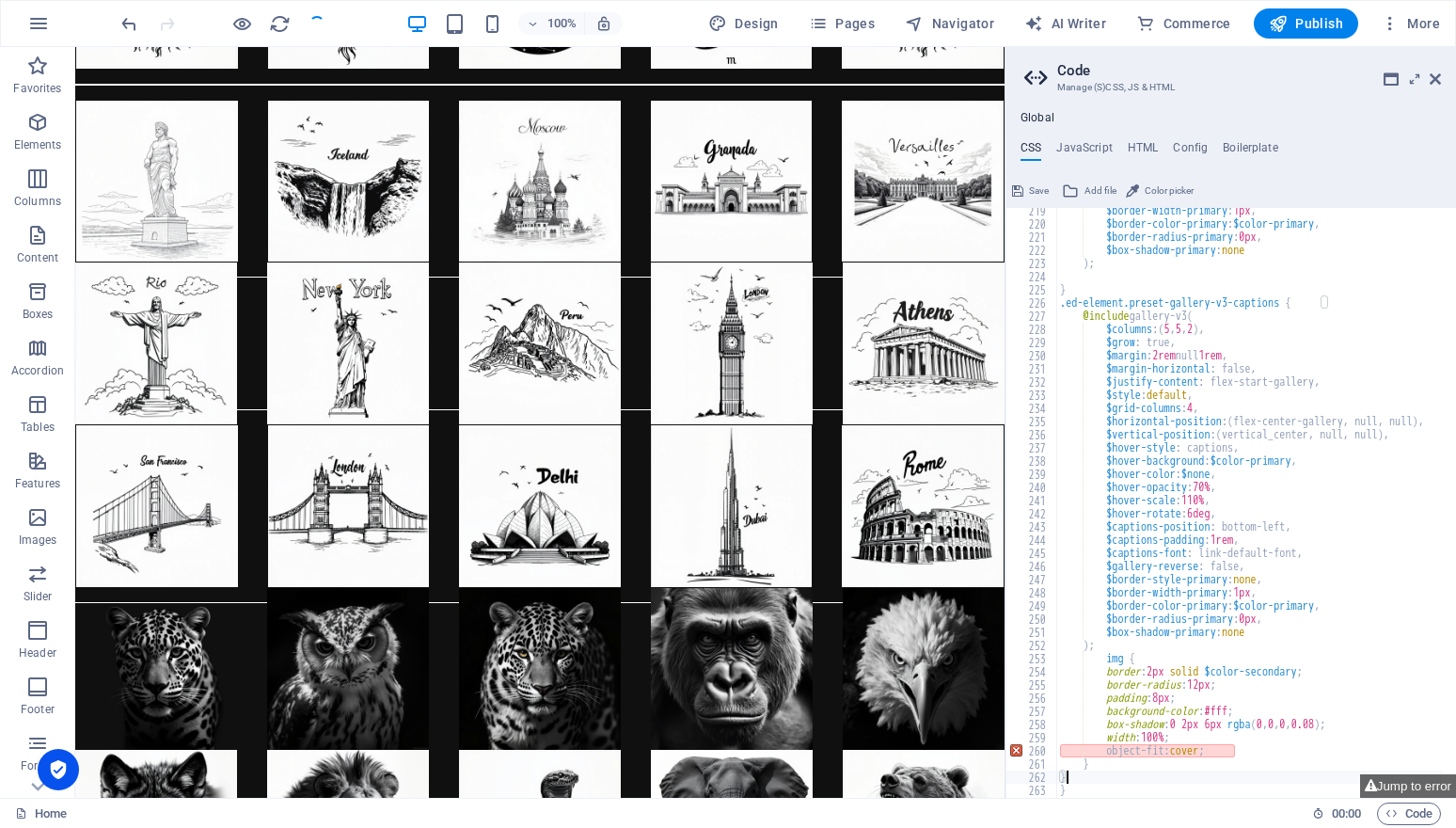 scroll, scrollTop: 3208, scrollLeft: 0, axis: vertical 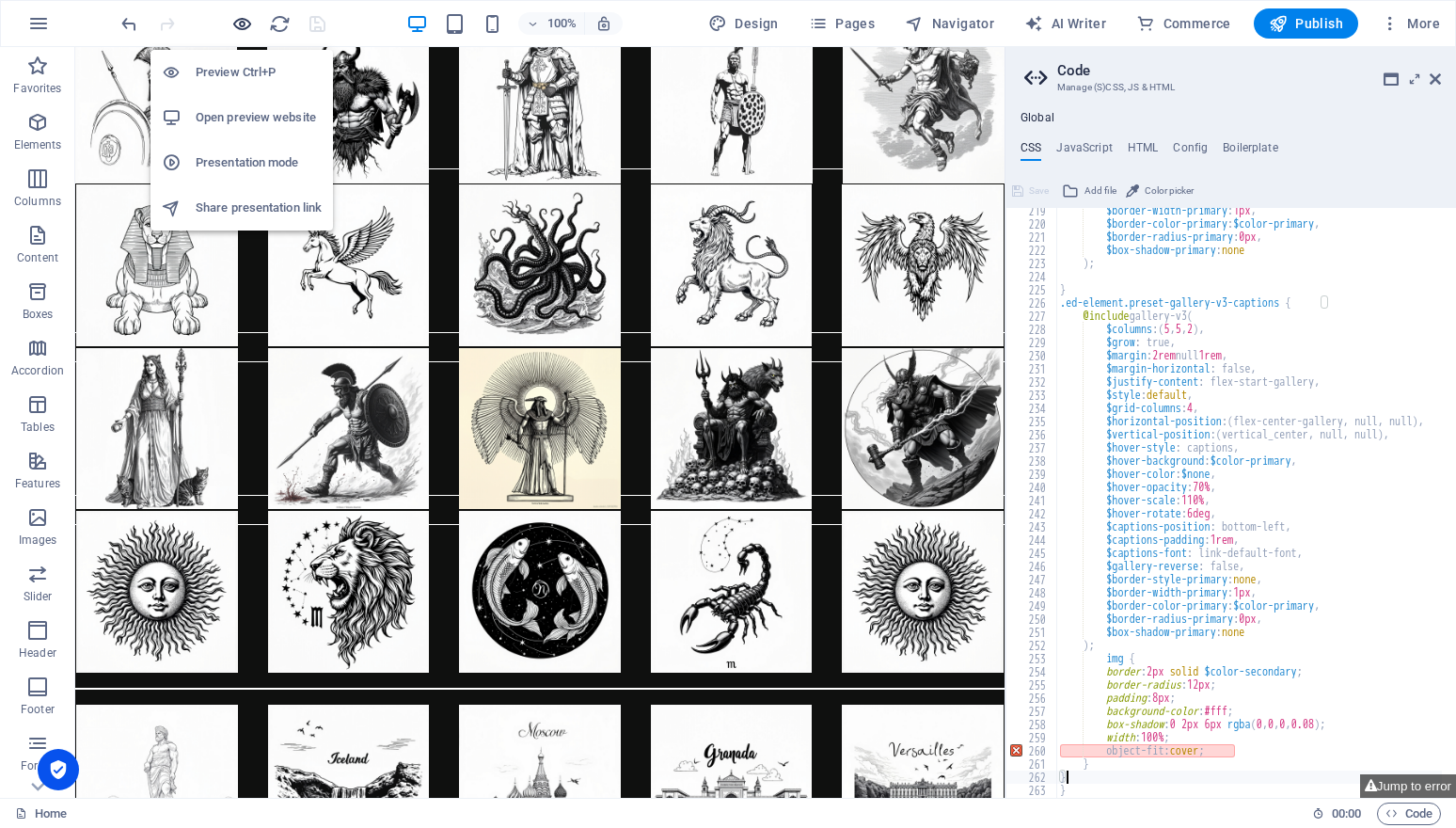click at bounding box center (242, 24) 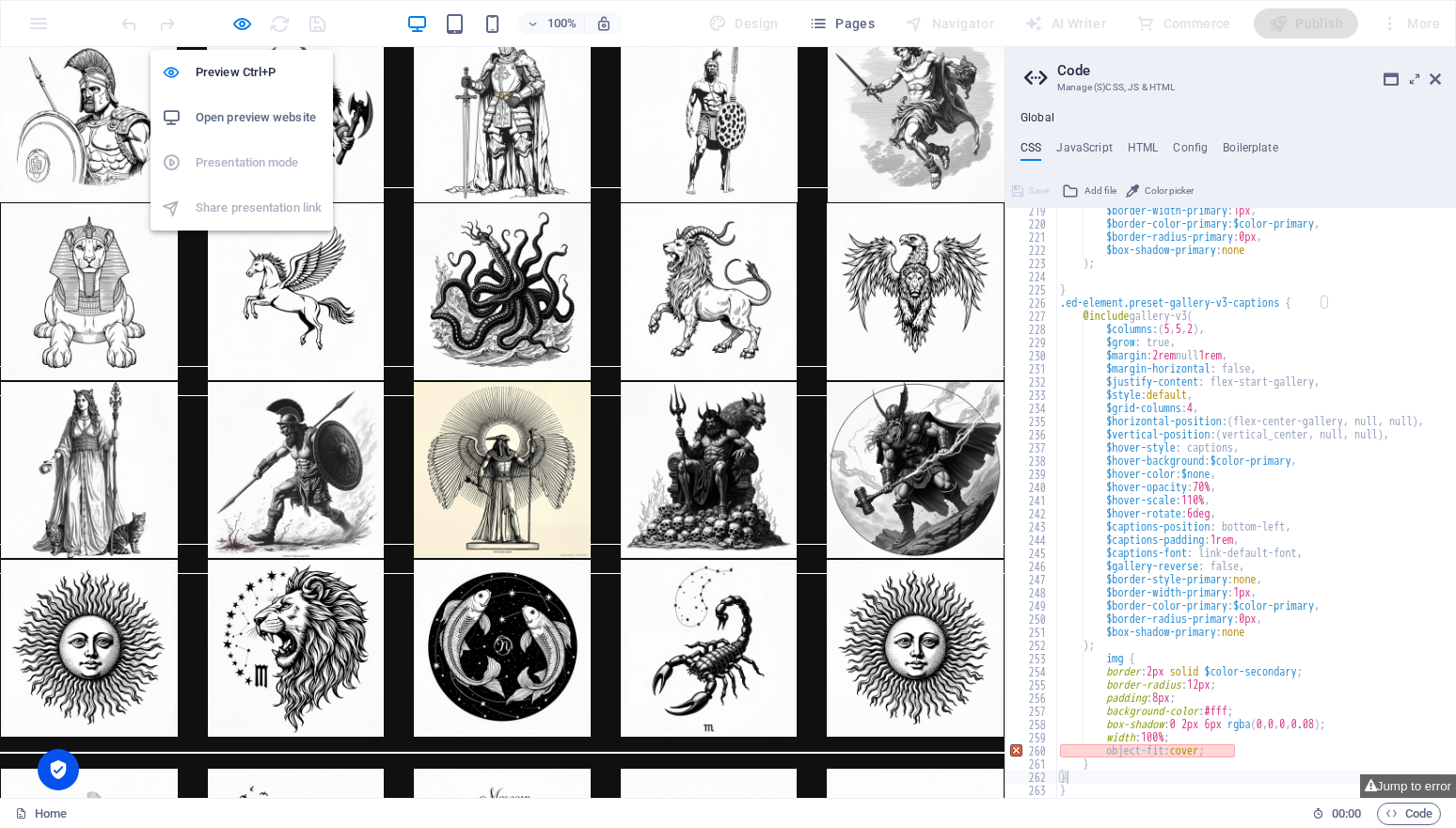 click on "Open preview website" at bounding box center (259, 118) 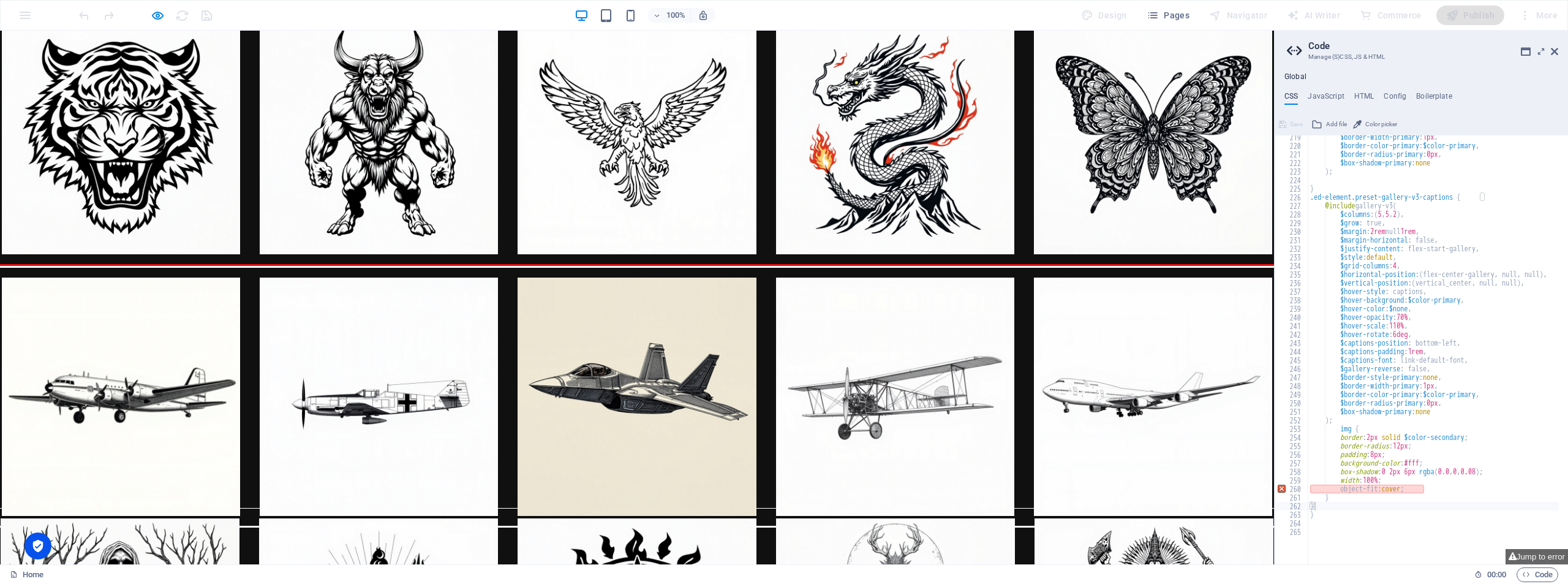 scroll, scrollTop: 2898, scrollLeft: 0, axis: vertical 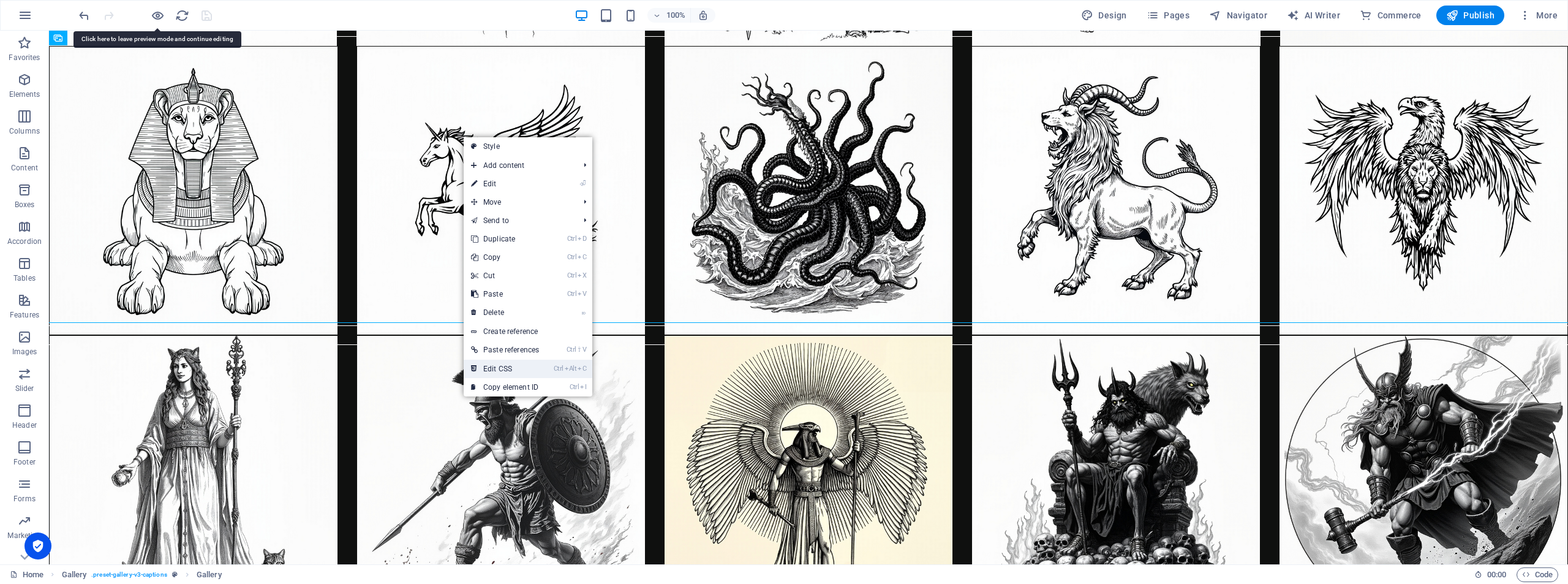 click on "Ctrl Alt C  Edit CSS" at bounding box center [505, 369] 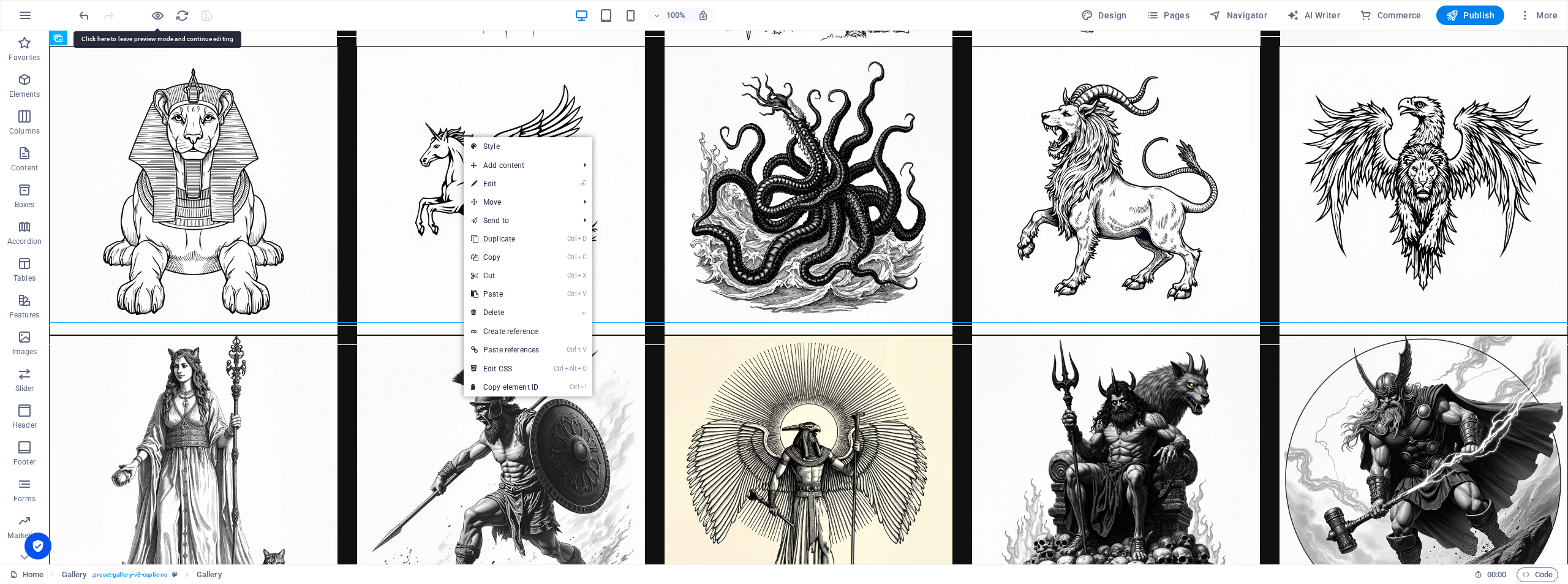 scroll, scrollTop: 2919, scrollLeft: 0, axis: vertical 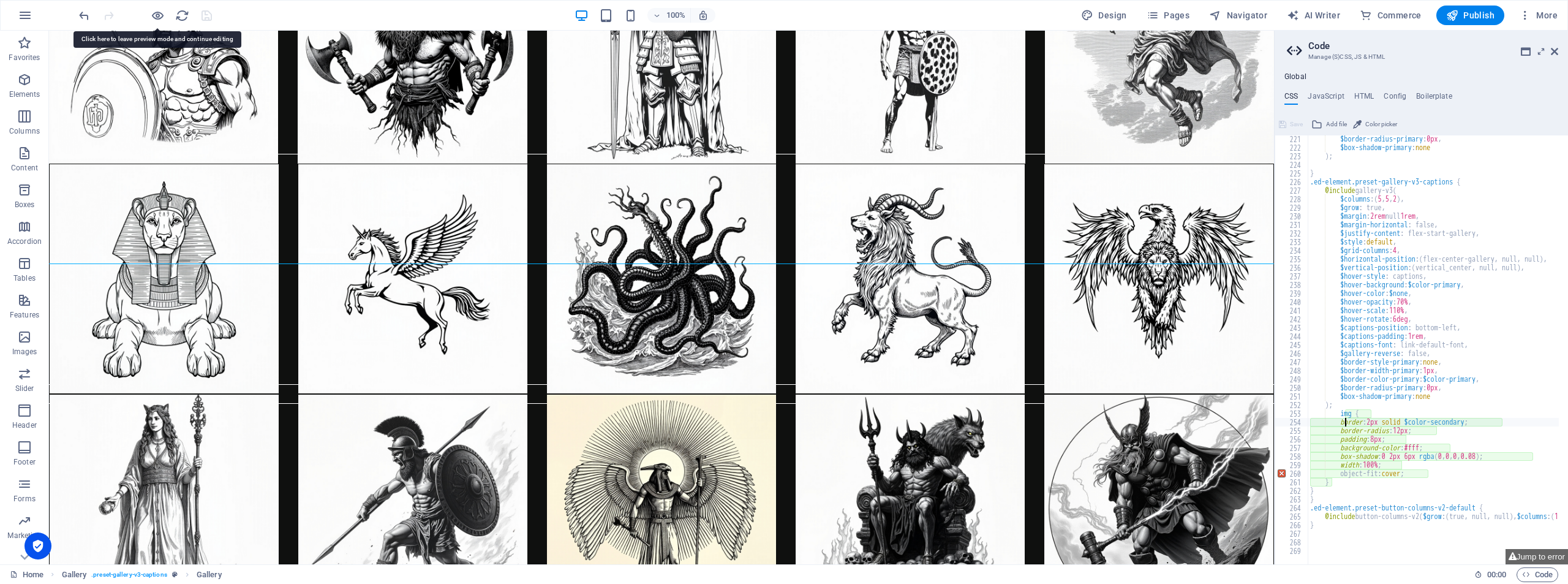 click on "$border-radius-primary :  0px ,            $box-shadow-primary :  none      ) ;      } .ed-element.preset-gallery-v3-captions   {      @include  gallery-v3 (           $columns :  ( 5 ,  5 ,  2 ) ,            $grow : true,            $margin :  2rem  null  1rem ,            $margin-horizontal : false,            $justify-content : flex-start-gallery,            $style :  default ,            $grid-columns :  4 ,            $horizontal-position :  ( flex-center-gallery, null, null ) ,            $vertical-position :  ( vertical_center, null, null ) ,            $hover-style : captions,            $hover-background :  $color-primary ,            $hover-color :  $none ,            $hover-opacity :  70% ,            $hover-scale :  110% ,            $hover-rotate :  6deg ,            $captions-position : bottom-left,            $captions-padding :  1rem ,            $captions-font : link-default-font,            $gallery-reverse : false,            $border-style-primary :  none ,            :  1px ,  :" at bounding box center (1520, 353) 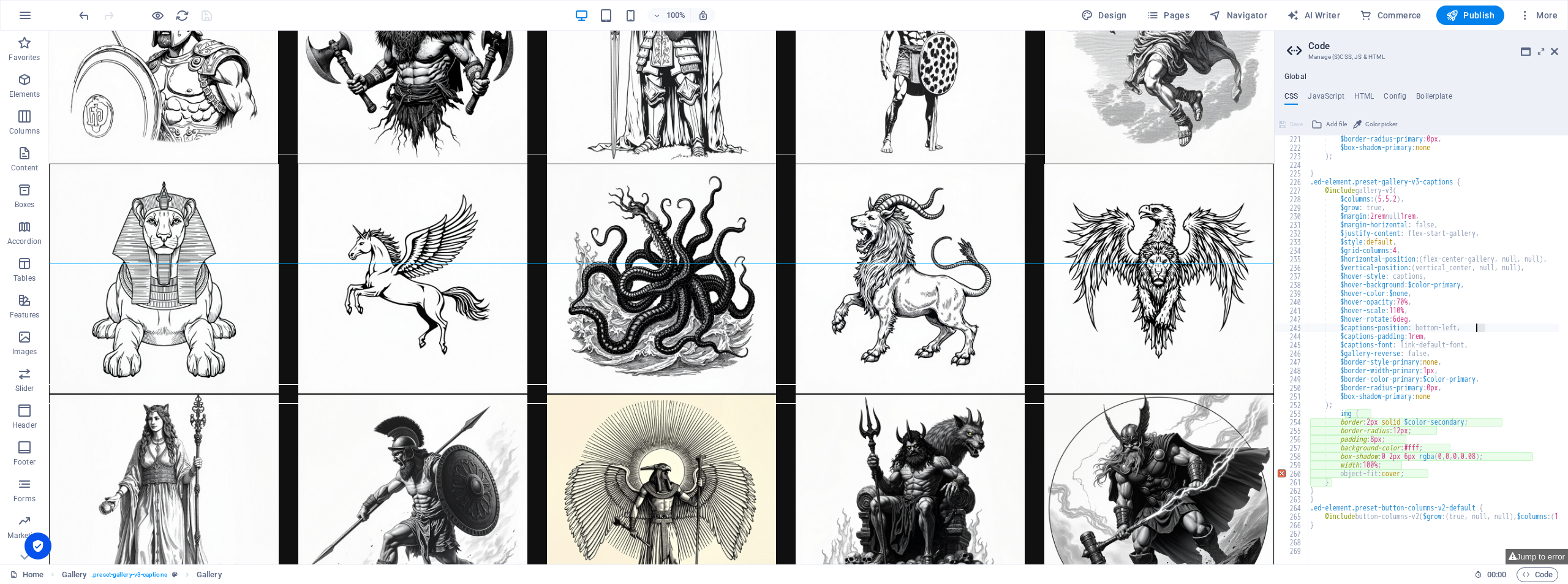 type 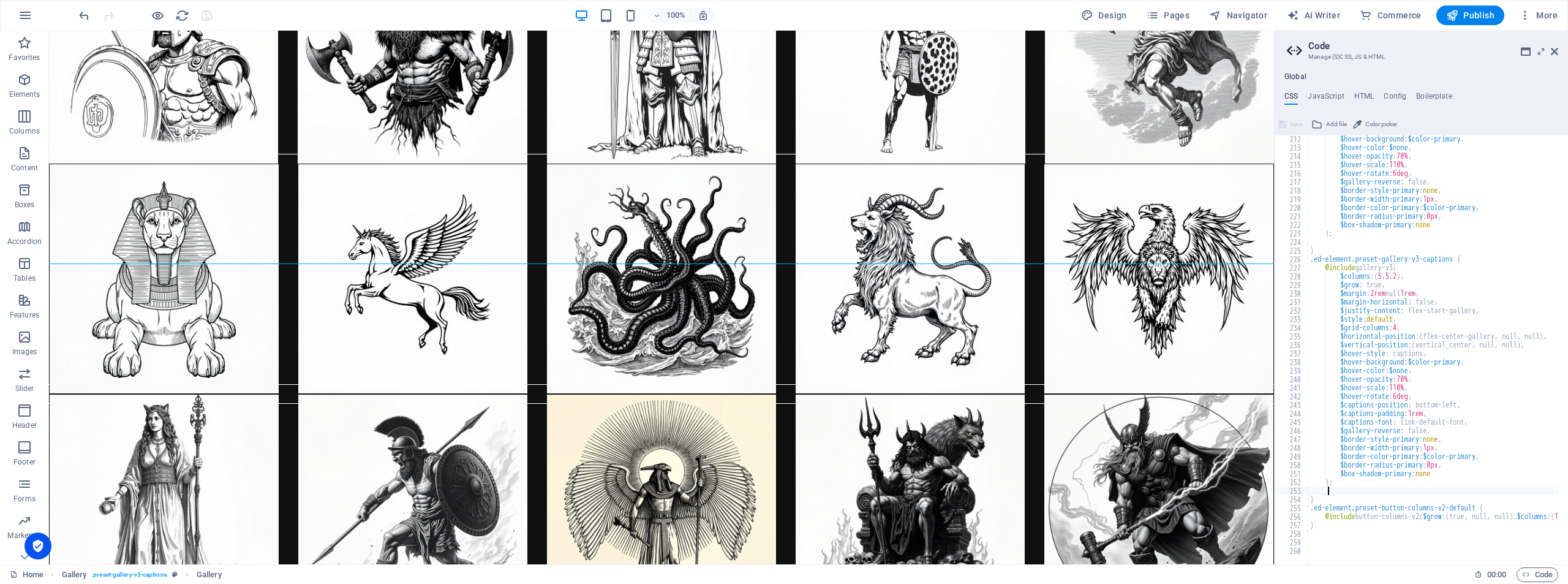 scroll, scrollTop: 1811, scrollLeft: 0, axis: vertical 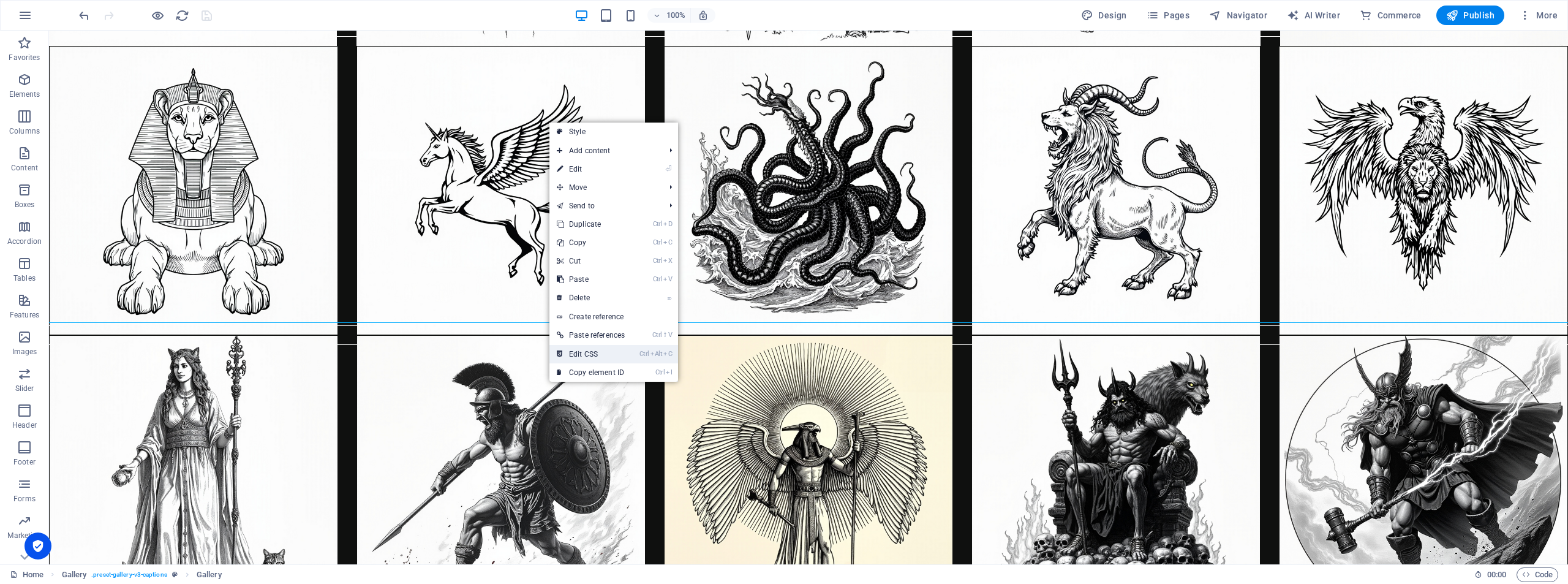 click on "Ctrl Alt C  Edit CSS" at bounding box center [590, 354] 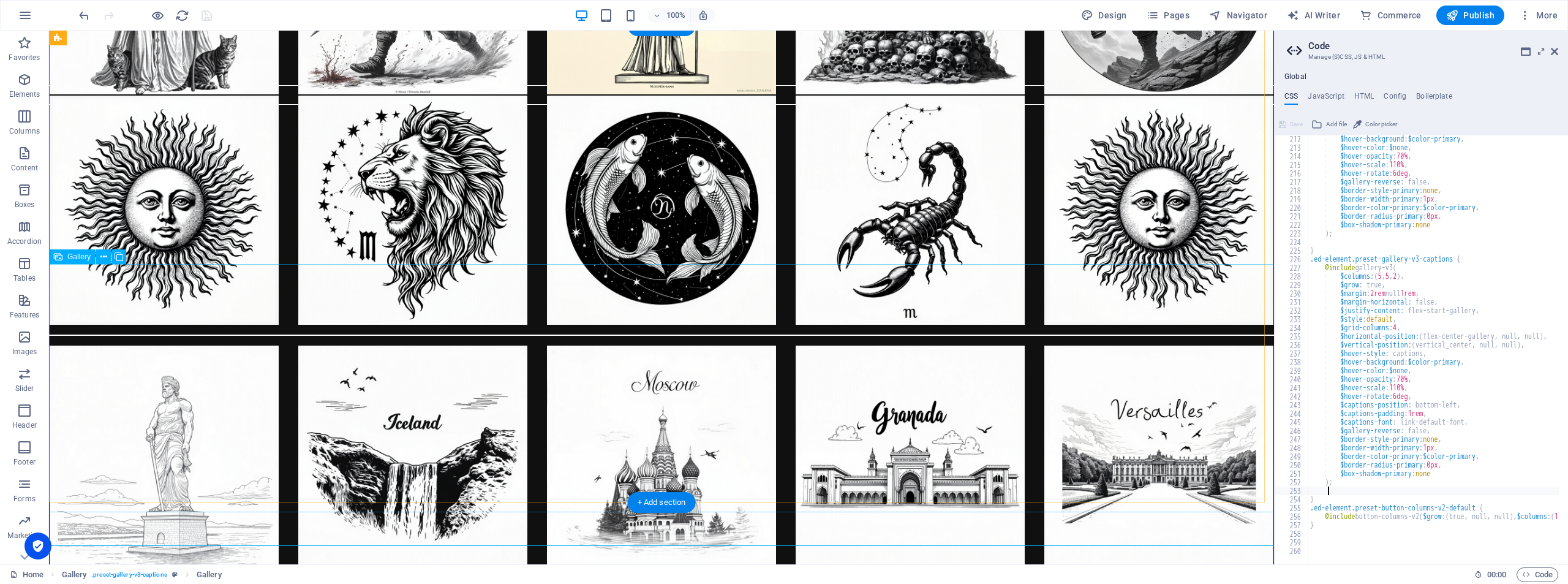 scroll, scrollTop: 2919, scrollLeft: 0, axis: vertical 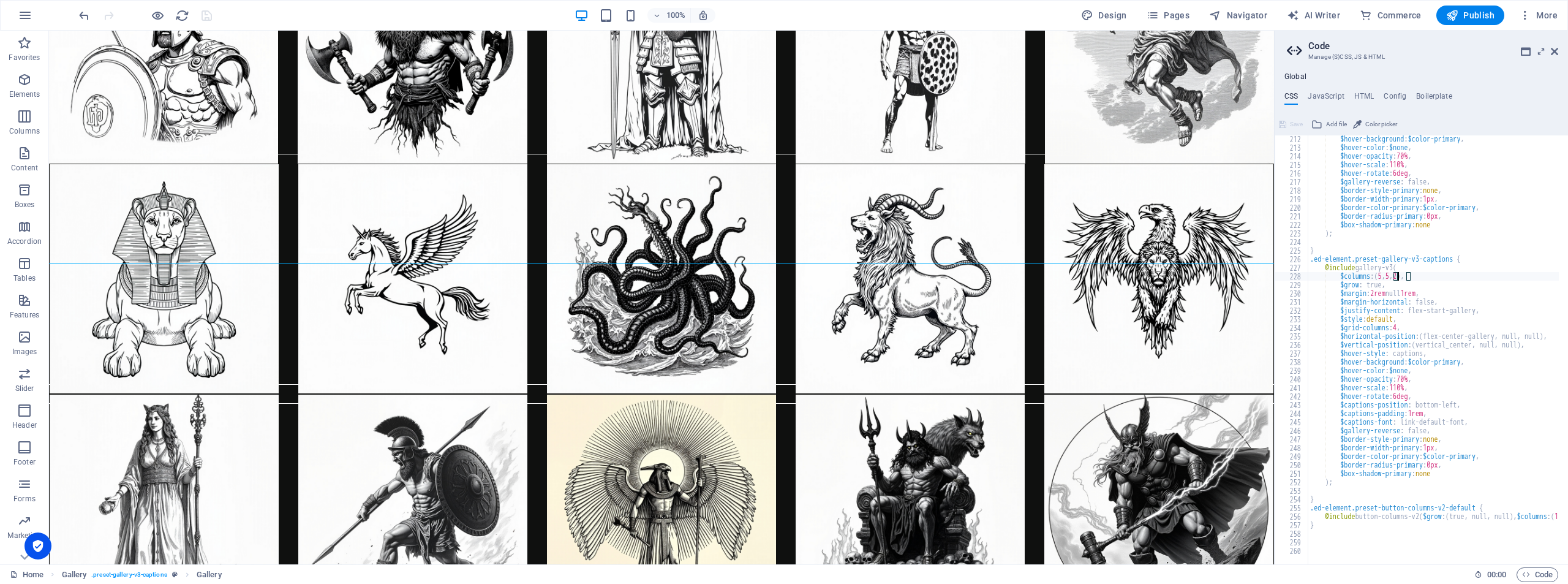 click on "$hover-background :  $color-primary ,            $hover-color :  $none ,            $hover-opacity :  70% ,            $hover-scale :  110% ,            $hover-rotate :  6deg ,            $gallery-reverse : false,            $border-style-primary :  none ,            $border-width-primary :  1px ,            $border-color-primary :  $color-primary ,            $border-radius-primary :  0px ,            $box-shadow-primary :  none      ) ;      } .ed-element.preset-gallery-v3-captions   {      @include  gallery-v3 (           $columns :  ( 5 ,  5 ,  2 ) ,            $grow : true,            $margin :  2rem  null  1rem ,            $margin-horizontal : false,            $justify-content : flex-start-gallery,            $style :  default ,            $grid-columns :  4 ,            $horizontal-position :  ( flex-center-gallery, null, null ) ,            $vertical-position :  ( vertical_center, null, null ) ,            $hover-style : captions,            $hover-background :  $color-primary ," at bounding box center [1520, 353] 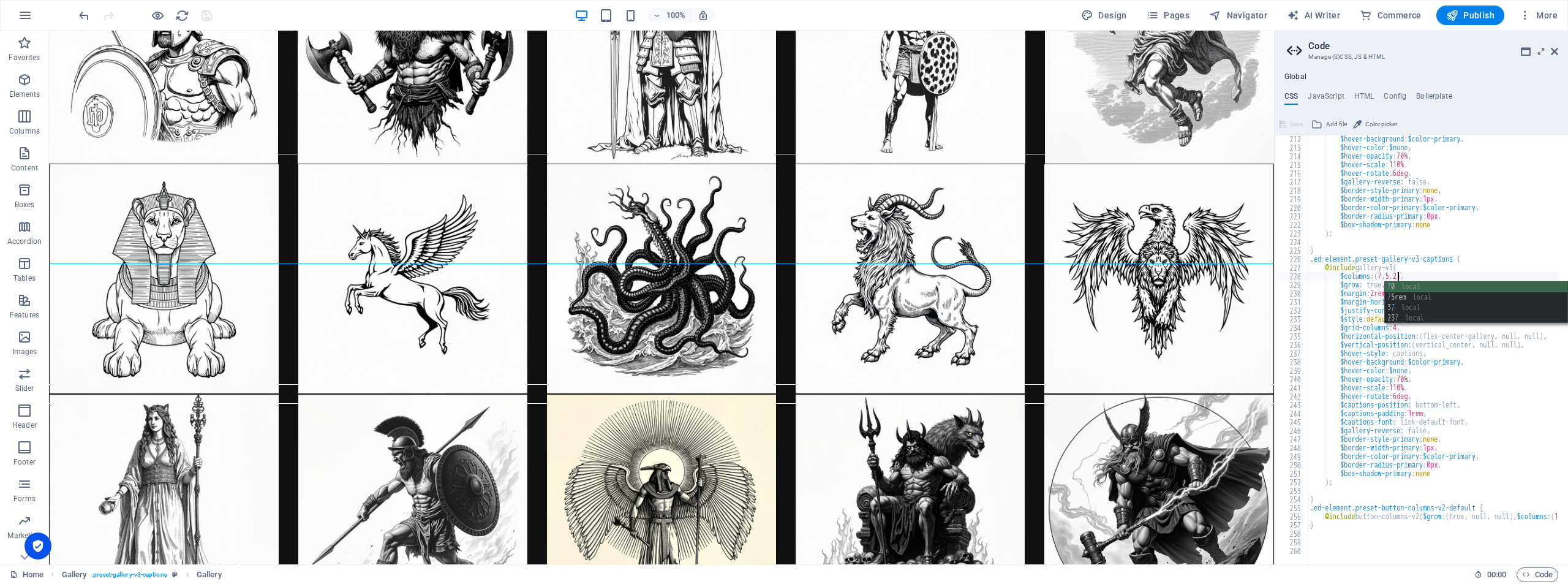 scroll, scrollTop: 0, scrollLeft: 17, axis: horizontal 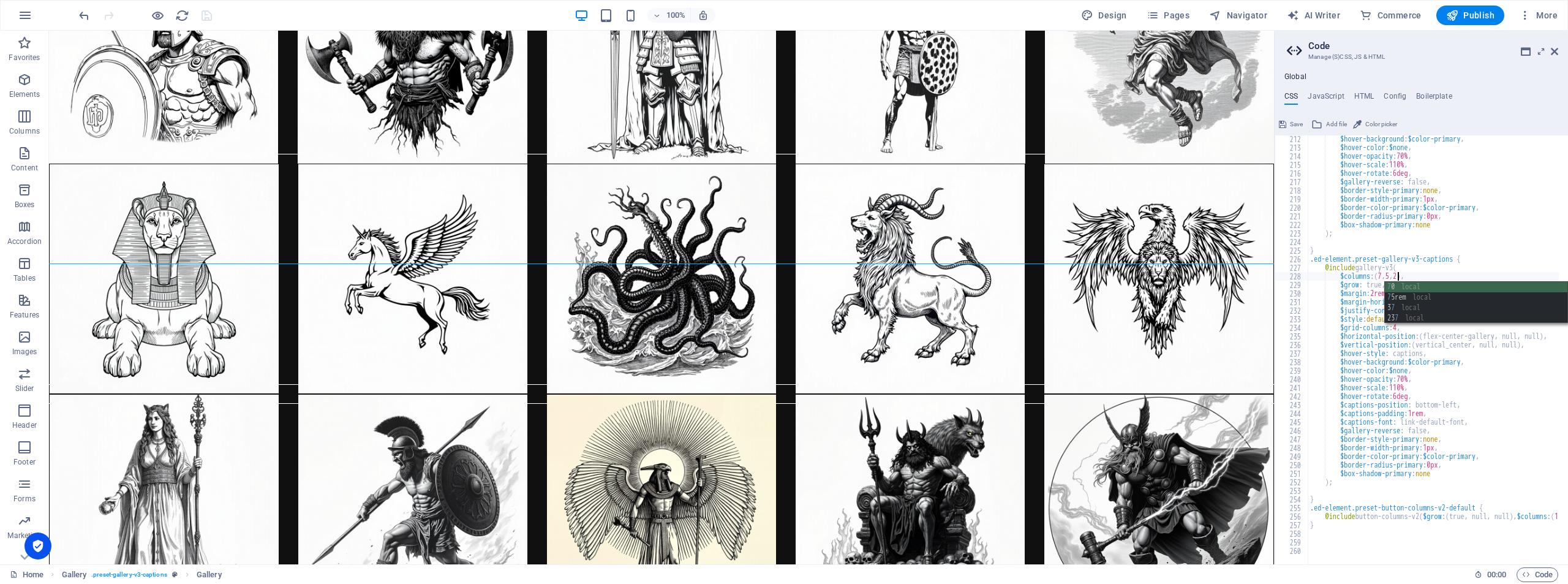 click on "$hover-background :  $color-primary ,            $hover-color :  $none ,            $hover-opacity :  70% ,            $hover-scale :  110% ,            $hover-rotate :  6deg ,            $gallery-reverse : false,            $border-style-primary :  none ,            $border-width-primary :  1px ,            $border-color-primary :  $color-primary ,            $border-radius-primary :  0px ,            $box-shadow-primary :  none      ) ;      } .ed-element.preset-gallery-v3-captions   {      @include  gallery-v3 (           $columns :  ( 7 ,  5 ,  2 ) ,            $grow : true,            $margin :  2rem  null  1rem ,            $margin-horizontal : false,            $justify-content : flex-start-gallery,            $style :  default ,            $grid-columns :  4 ,            $horizontal-position :  ( flex-center-gallery, null, null ) ,            $vertical-position :  ( vertical_center, null, null ) ,            $hover-style : captions,            $hover-background :  $color-primary ," at bounding box center (1520, 353) 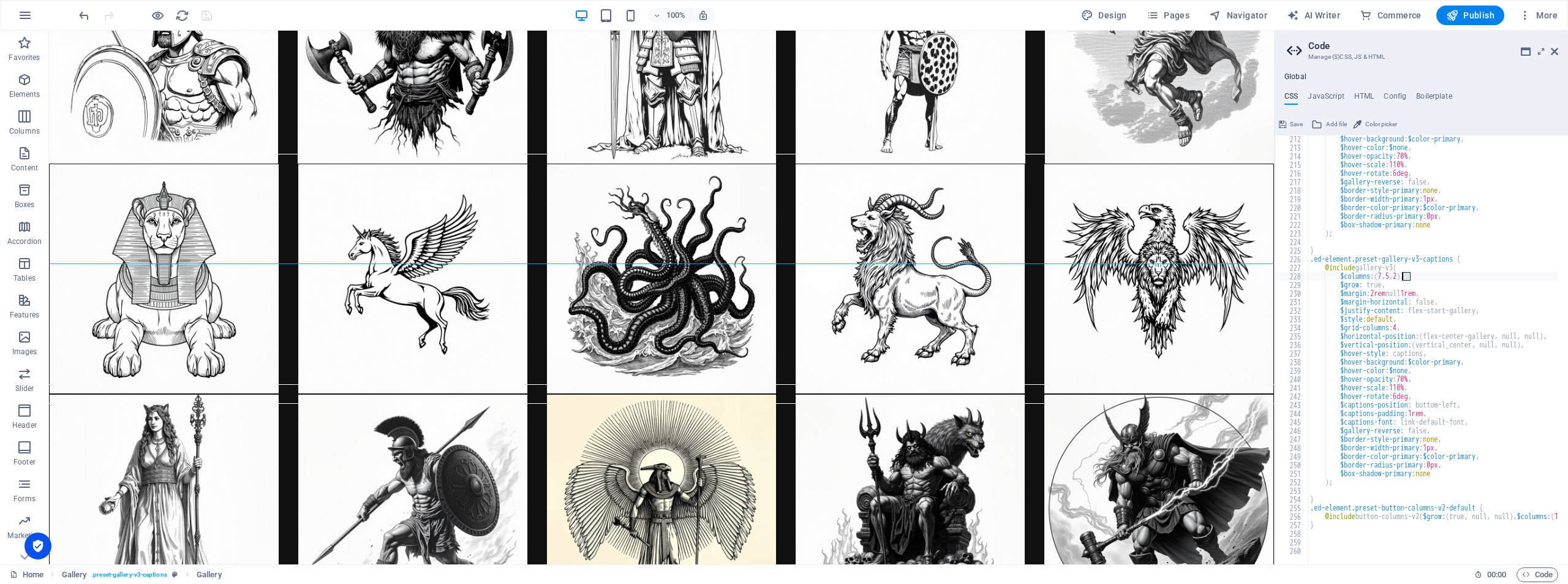 drag, startPoint x: 1412, startPoint y: 279, endPoint x: 1404, endPoint y: 278, distance: 8.062258 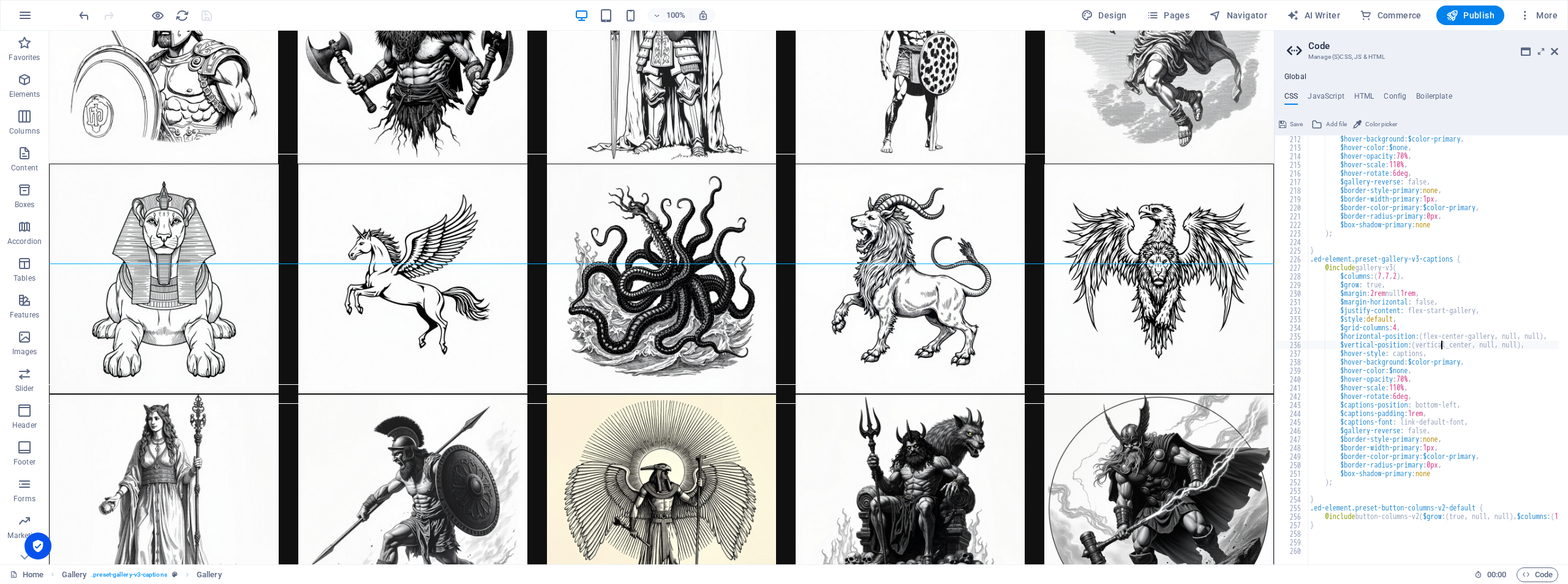 click on "$hover-background :  $color-primary ,            $hover-color :  $none ,            $hover-opacity :  70% ,            $hover-scale :  110% ,            $hover-rotate :  6deg ,            $gallery-reverse : false,            $border-style-primary :  none ,            $border-width-primary :  1px ,            $border-color-primary :  $color-primary ,            $border-radius-primary :  0px ,            $box-shadow-primary :  none      ) ;      } .ed-element.preset-gallery-v3-captions   {      @include  gallery-v3 (           $columns :  ( 7 , 7 ,  2 ) ,            $grow : true,            $margin :  2rem  null  1rem ,            $margin-horizontal : false,            $justify-content : flex-start-gallery,            $style :  default ,            $grid-columns :  4 ,            $horizontal-position :  ( flex-center-gallery, null, null ) ,            $vertical-position :  ( vertical_center, null, null ) ,            $hover-style : captions,            $hover-background :  $color-primary ," at bounding box center (1520, 353) 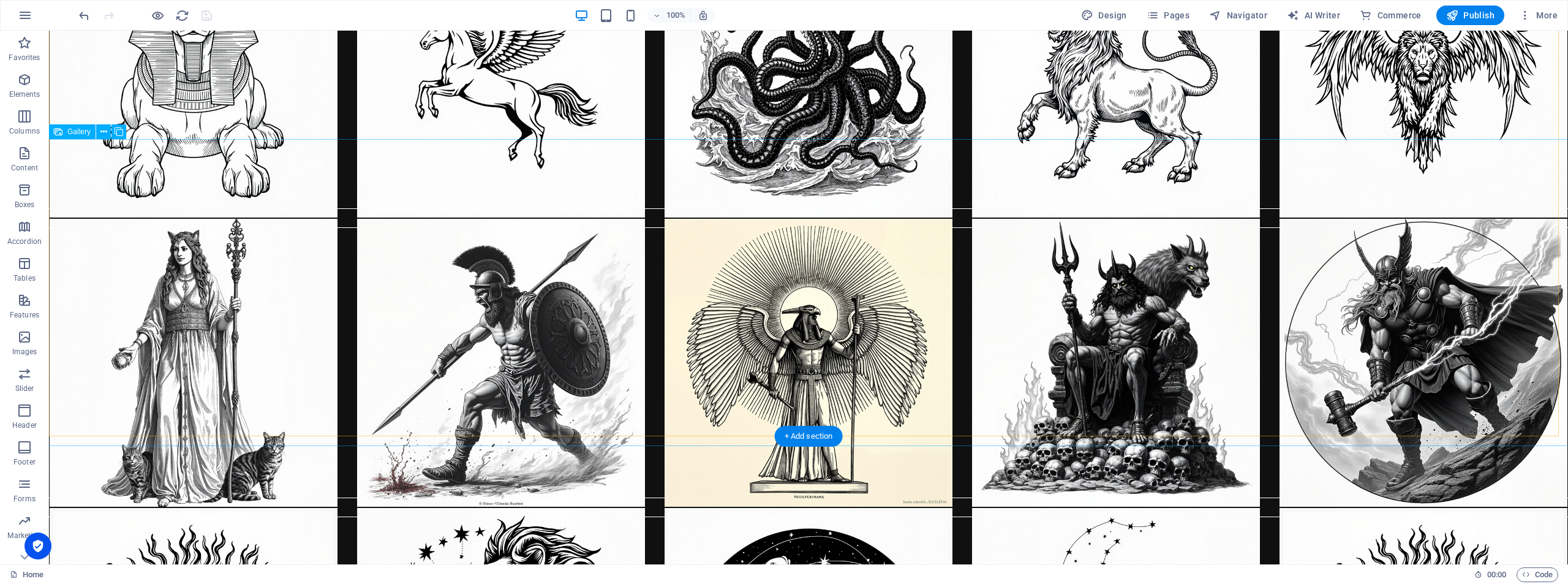 scroll, scrollTop: 3632, scrollLeft: 0, axis: vertical 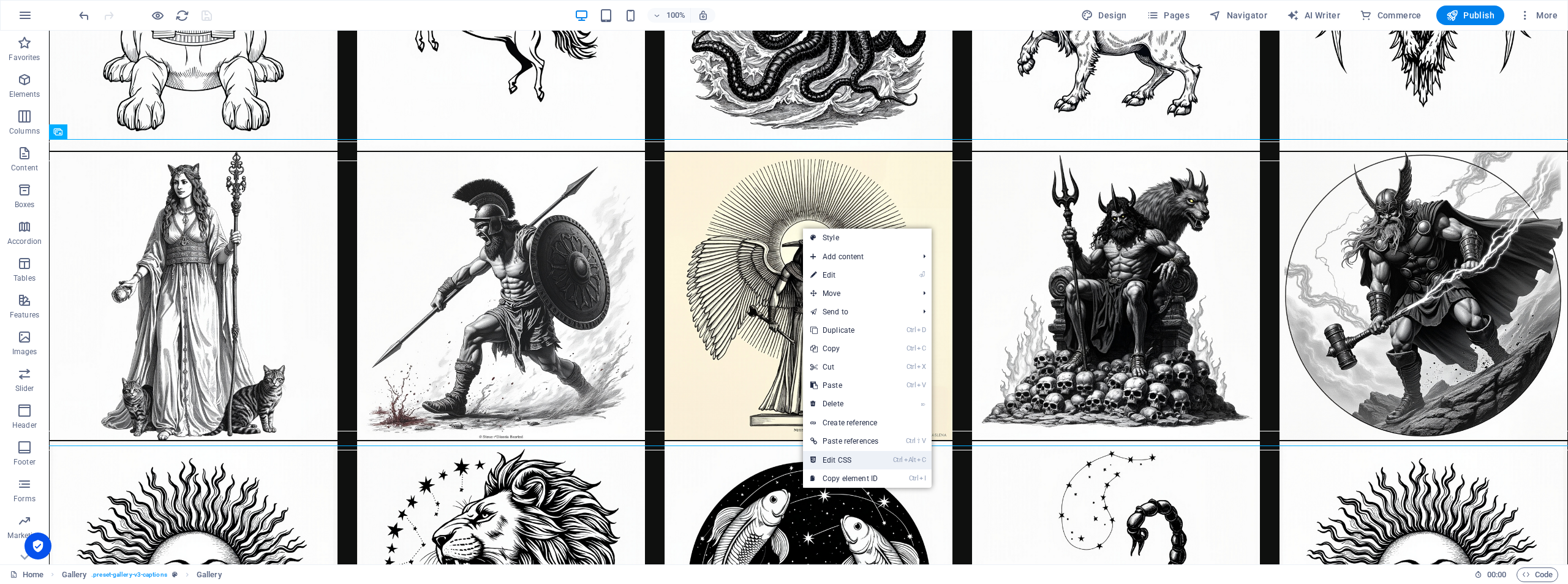 click on "Ctrl Alt C  Edit CSS" at bounding box center (844, 460) 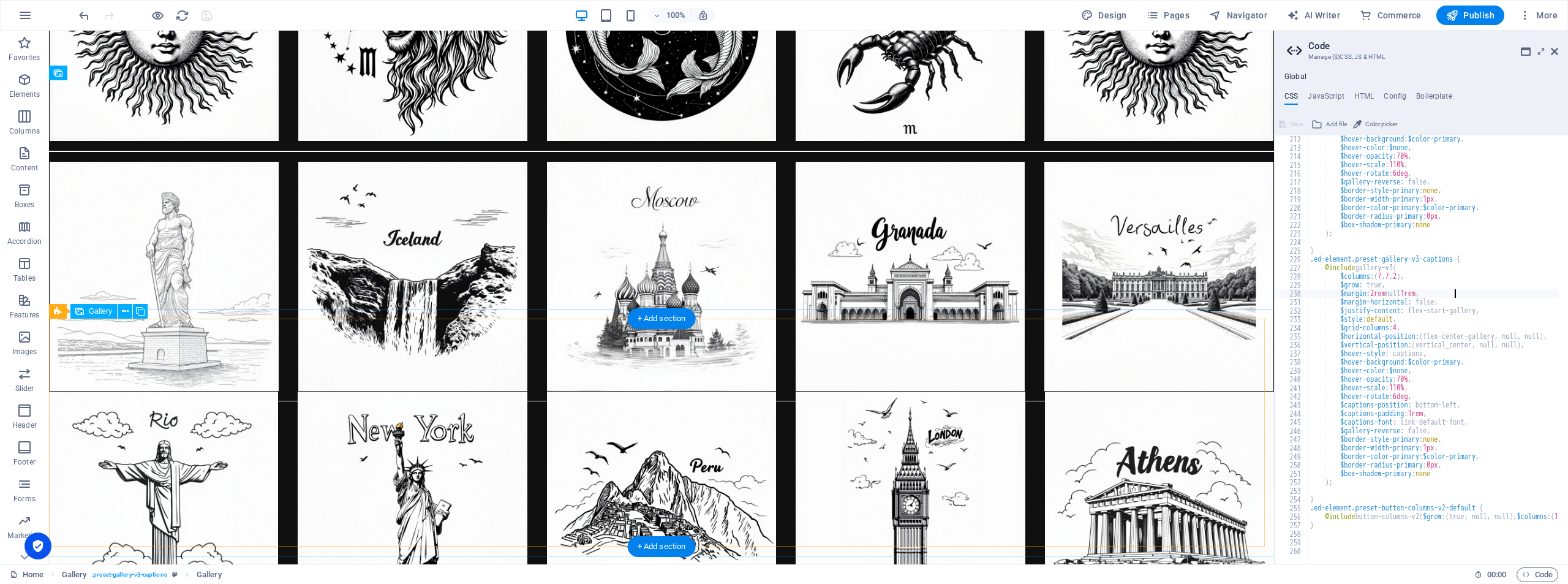scroll, scrollTop: 3103, scrollLeft: 0, axis: vertical 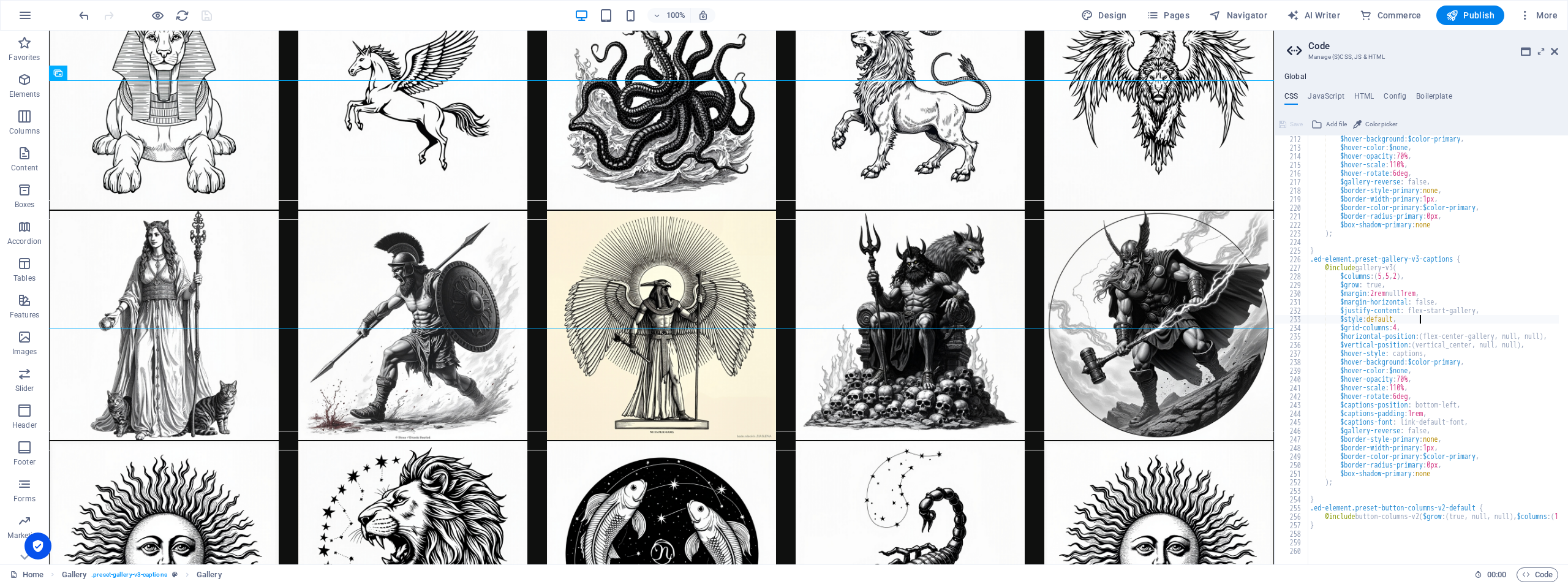 click on "$hover-background :  $color-primary ,            $hover-color :  $none ,            $hover-opacity :  70% ,            $hover-scale :  110% ,            $hover-rotate :  6deg ,            $gallery-reverse : false,            $border-style-primary :  none ,            $border-width-primary :  1px ,            $border-color-primary :  $color-primary ,            $border-radius-primary :  0px ,            $box-shadow-primary :  none      ) ;      } .ed-element.preset-gallery-v3-captions   {      @include  gallery-v3 (           $columns :  ( 5 ,  5 ,  2 ) ,            $grow : true,            $margin :  2rem  null  1rem ,            $margin-horizontal : false,            $justify-content : flex-start-gallery,            $style :  default ,            $grid-columns :  4 ,            $horizontal-position :  ( flex-center-gallery, null, null ) ,            $vertical-position :  ( vertical_center, null, null ) ,            $hover-style : captions,            $hover-background :  $color-primary ," at bounding box center [1520, 353] 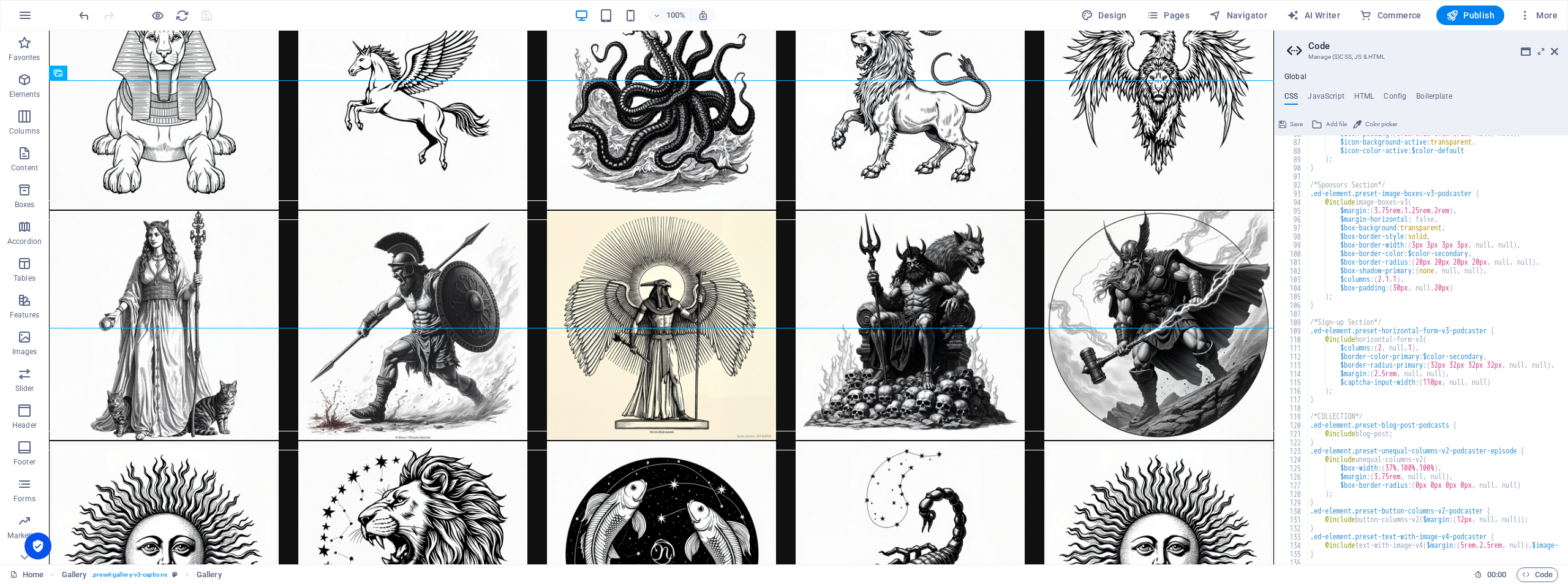 scroll, scrollTop: 919, scrollLeft: 0, axis: vertical 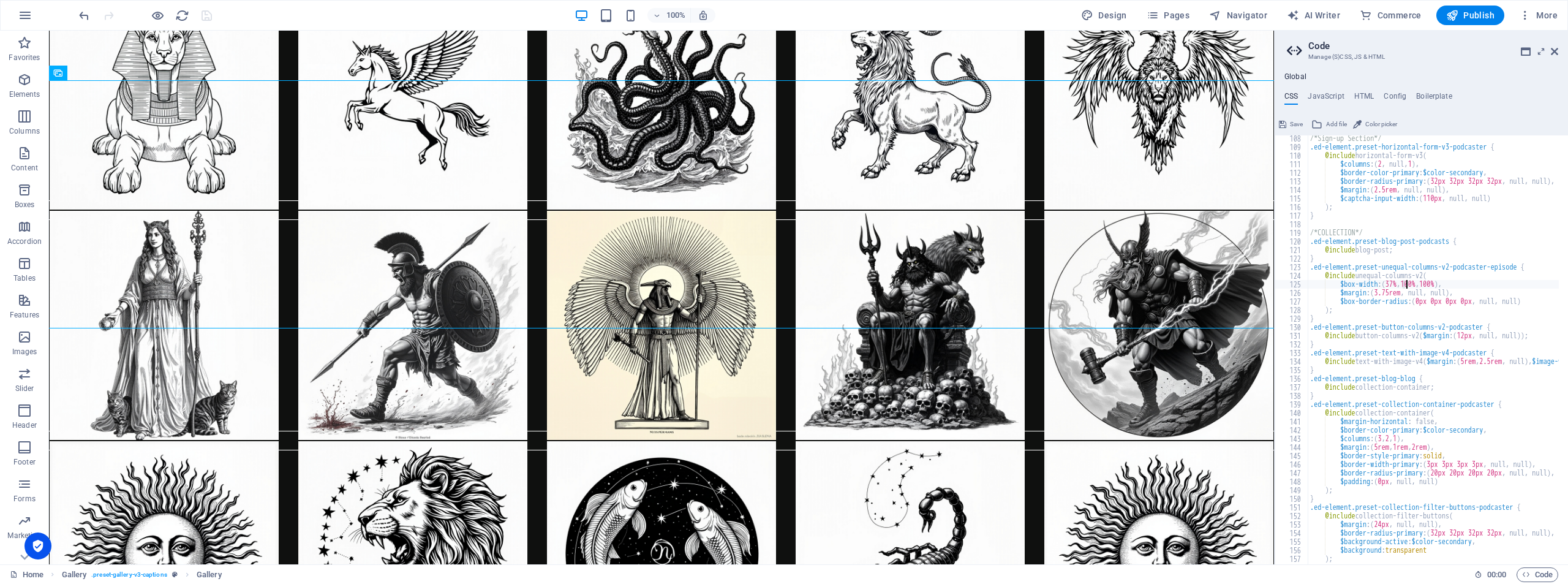 click on "/*Sign-up Section*/ .ed-element.preset-horizontal-form-v3-podcaster   {      @include  horizontal-form-v3 (           $columns :  ( 2 , null,  1 ) ,            $border-color-primary :  $color-secondary ,            $border-radius-primary :  ( 32px   32px   32px   32px , null, null ) ,            $margin :  ( 2.5rem , null, null ) ,            $captcha-input-width :  ( 110px , null, null )      ) ; } /*COLLECTION*/ .ed-element.preset-blog-post-podcasts   {      @include  blog-post; } .ed-element.preset-unequal-columns-v2-podcaster-episode   {      @include  unequal-columns-v2 (           $box-width :  ( 37% ,  100% ,  100% ) ,            $margin :  ( 3.75rem , null, null ) ,            $box-border-radius :  ( 0px   0px   0px   0px , null, null )      ) ; } .ed-element.preset-button-columns-v2-podcaster   {      @include  button-columns-v2 ( $margin :  ( 12px , null, null )) ; } .ed-element.preset-text-with-image-v4-podcaster   {      @include  text-with-image-v4 ( $margin :  ( 5rem ,  2.5rem , null ) ,  :  ( ;" at bounding box center [1520, 352] 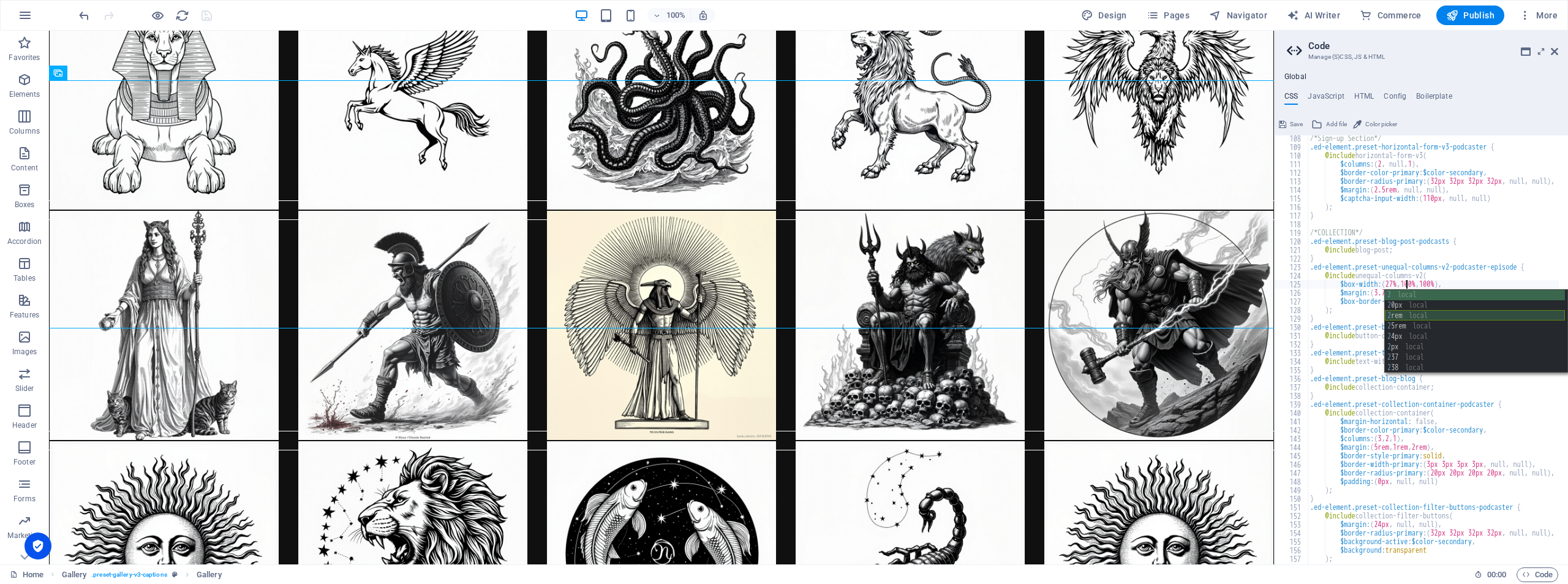 scroll, scrollTop: 0, scrollLeft: 18, axis: horizontal 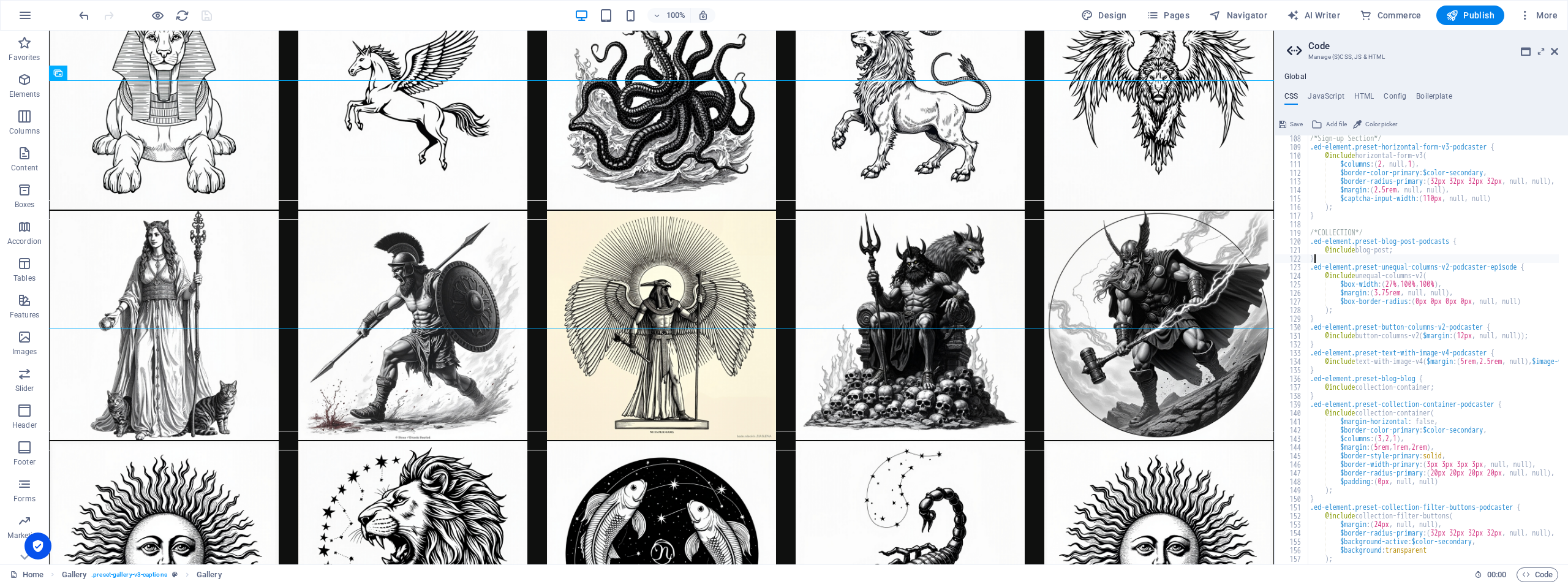 click on "/*Sign-up Section*/ .ed-element.preset-horizontal-form-v3-podcaster   {      @include  horizontal-form-v3 (           $columns :  ( 2 , null,  1 ) ,            $border-color-primary :  $color-secondary ,            $border-radius-primary :  ( 32px   32px   32px   32px , null, null ) ,            $margin :  ( 2.5rem , null, null ) ,            $captcha-input-width :  ( 110px , null, null )      ) ; } /*COLLECTION*/ .ed-element.preset-blog-post-podcasts   {      @include  blog-post; } .ed-element.preset-unequal-columns-v2-podcaster-episode   {      @include  unequal-columns-v2 (           $box-width :  ( 27% ,  100% ,  100% ) ,            $margin :  ( 3.75rem , null, null ) ,            $box-border-radius :  ( 0px   0px   0px   0px , null, null )      ) ; } .ed-element.preset-button-columns-v2-podcaster   {      @include  button-columns-v2 ( $margin :  ( 12px , null, null )) ; } .ed-element.preset-text-with-image-v4-podcaster   {      @include  text-with-image-v4 ( $margin :  ( 5rem ,  2.5rem , null ) ,  :  ( ;" at bounding box center [1520, 352] 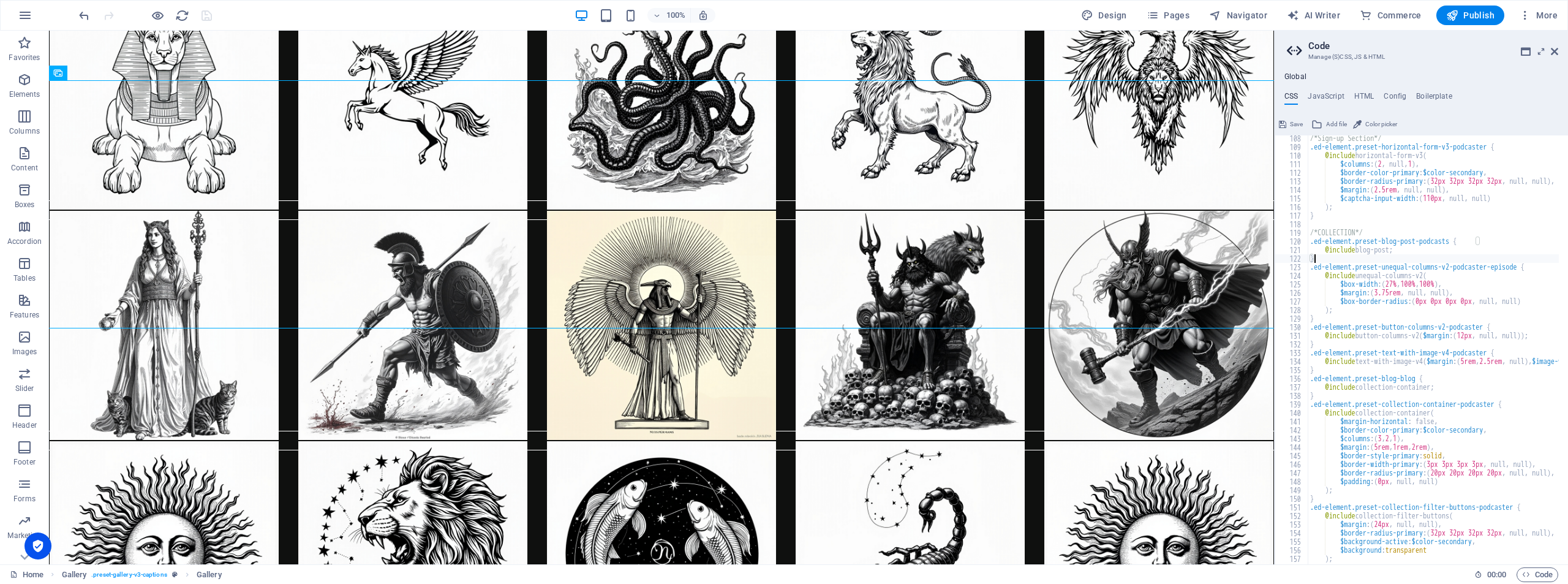 scroll, scrollTop: 3632, scrollLeft: 0, axis: vertical 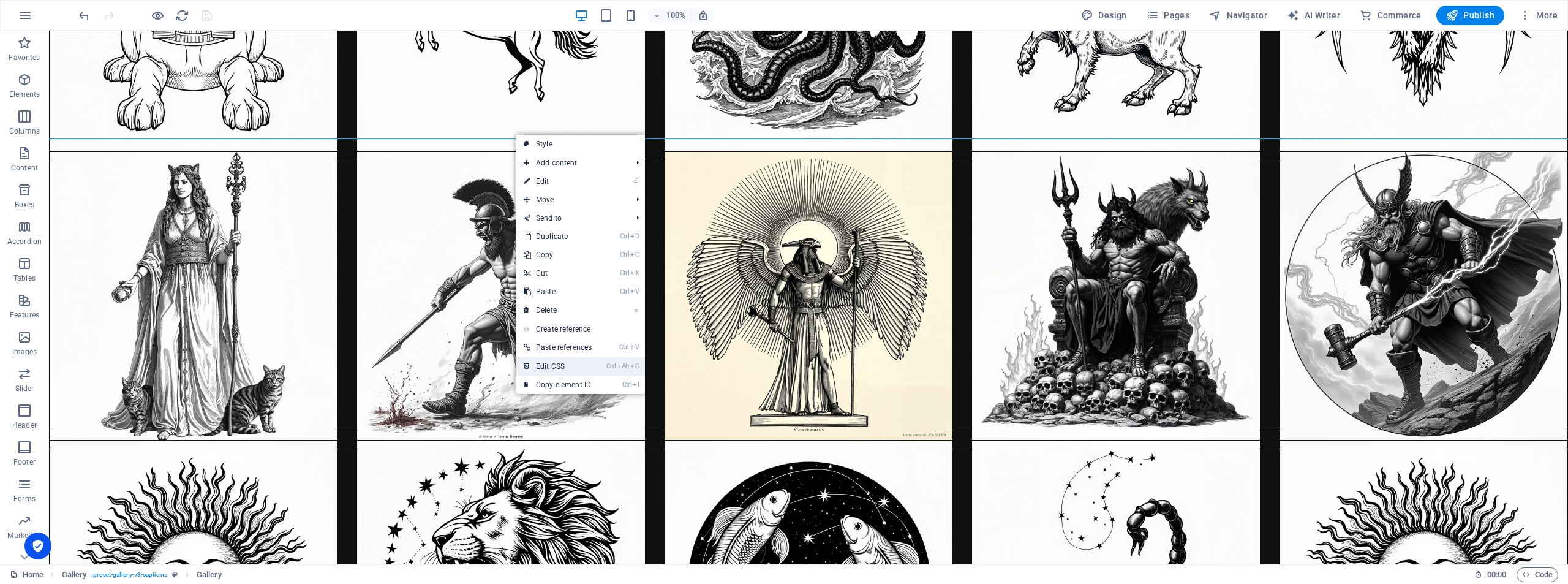 click on "Ctrl Alt C  Edit CSS" at bounding box center (557, 366) 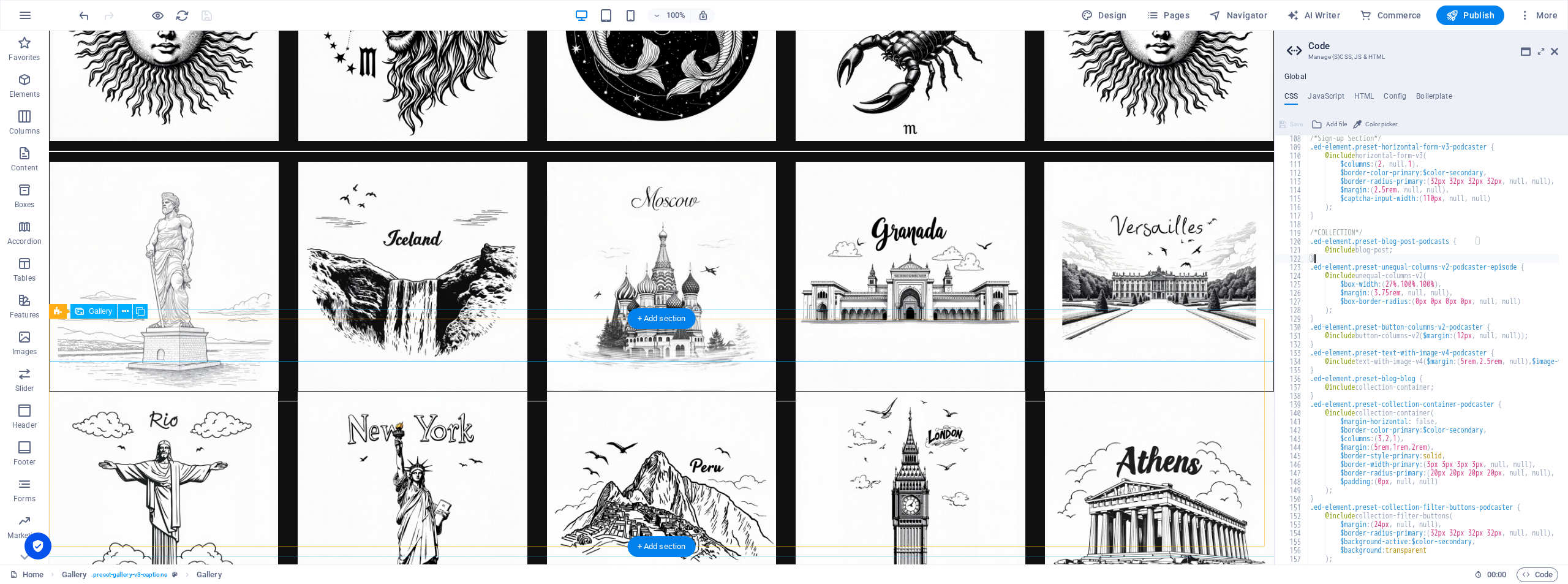 scroll, scrollTop: 3103, scrollLeft: 0, axis: vertical 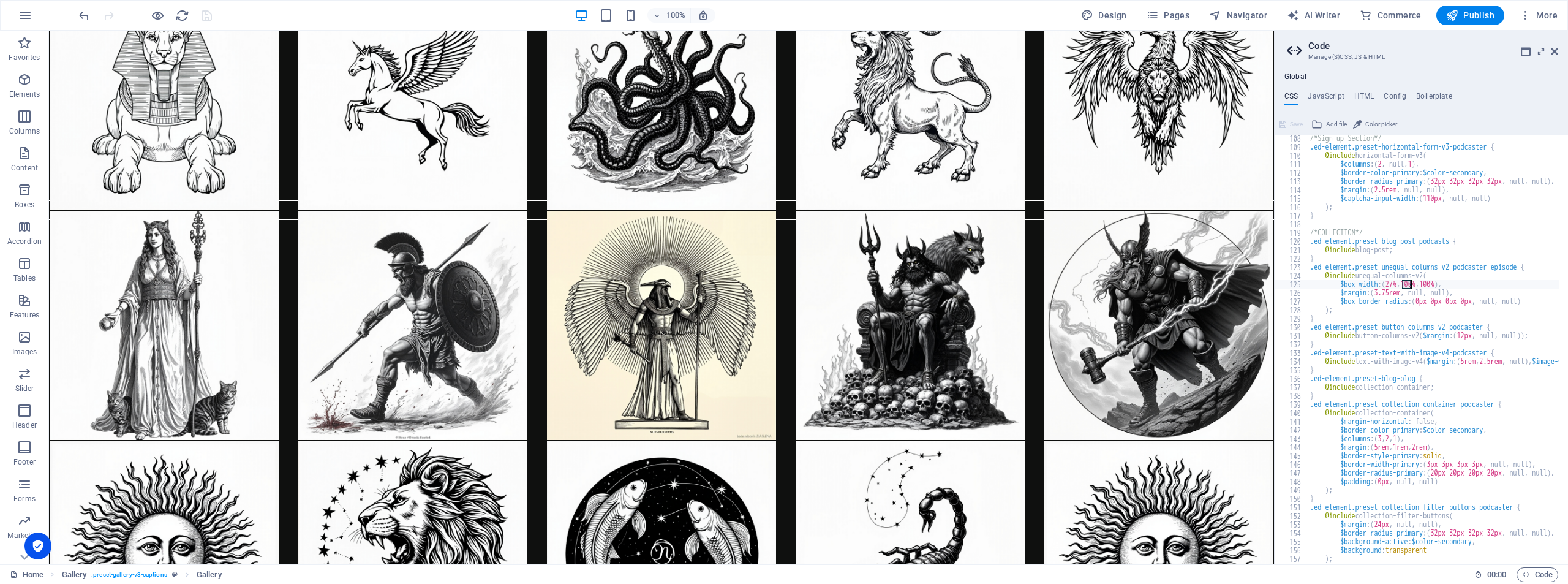 drag, startPoint x: 1401, startPoint y: 283, endPoint x: 1413, endPoint y: 283, distance: 12 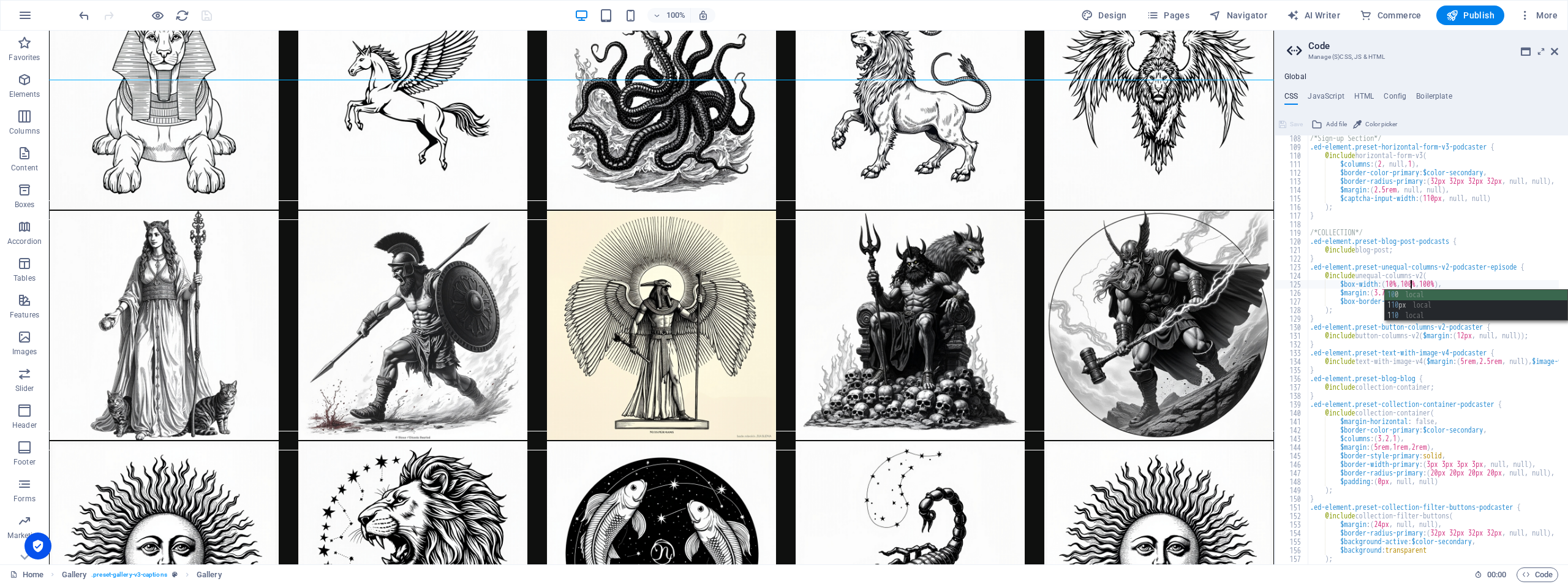 scroll, scrollTop: 0, scrollLeft: 19, axis: horizontal 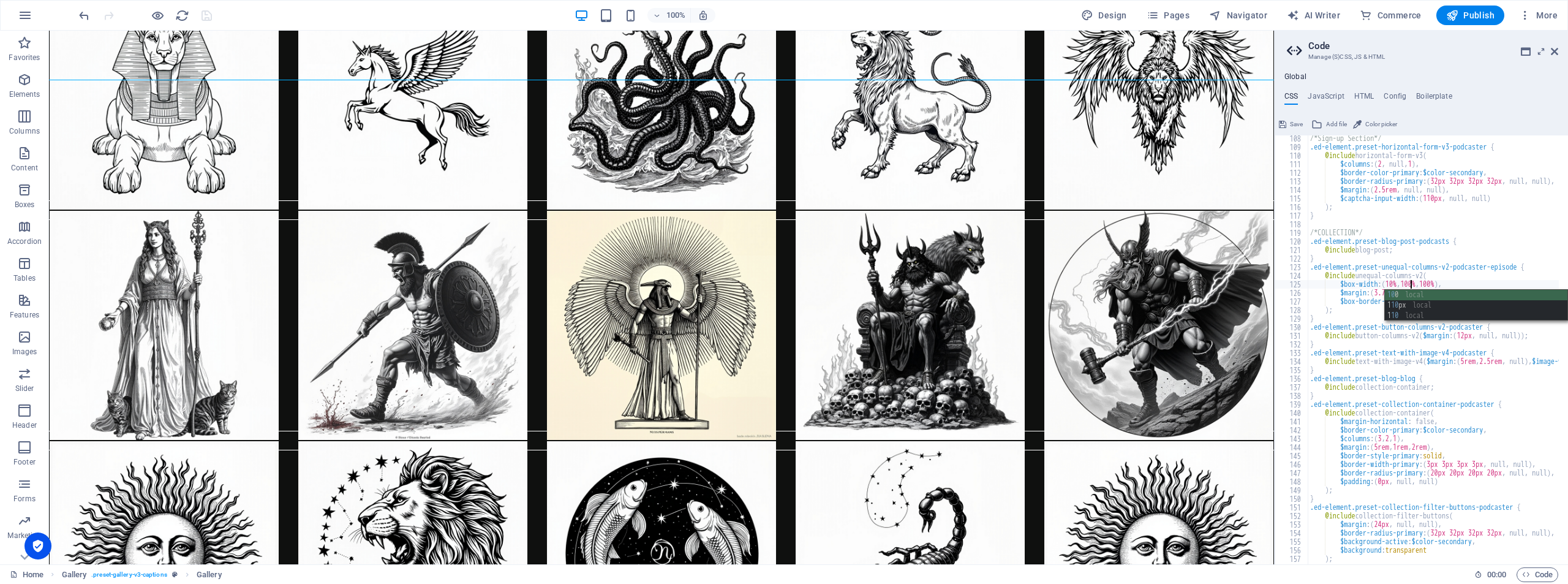 click on "/*Sign-up Section*/ .ed-element.preset-horizontal-form-v3-podcaster   {      @include  horizontal-form-v3 (           $columns :  ( 2 , null,  1 ) ,            $border-color-primary :  $color-secondary ,            $border-radius-primary :  ( 32px   32px   32px   32px , null, null ) ,            $margin :  ( 2.5rem , null, null ) ,            $captcha-input-width :  ( 110px , null, null )      ) ; } /*COLLECTION*/ .ed-element.preset-blog-post-podcasts   {      @include  blog-post; } .ed-element.preset-unequal-columns-v2-podcaster-episode   {      @include  unequal-columns-v2 (           $box-width :  ( 10% ,  100% ,  100% ) ,            $margin :  ( 3.75rem , null, null ) ,            $box-border-radius :  ( 0px   0px   0px   0px , null, null )      ) ; } .ed-element.preset-button-columns-v2-podcaster   {      @include  button-columns-v2 ( $margin :  ( 12px , null, null )) ; } .ed-element.preset-text-with-image-v4-podcaster   {      @include  text-with-image-v4 ( $margin :  ( 5rem ,  2.5rem , null ) ,  :  ( ;" at bounding box center (1520, 352) 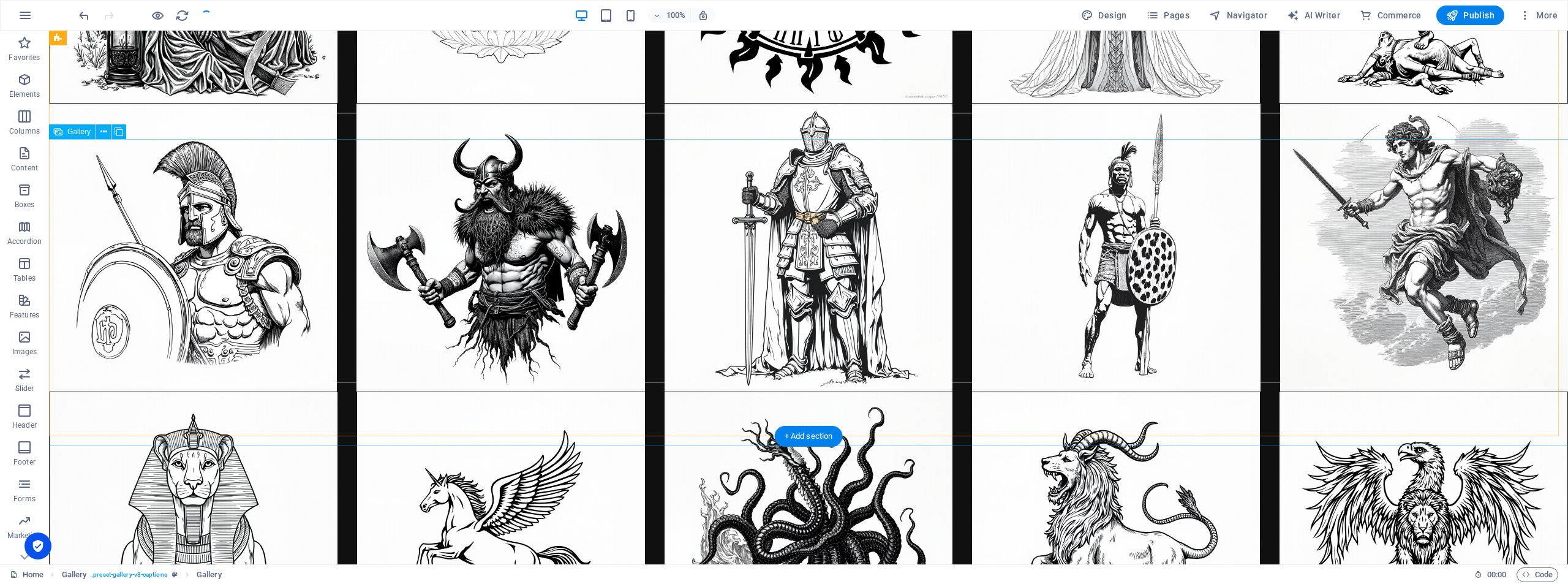 scroll, scrollTop: 3632, scrollLeft: 0, axis: vertical 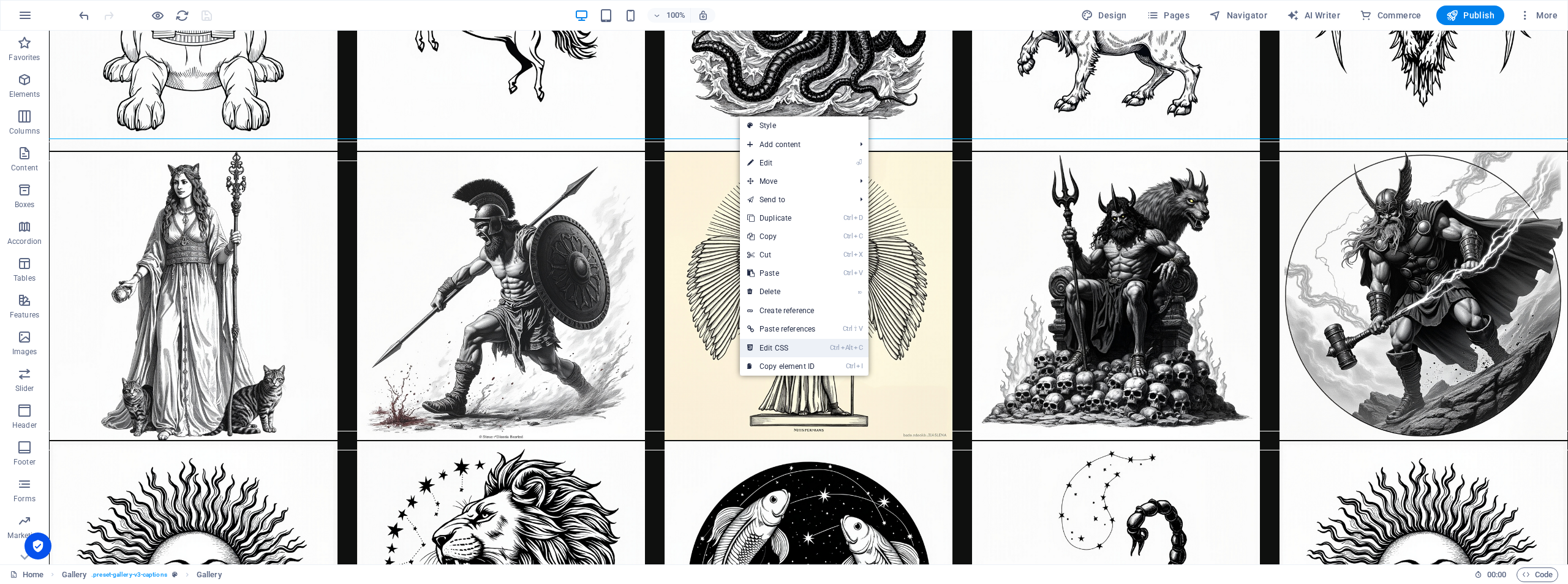 drag, startPoint x: 812, startPoint y: 349, endPoint x: 764, endPoint y: 317, distance: 57.68882 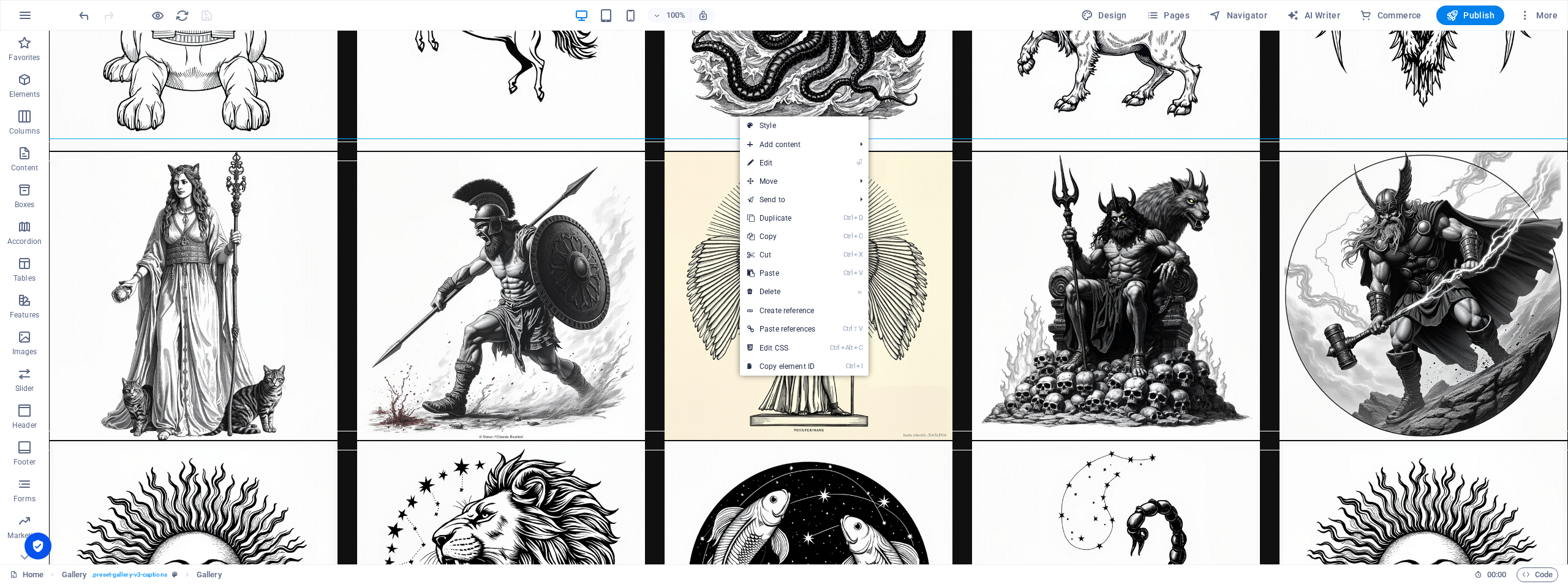 scroll, scrollTop: 3103, scrollLeft: 0, axis: vertical 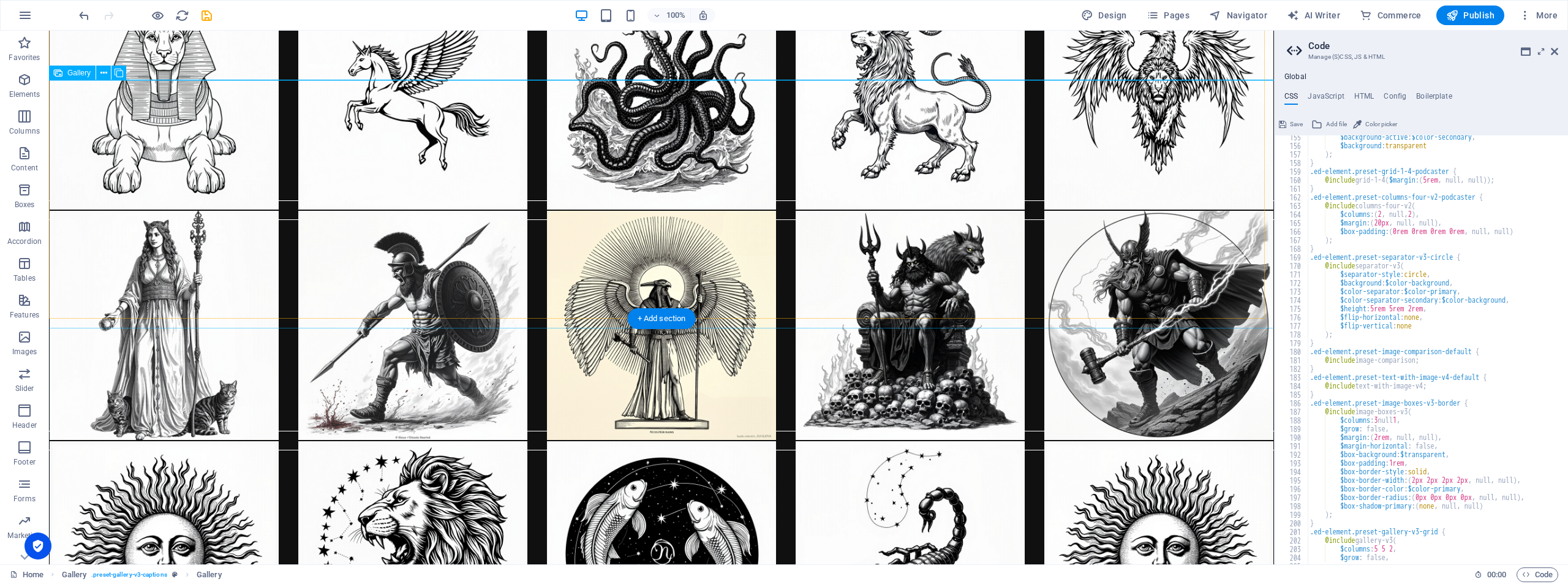 type on ".ed-element.preset-social-icons-v3-podcaster {" 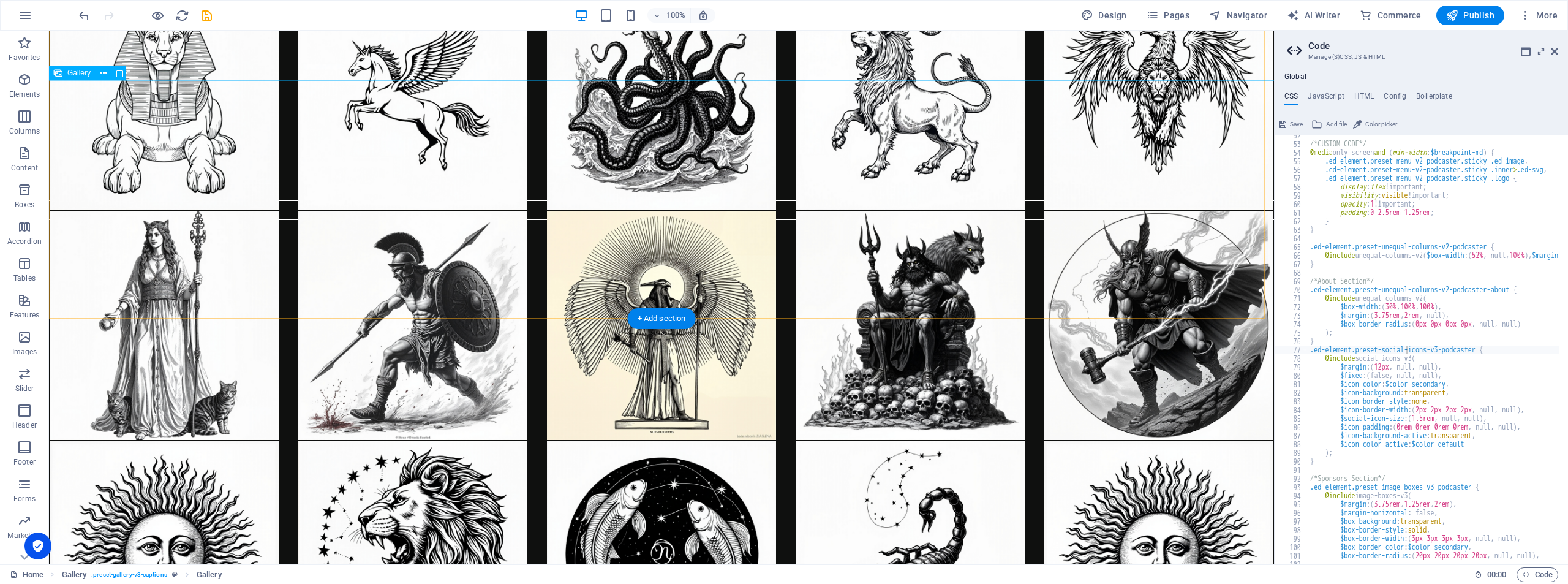 click at bounding box center [662, 806] 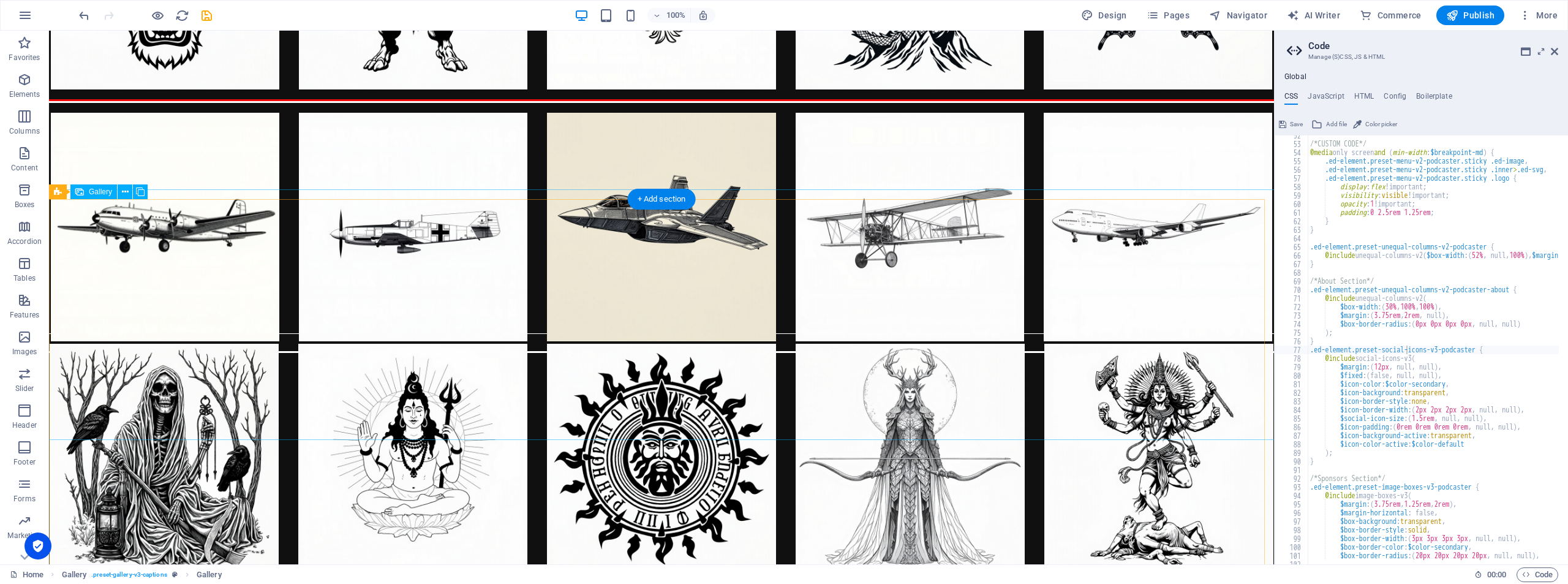 scroll, scrollTop: 0, scrollLeft: 0, axis: both 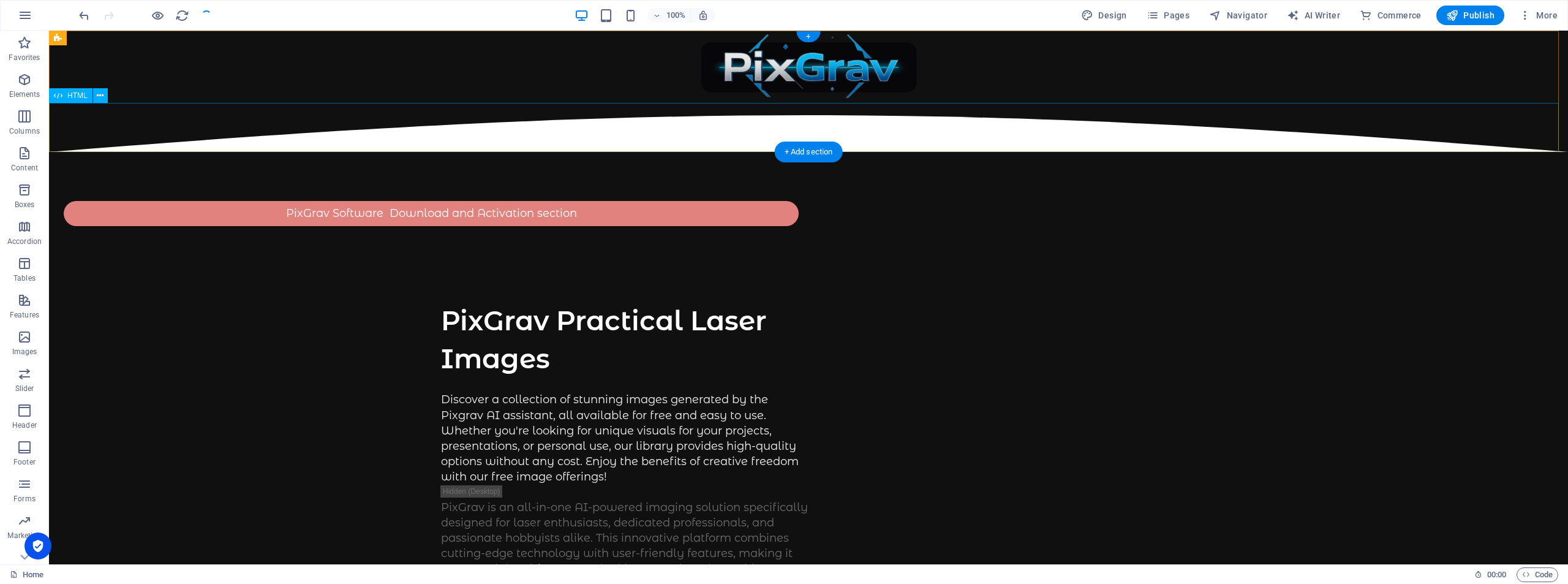 click at bounding box center (809, 127) 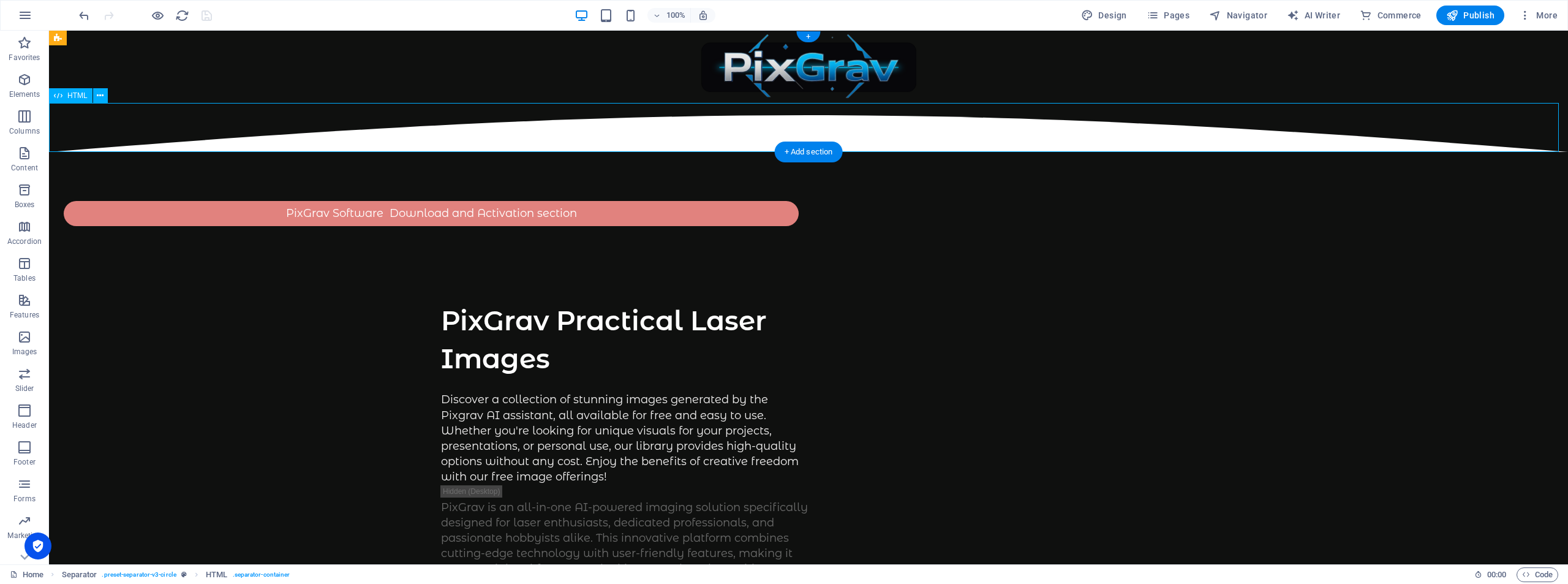 click at bounding box center (809, 127) 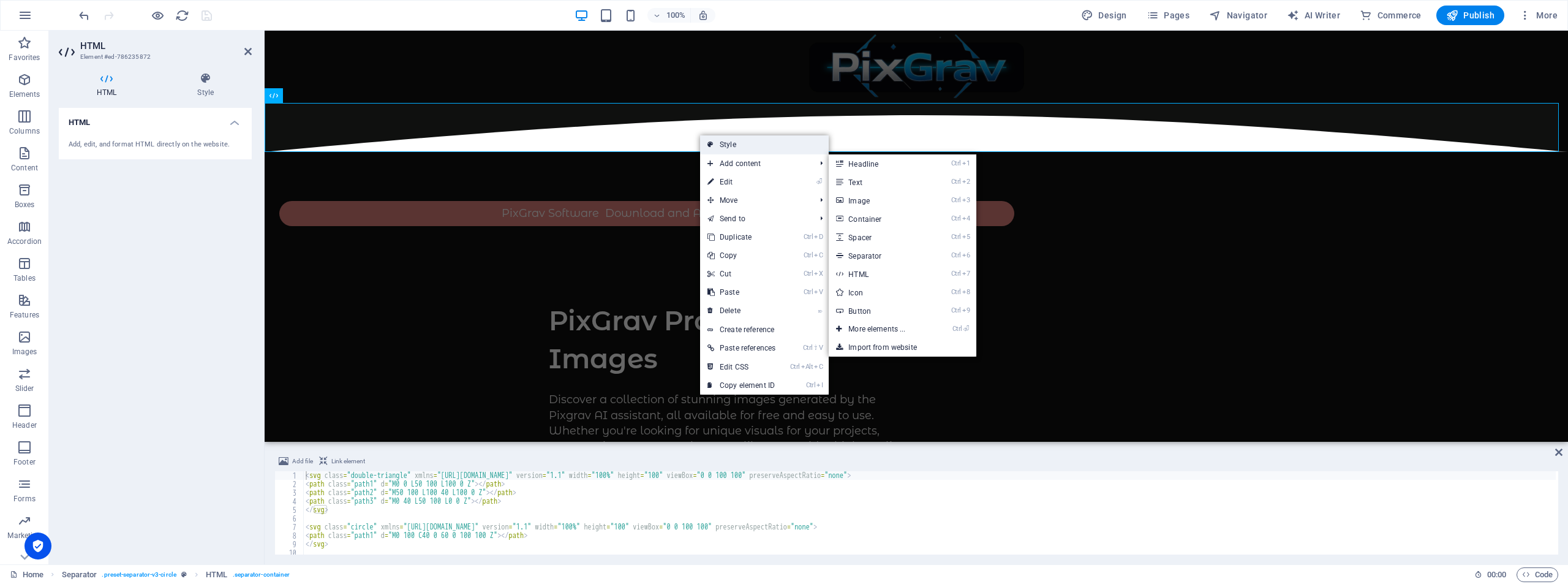 click on "Style" at bounding box center (764, 145) 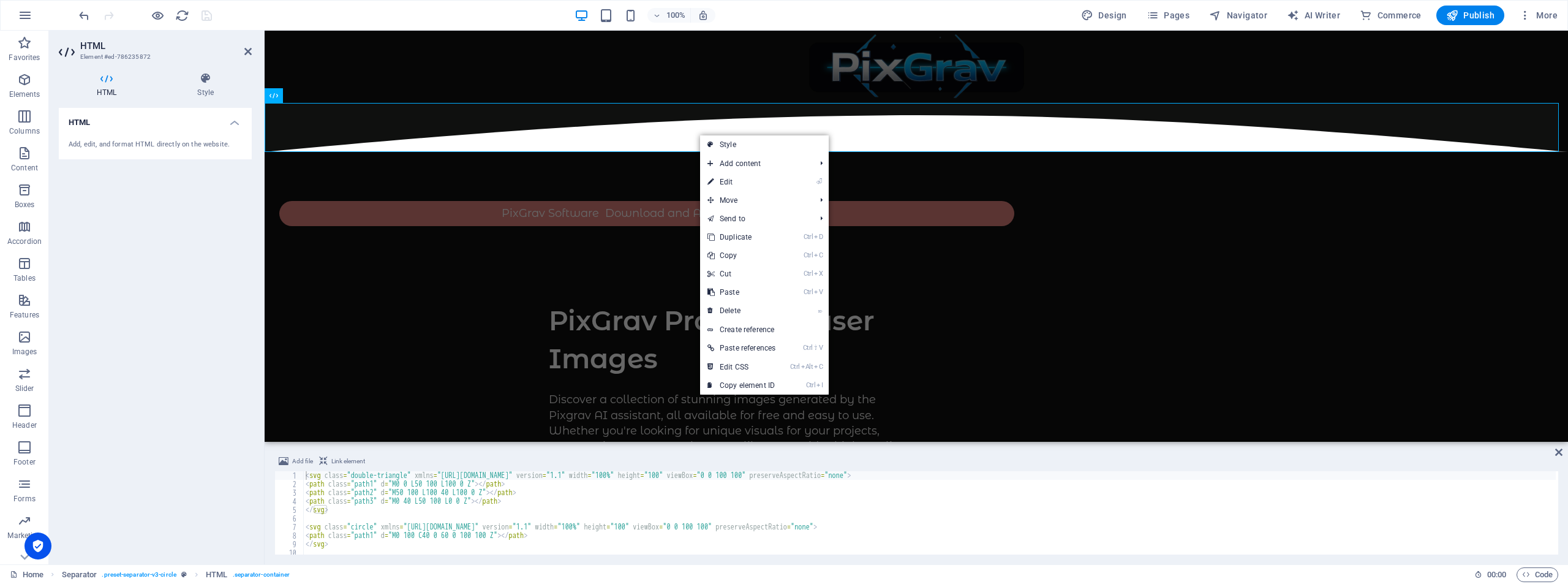 select on "circle" 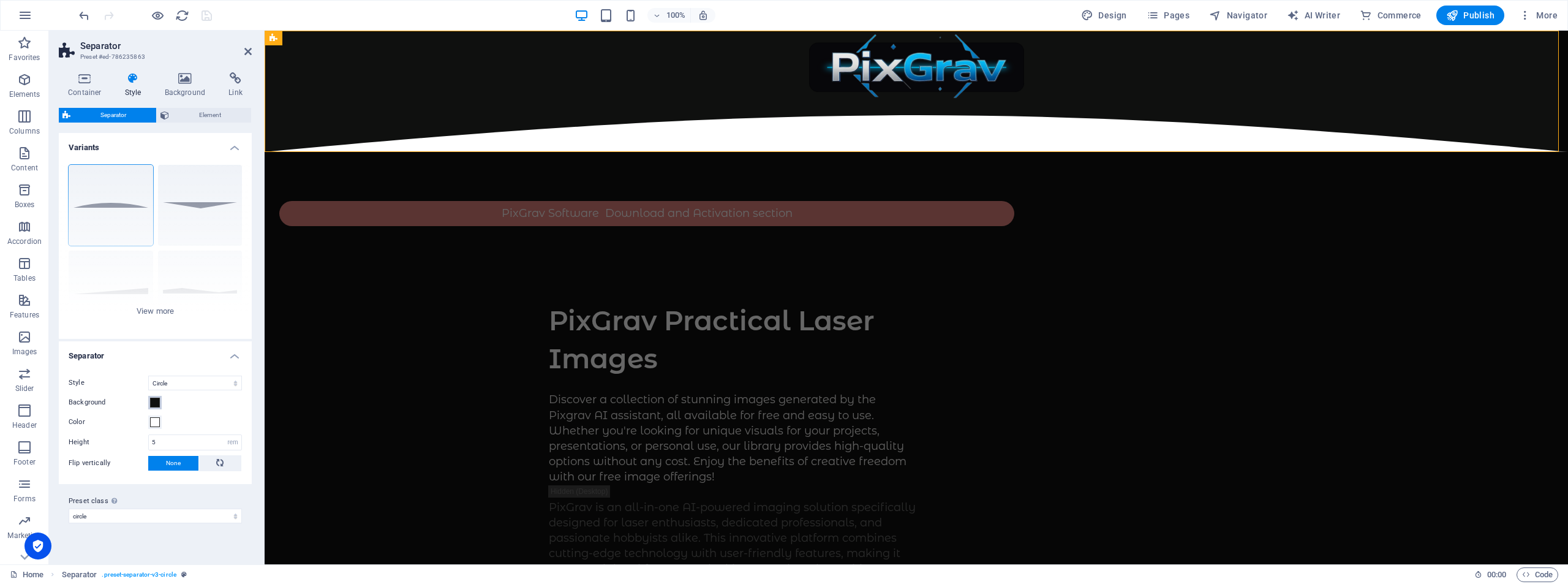 click on "Background" at bounding box center (155, 403) 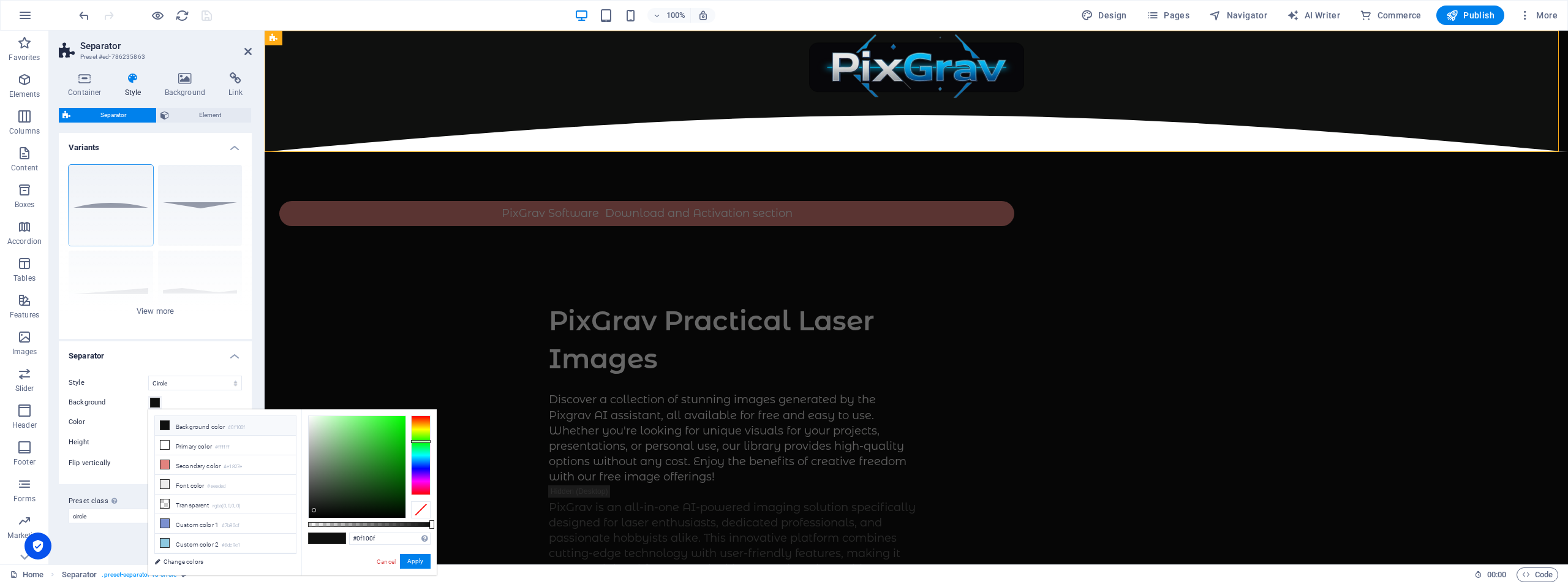 click on "Background" at bounding box center (108, 403) 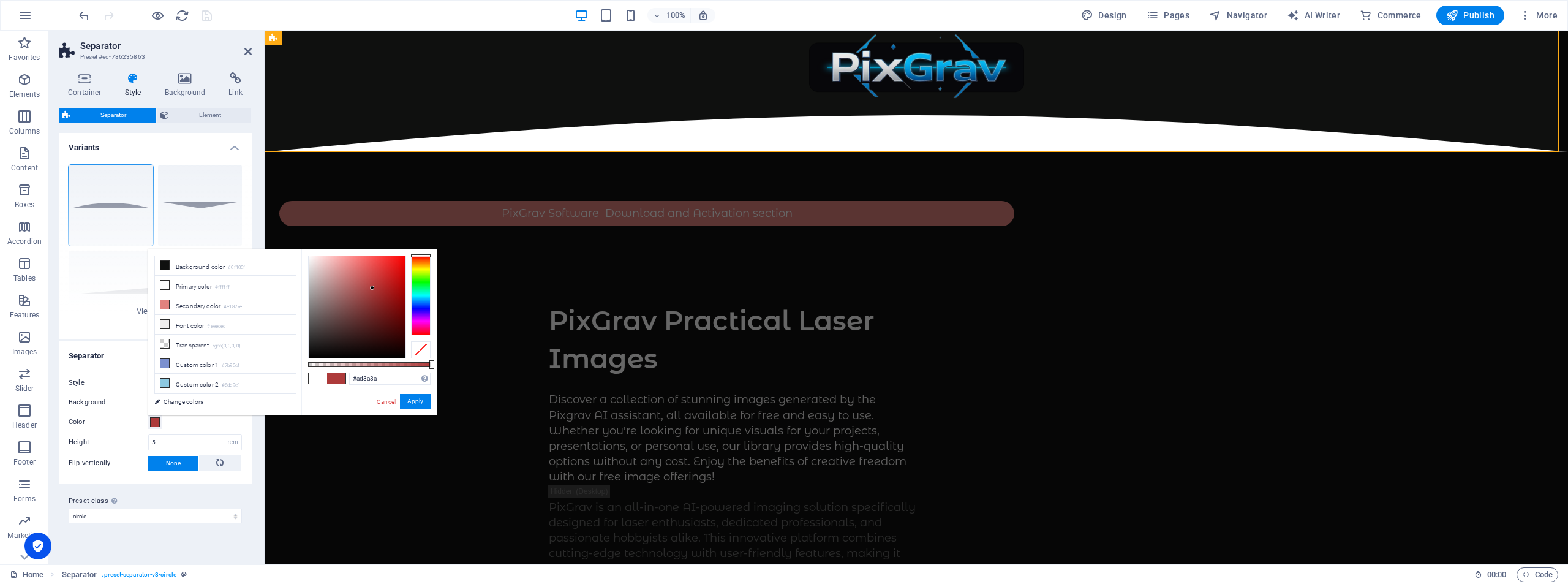 drag, startPoint x: 356, startPoint y: 349, endPoint x: 411, endPoint y: 278, distance: 89.81091 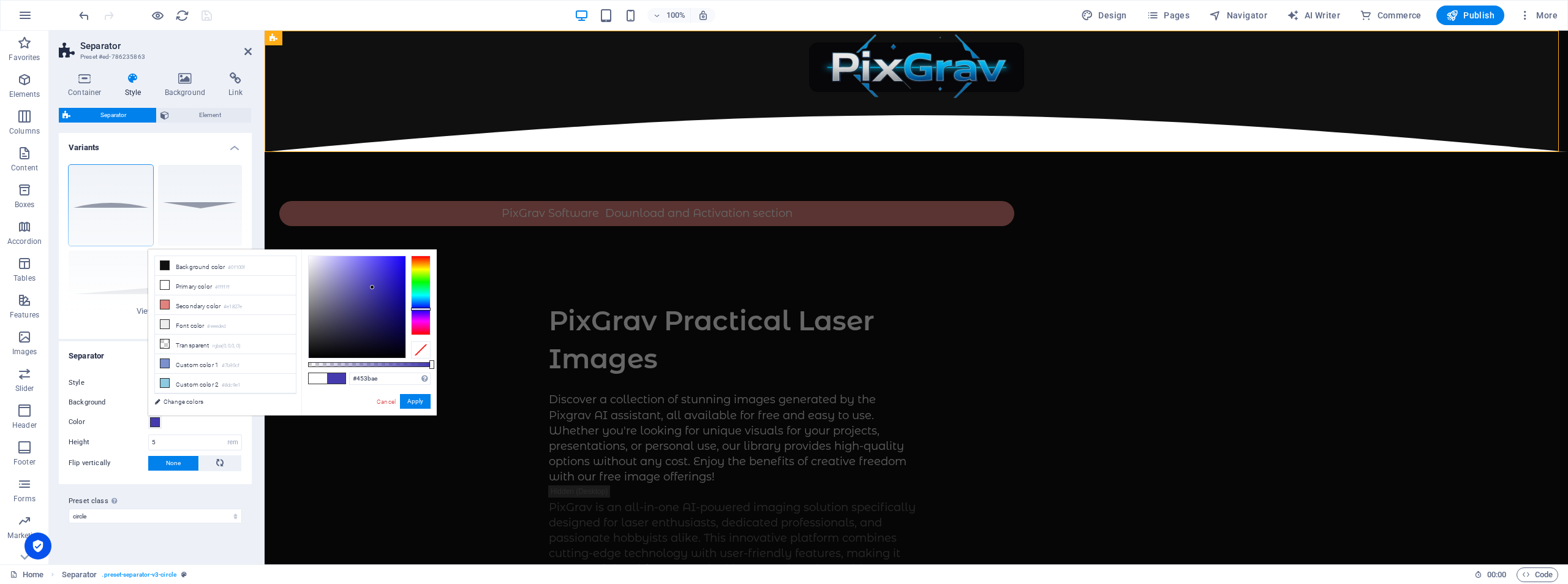 drag, startPoint x: 415, startPoint y: 301, endPoint x: 417, endPoint y: 309, distance: 8.246211 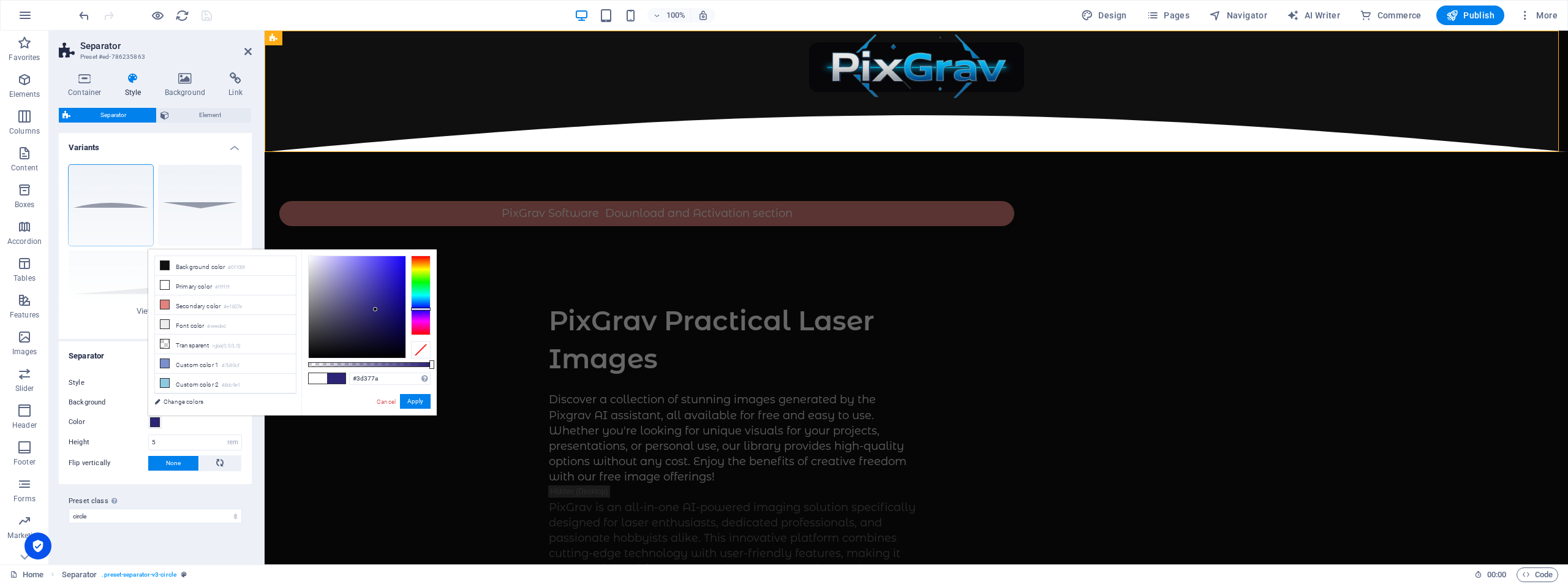 type on "#413b7d" 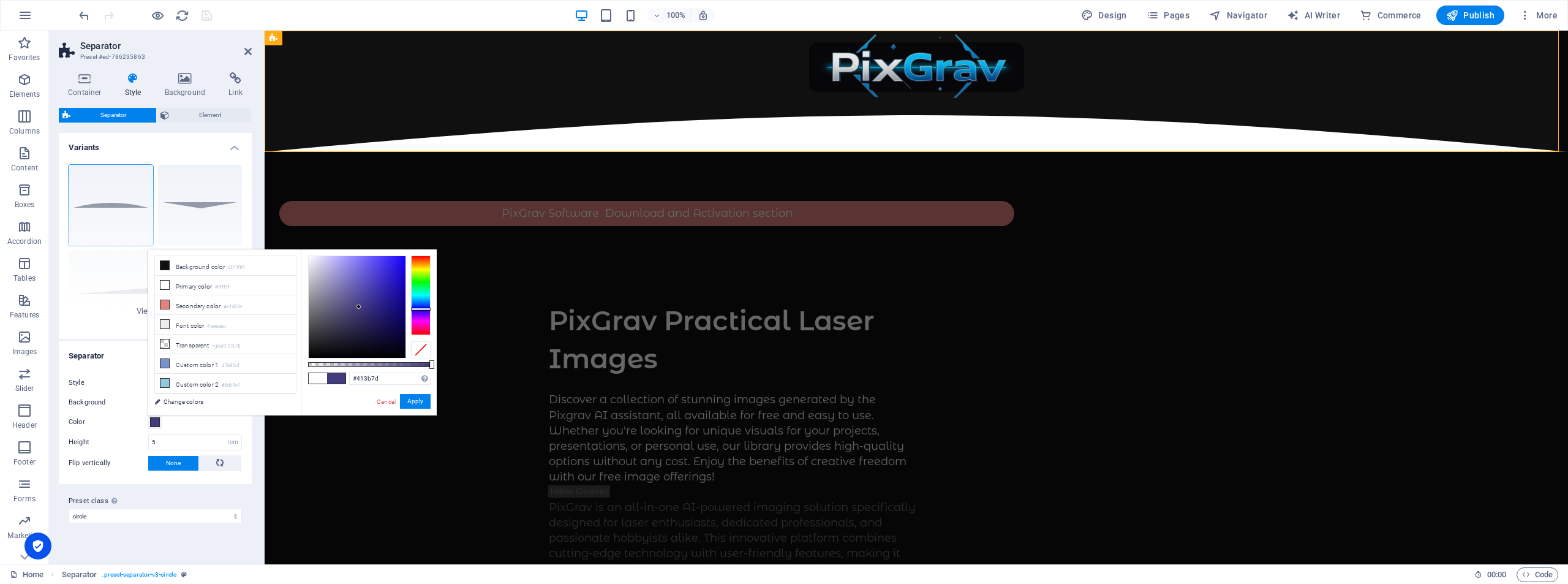 drag, startPoint x: 375, startPoint y: 309, endPoint x: 359, endPoint y: 307, distance: 16.124515 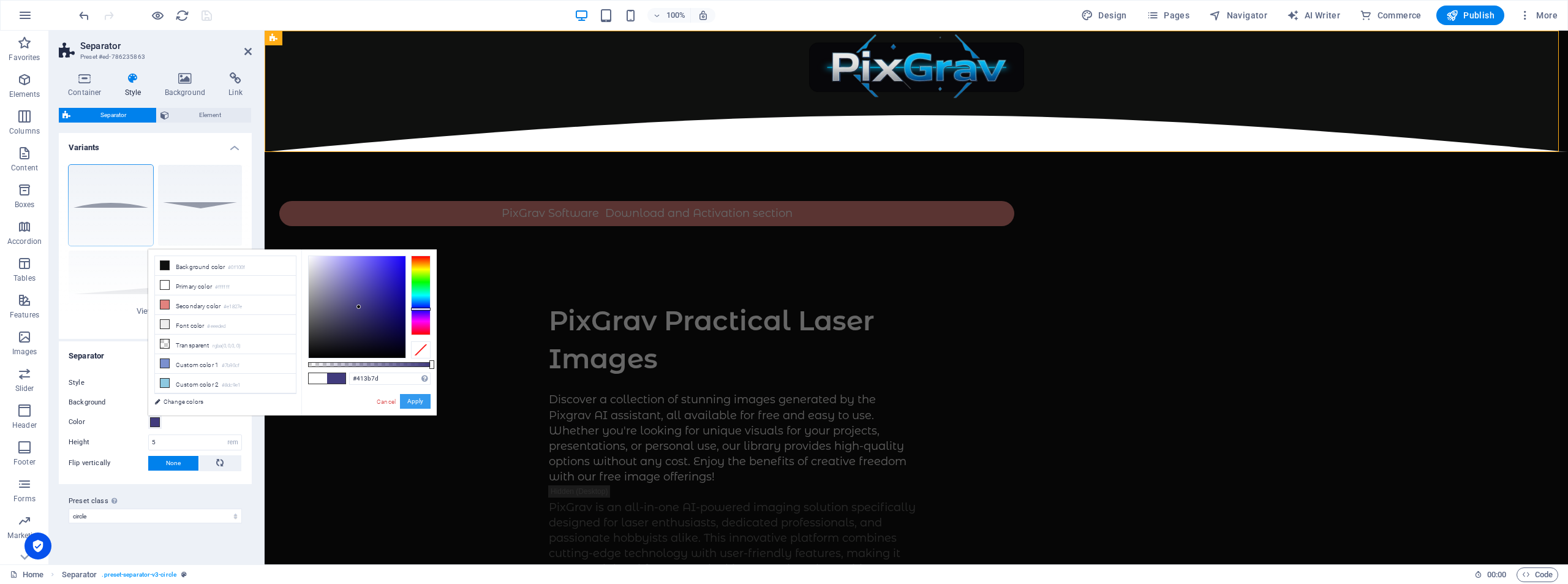click on "Apply" at bounding box center (415, 401) 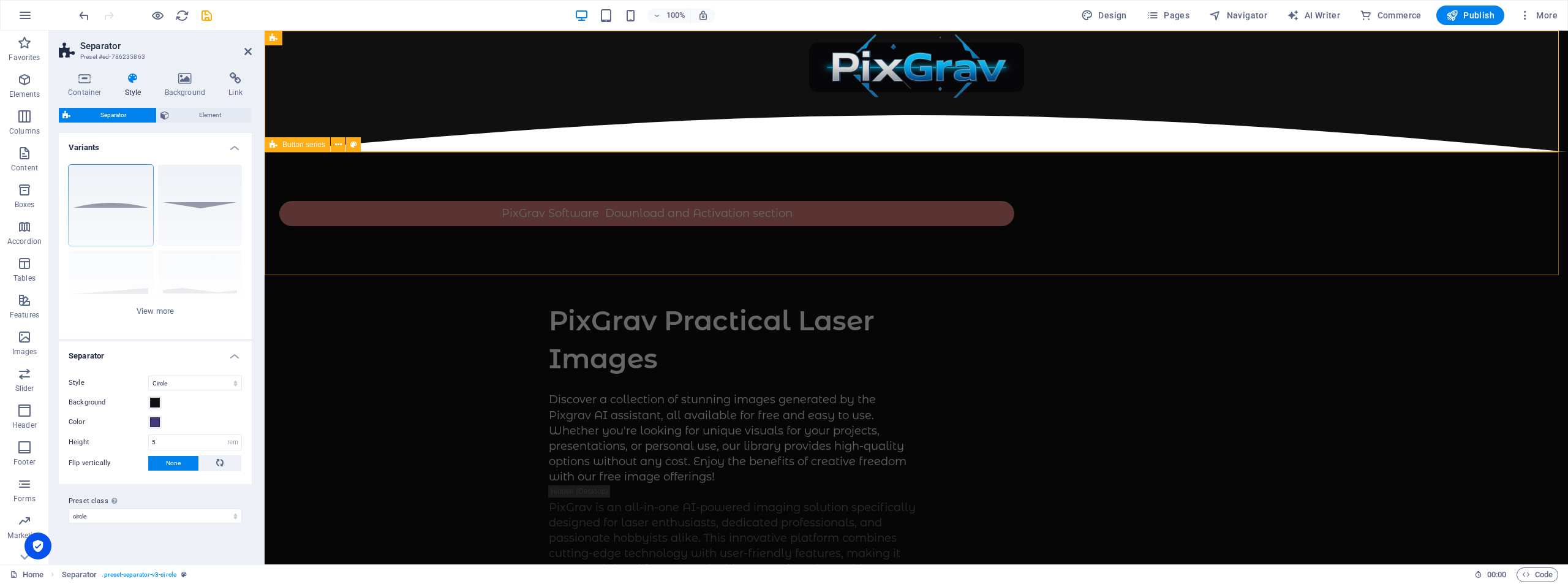 click on "PixGrav Software  Download and Activation section" at bounding box center (916, 213) 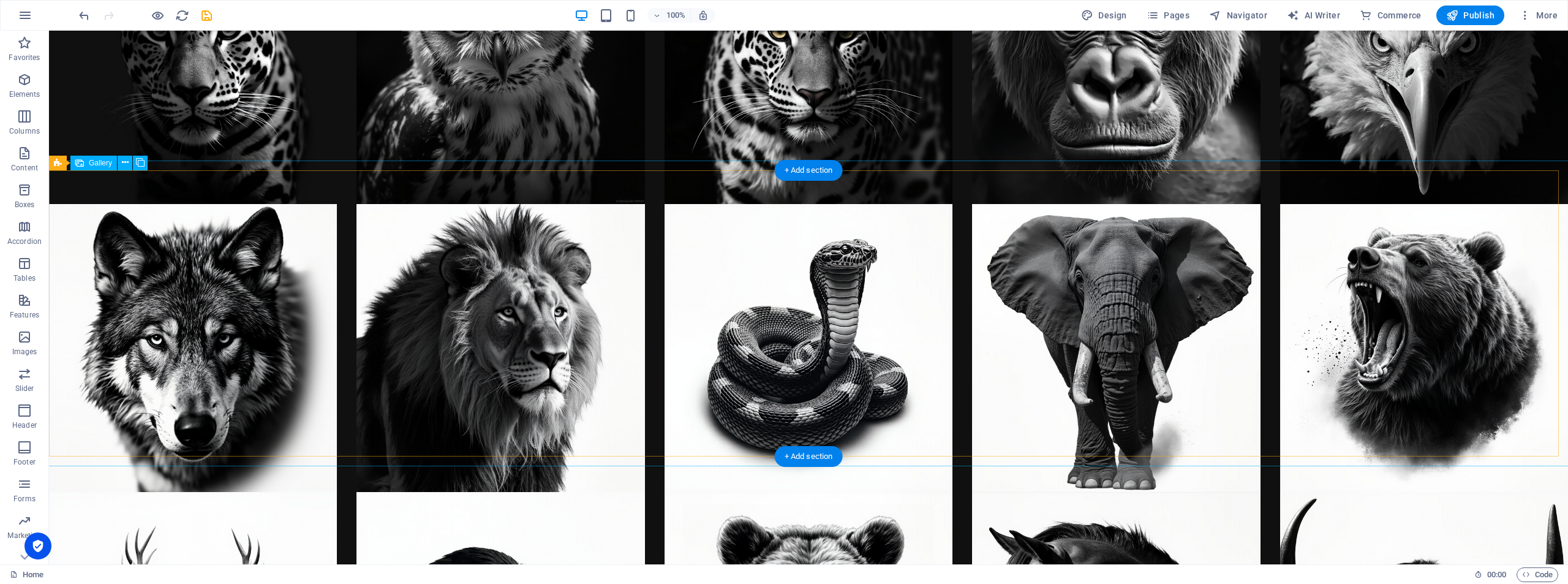 scroll, scrollTop: 5331, scrollLeft: 0, axis: vertical 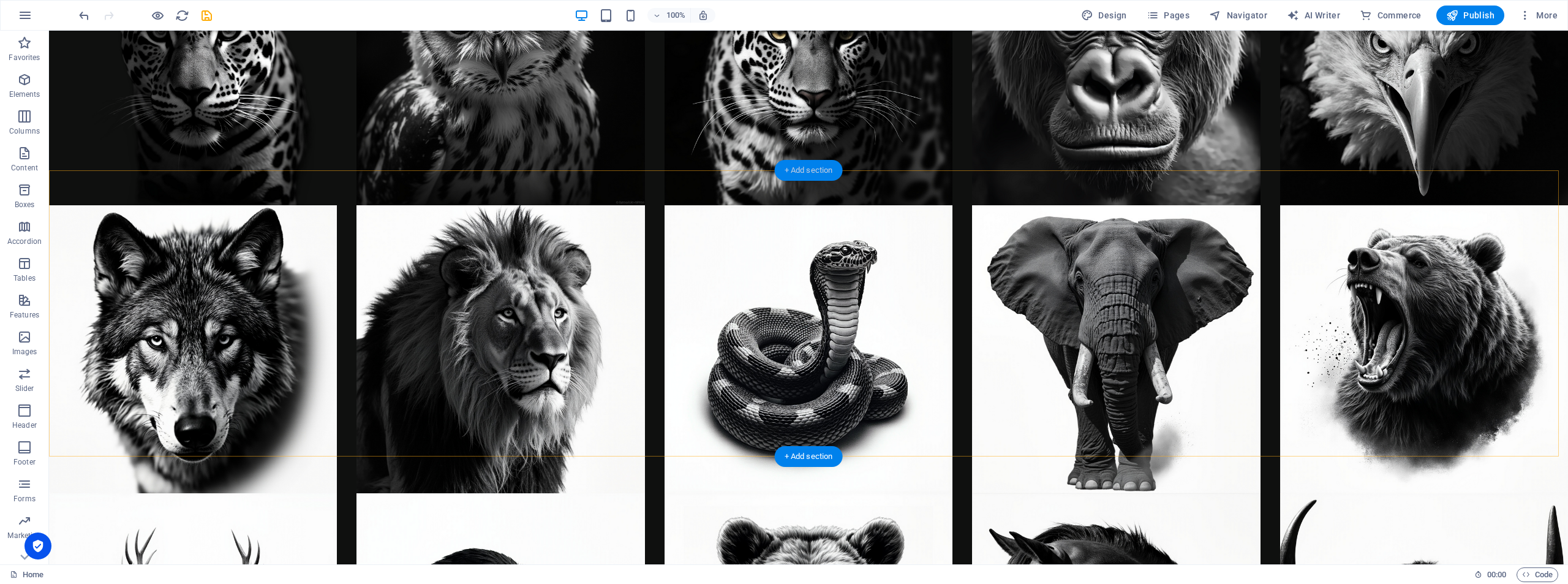 click on "+ Add section" at bounding box center (809, 170) 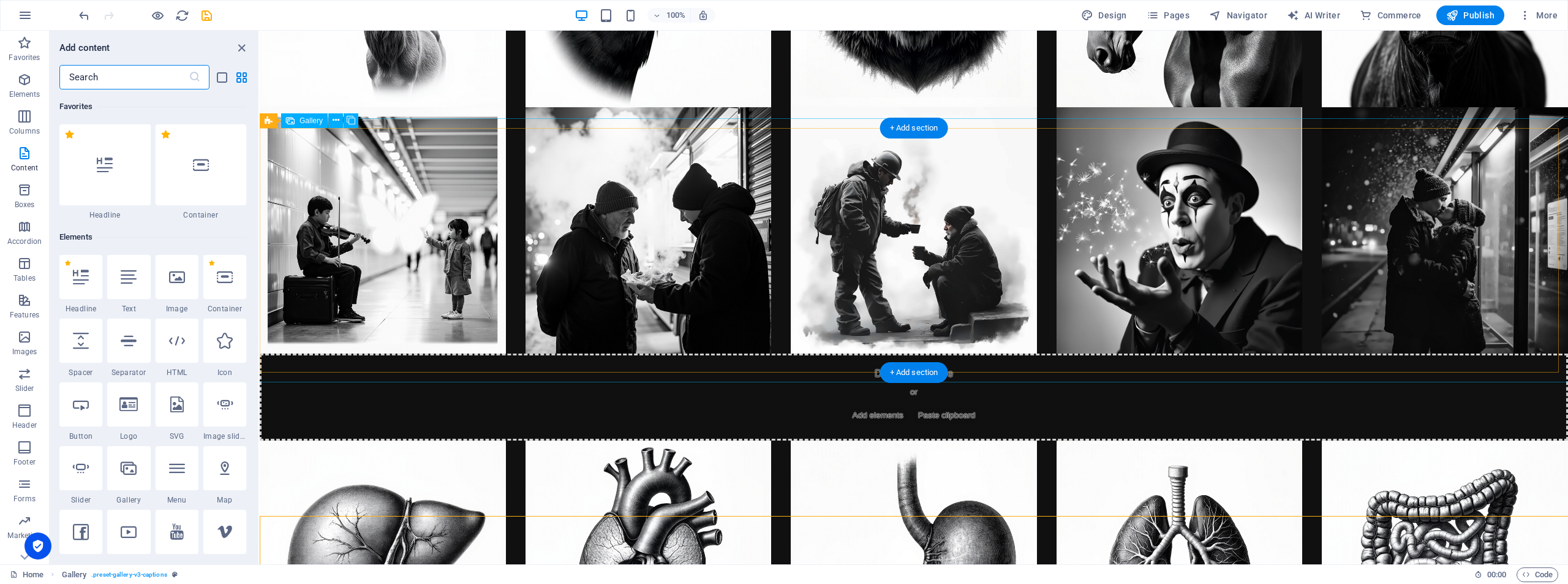scroll, scrollTop: 4699, scrollLeft: 0, axis: vertical 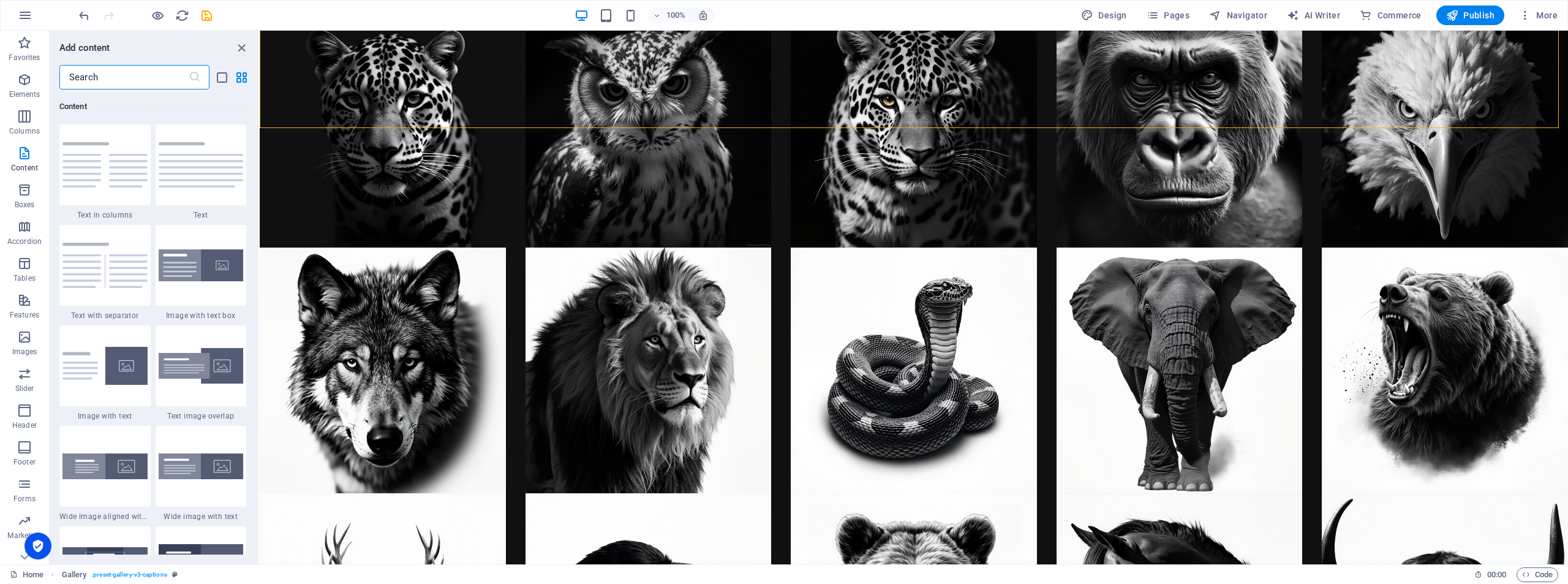 drag, startPoint x: 93, startPoint y: 78, endPoint x: 86, endPoint y: 60, distance: 19.31321 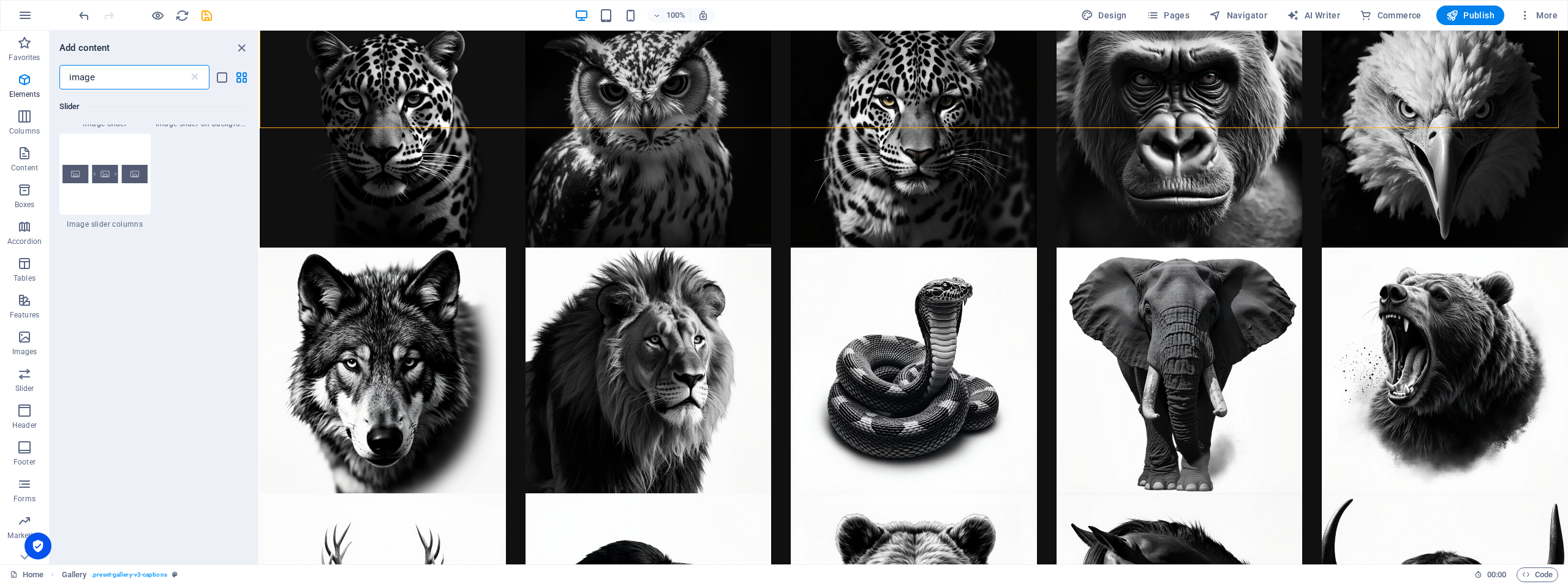 scroll, scrollTop: 0, scrollLeft: 0, axis: both 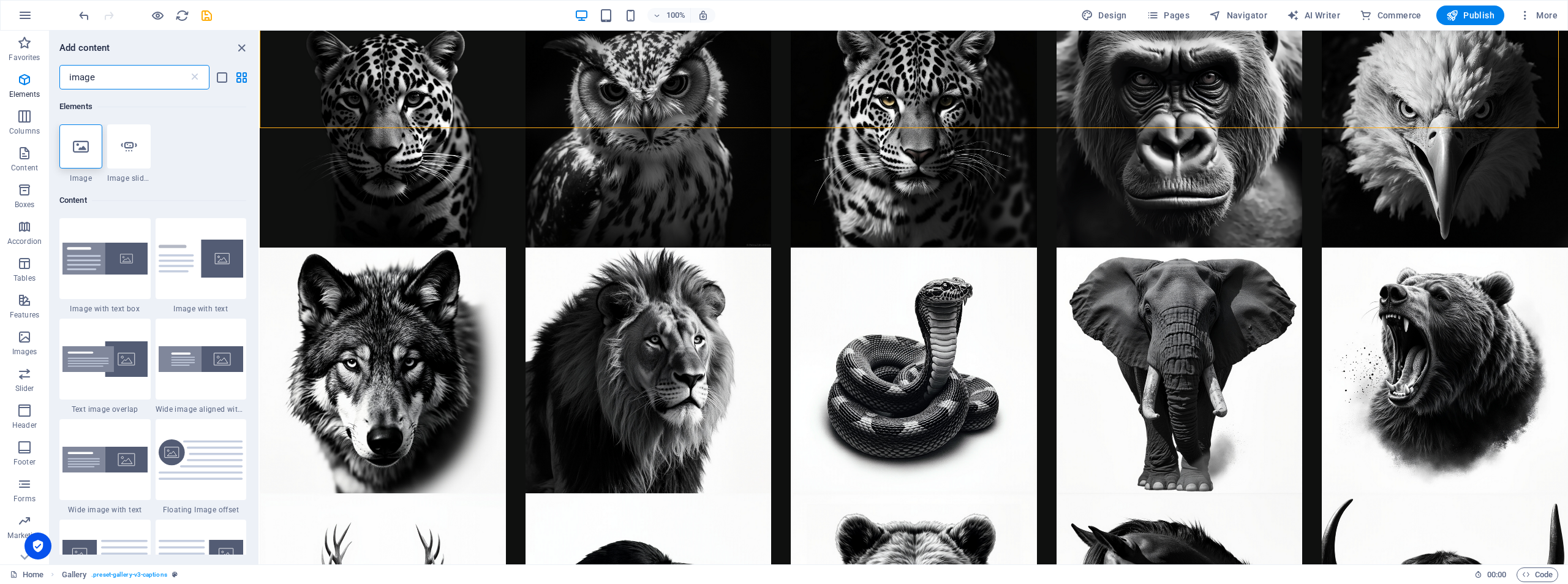 type on "images" 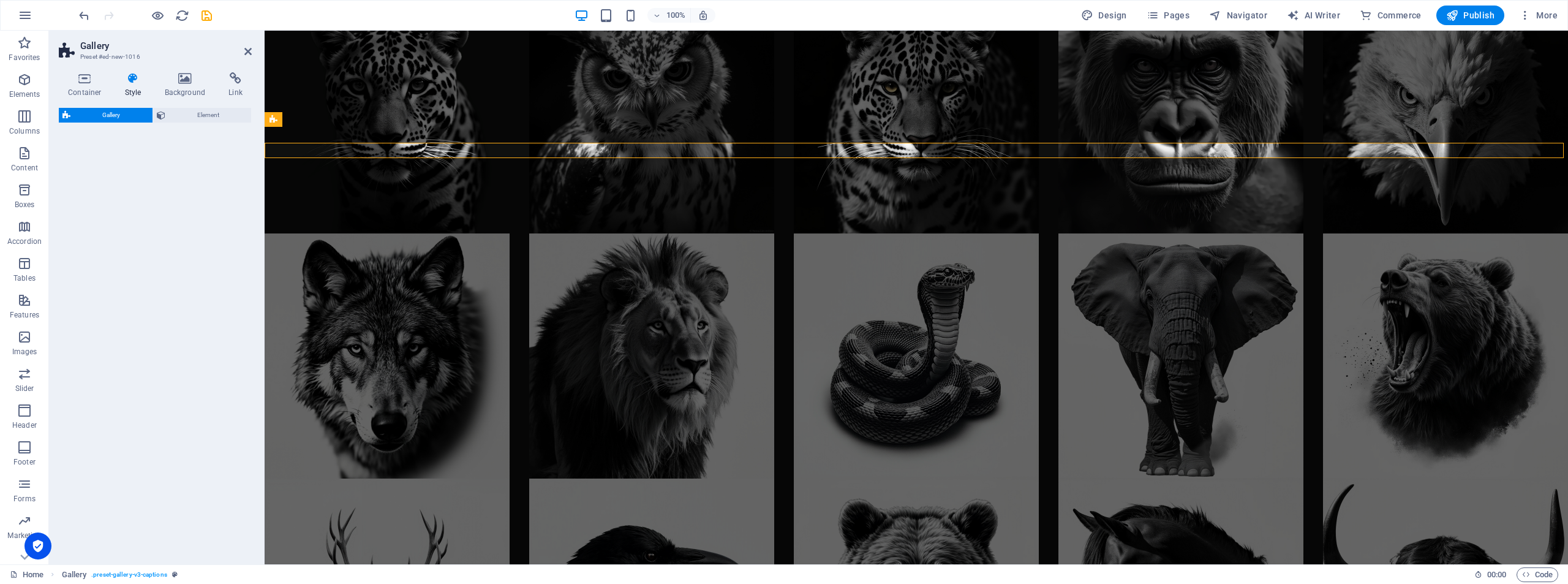 scroll, scrollTop: 4684, scrollLeft: 0, axis: vertical 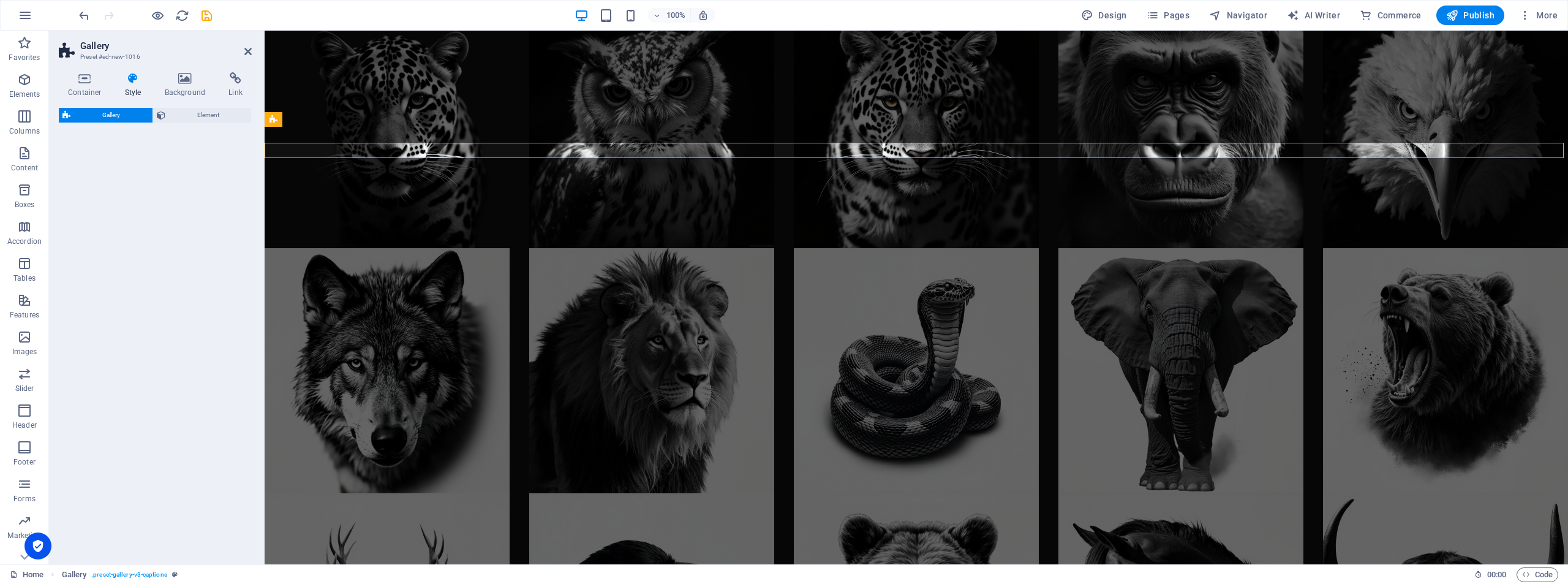 select on "rem" 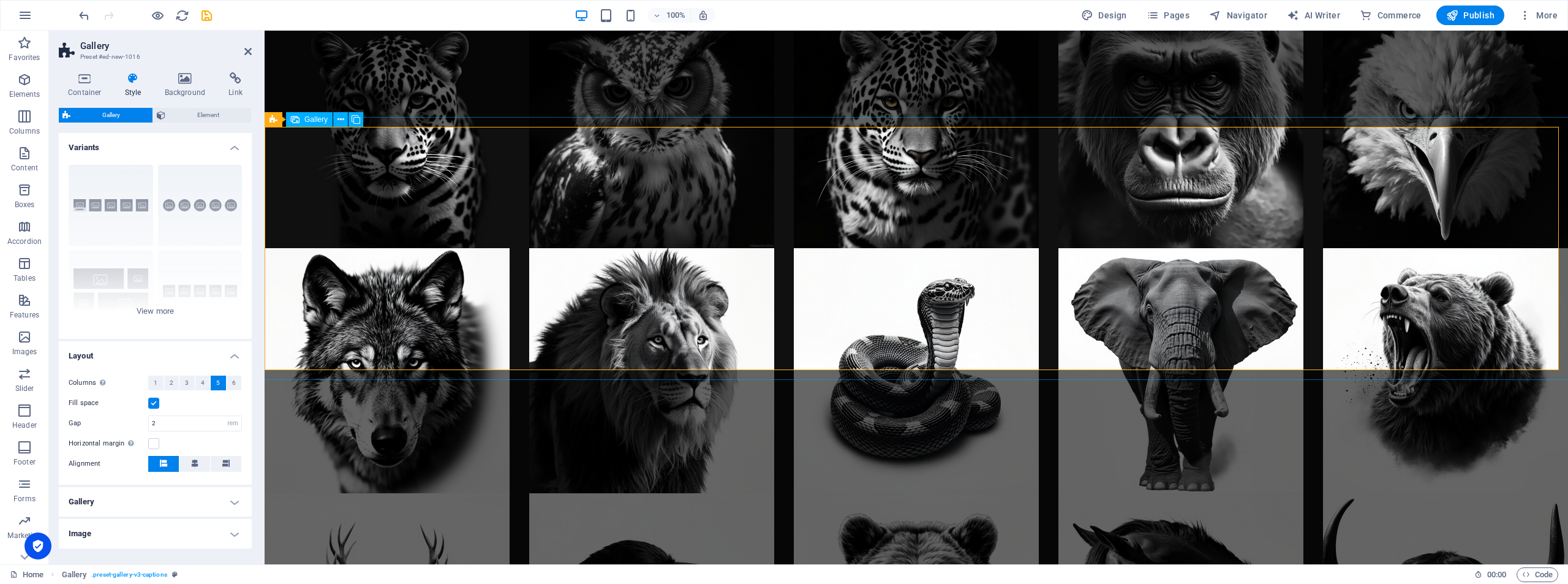 click at bounding box center [387, 861] 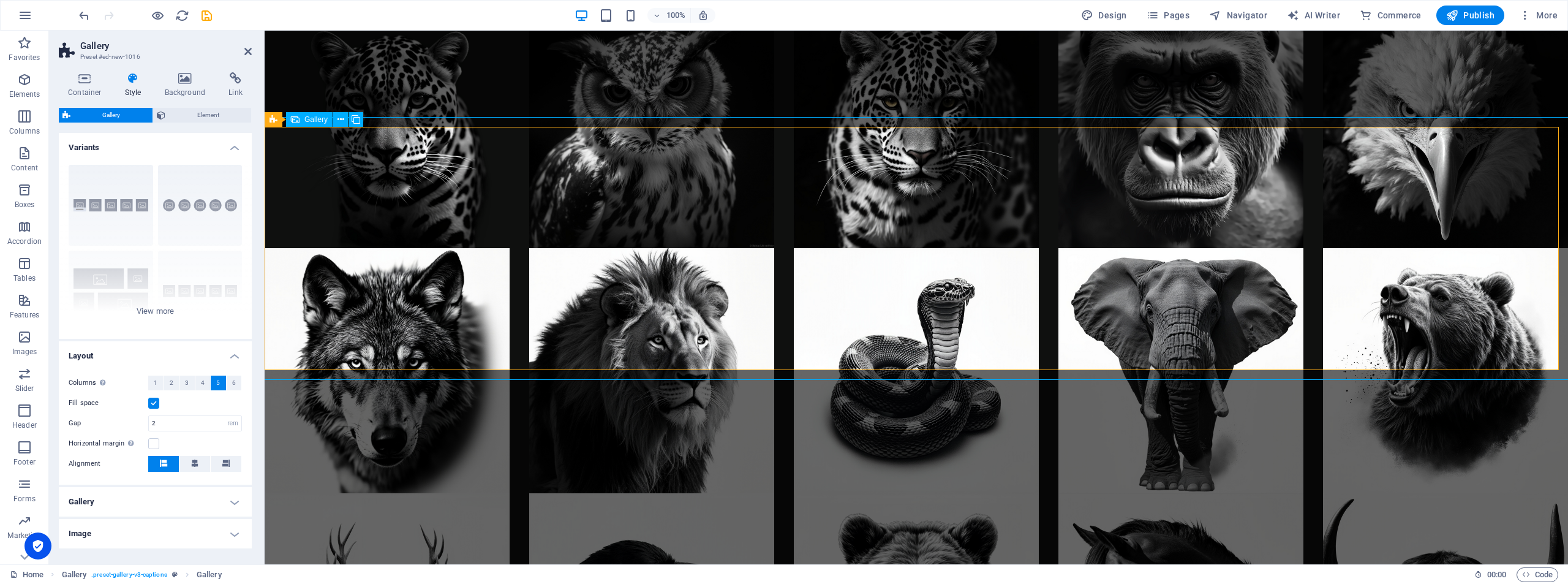 click at bounding box center (387, 861) 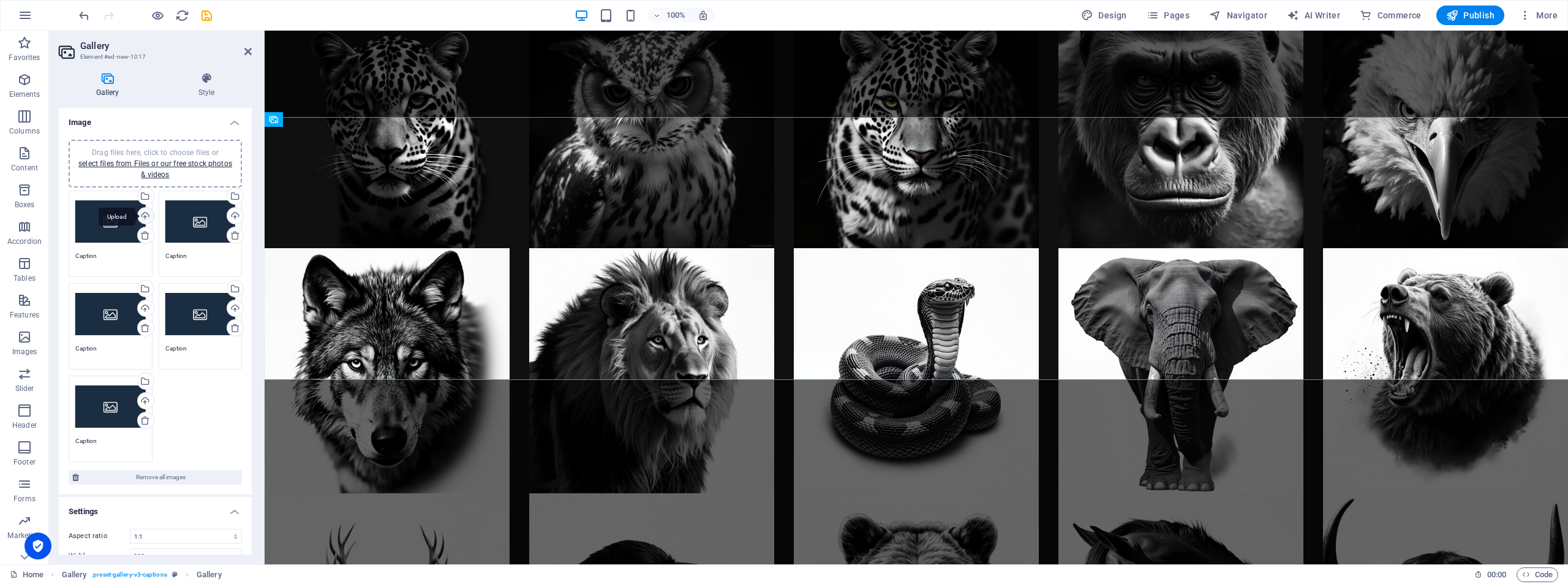 click on "Upload" at bounding box center (145, 217) 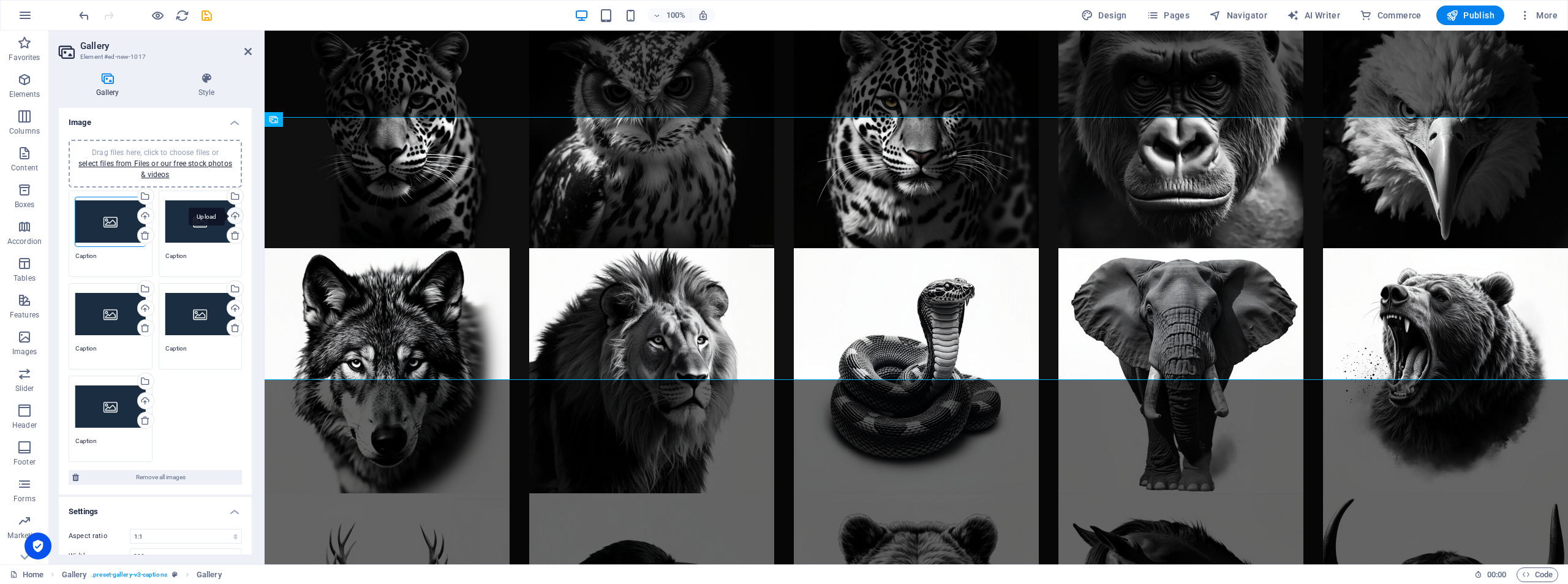 click on "Upload" at bounding box center (234, 217) 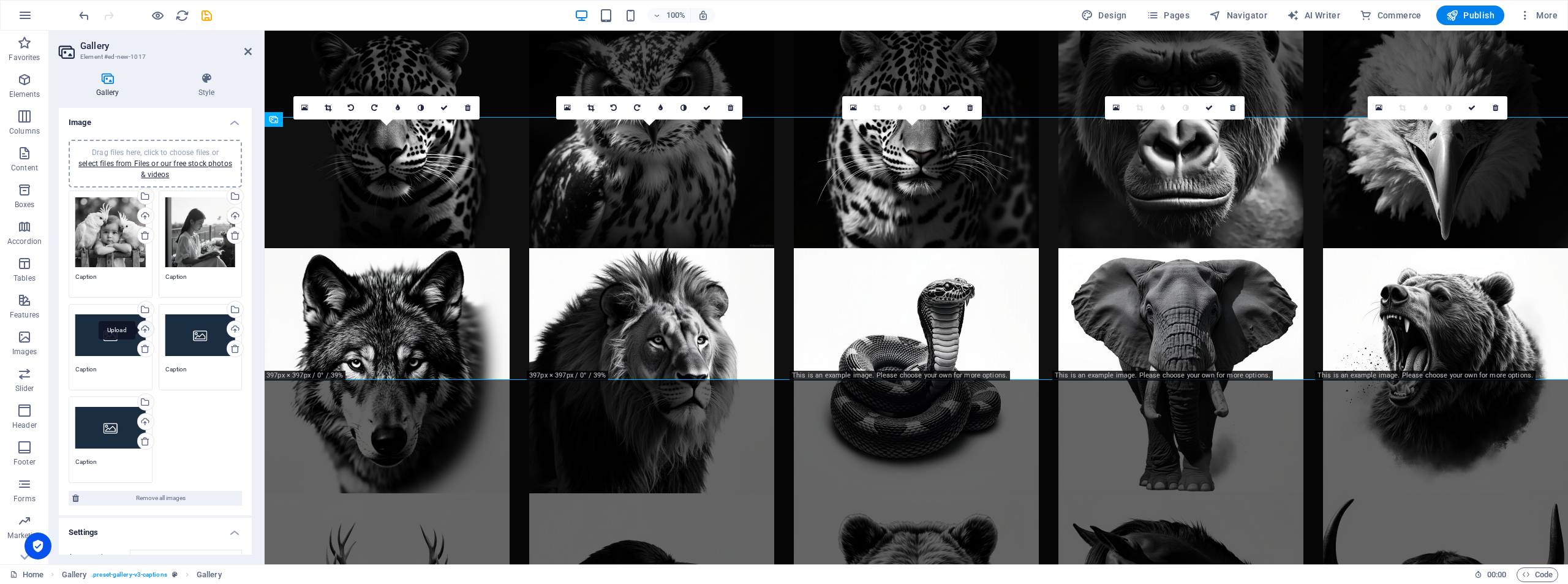 click on "Upload" at bounding box center (145, 330) 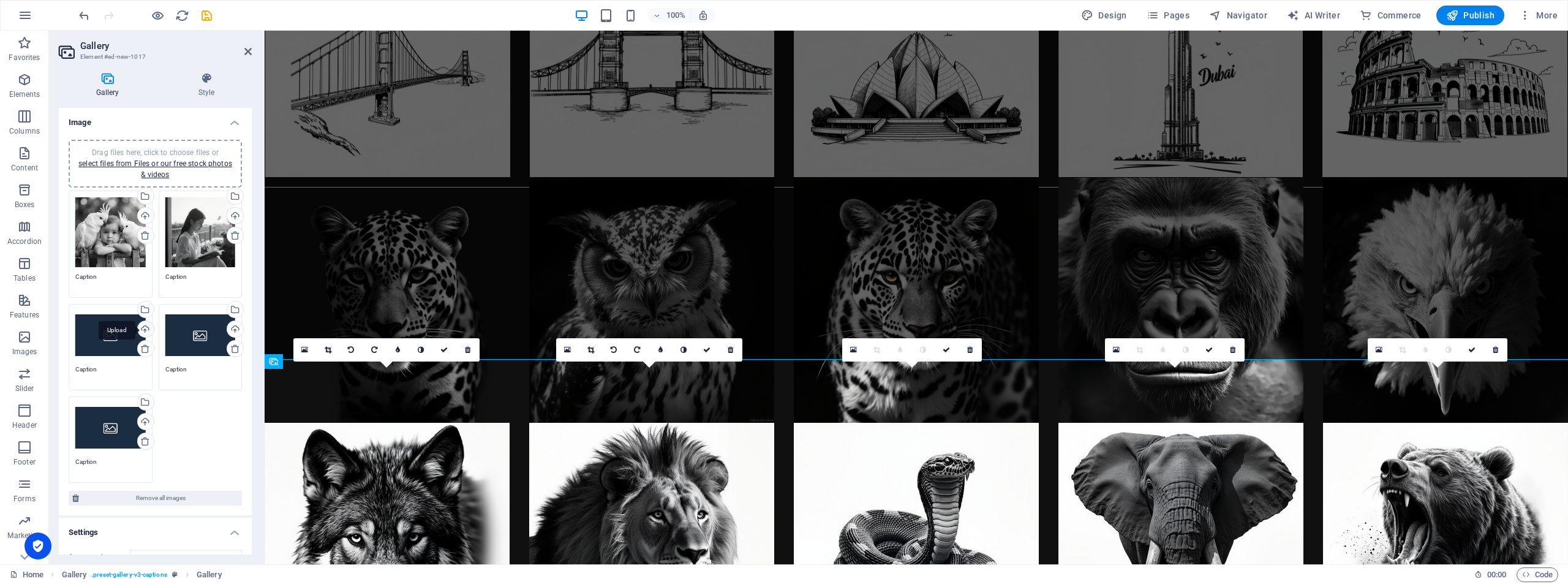 scroll, scrollTop: 4623, scrollLeft: 0, axis: vertical 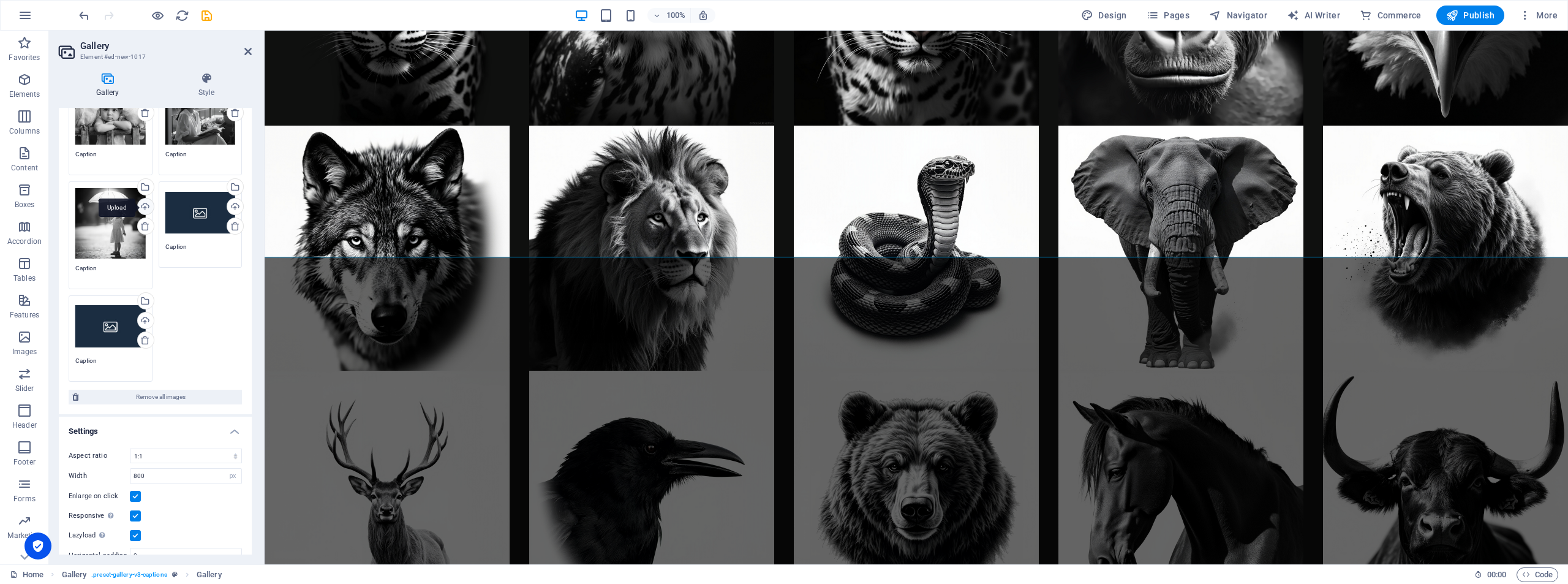 click on "Upload" at bounding box center (145, 208) 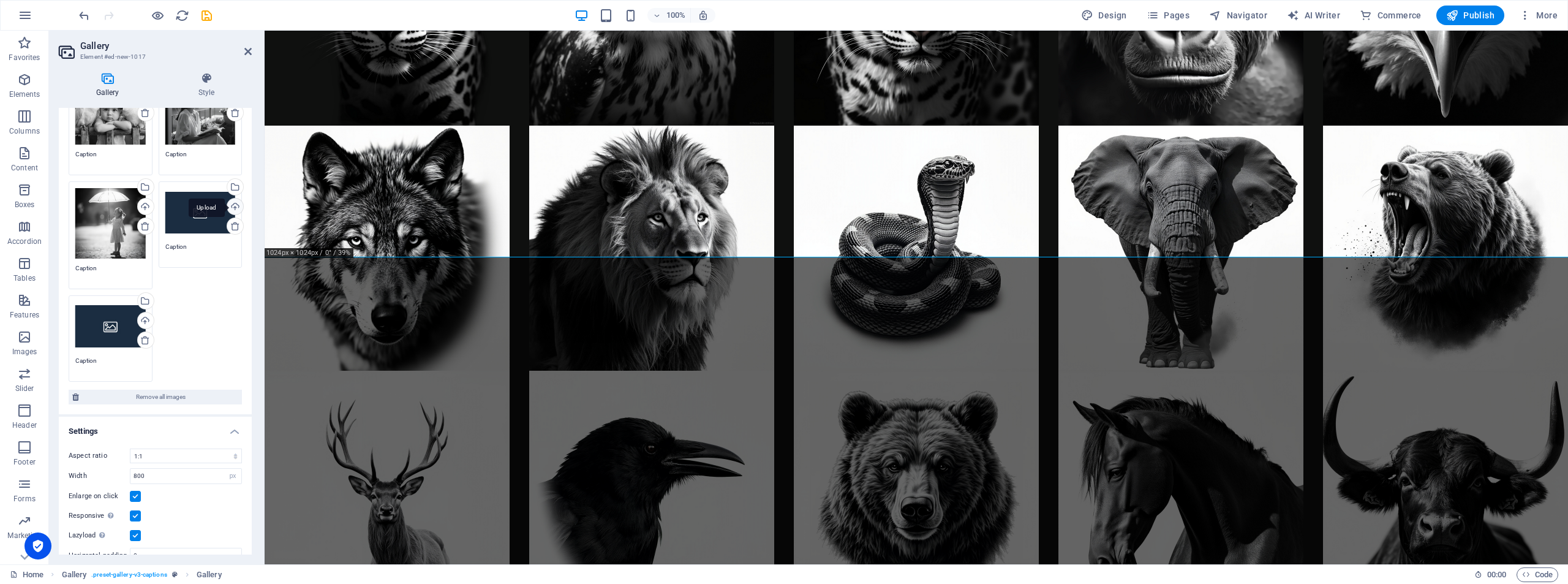 click on "Upload" at bounding box center [234, 208] 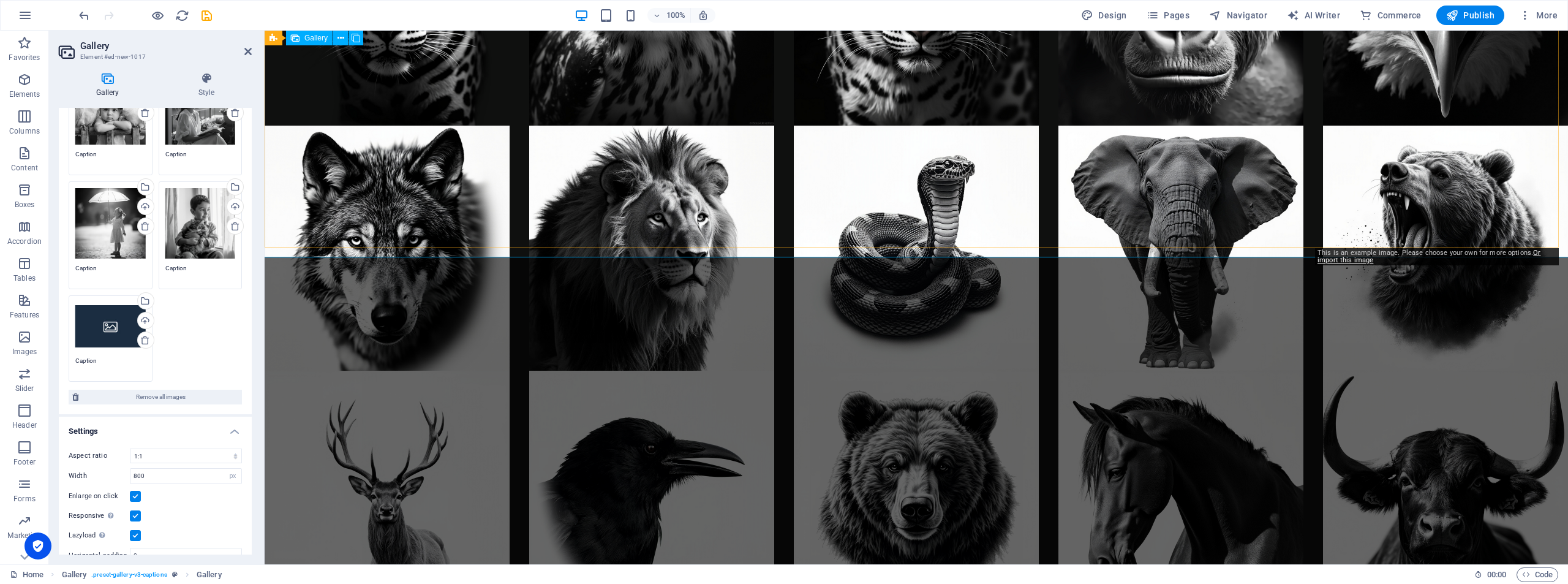 click at bounding box center [1446, 738] 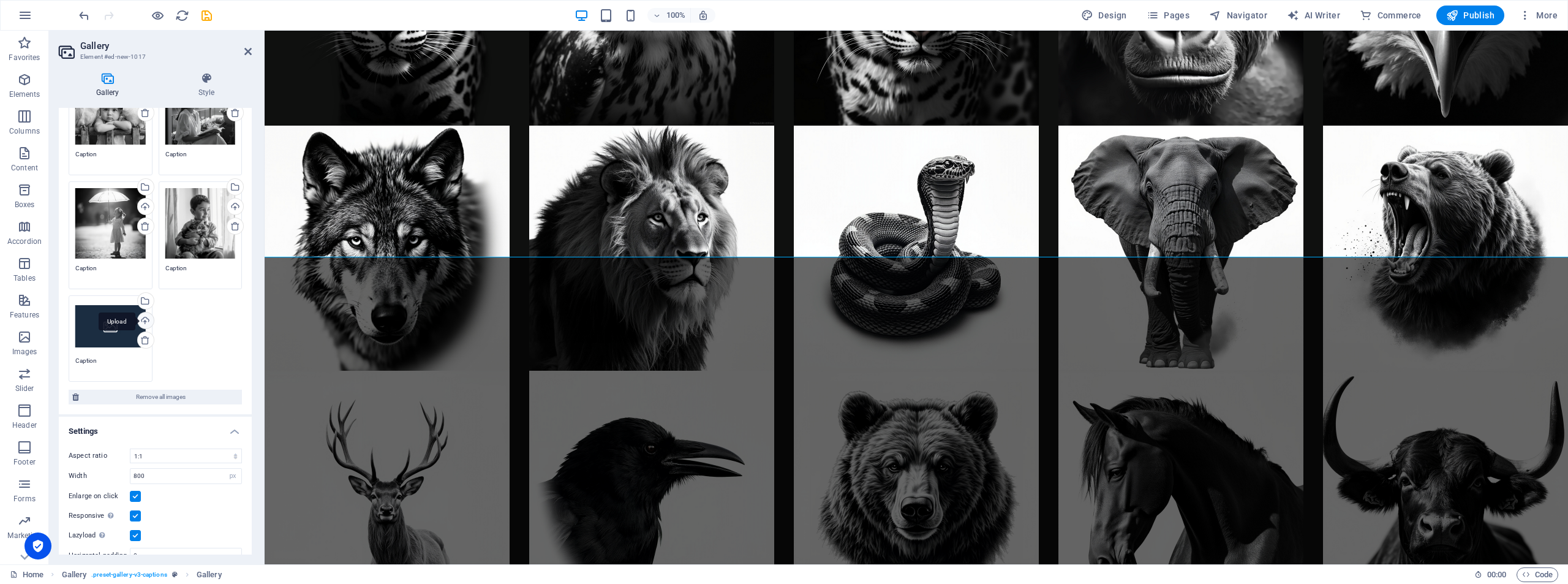 click on "Upload" at bounding box center [145, 322] 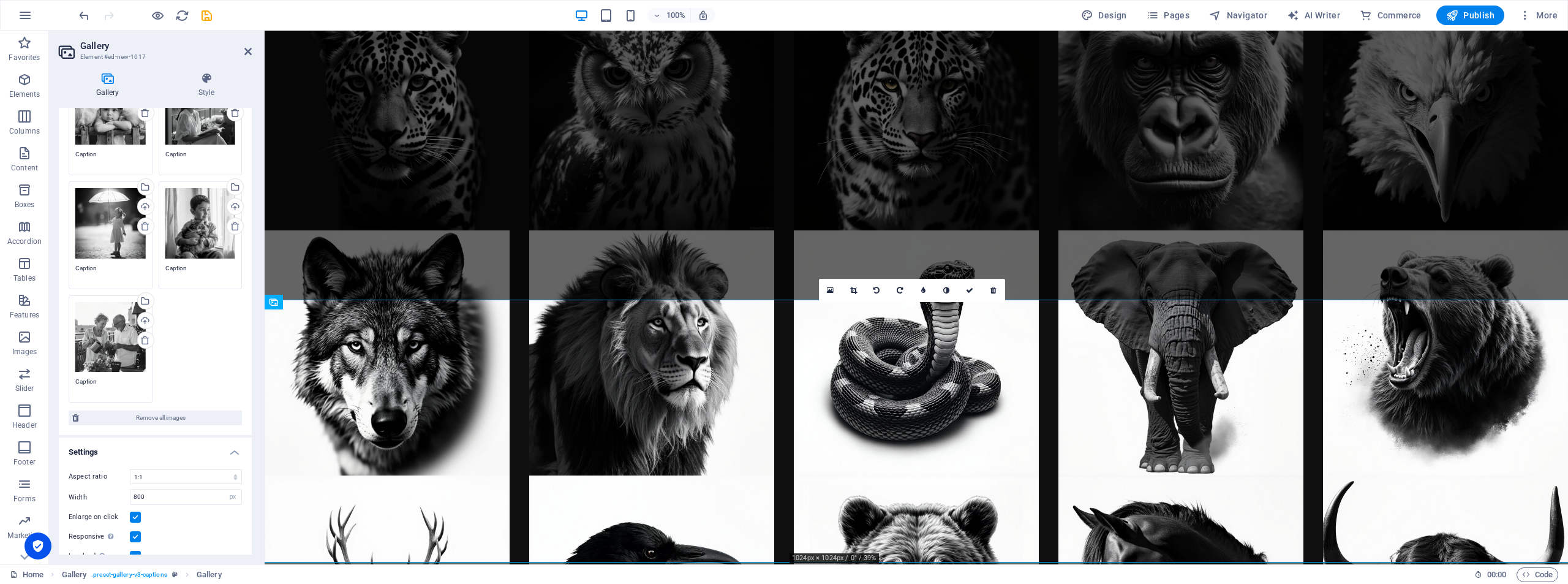 scroll, scrollTop: 4746, scrollLeft: 0, axis: vertical 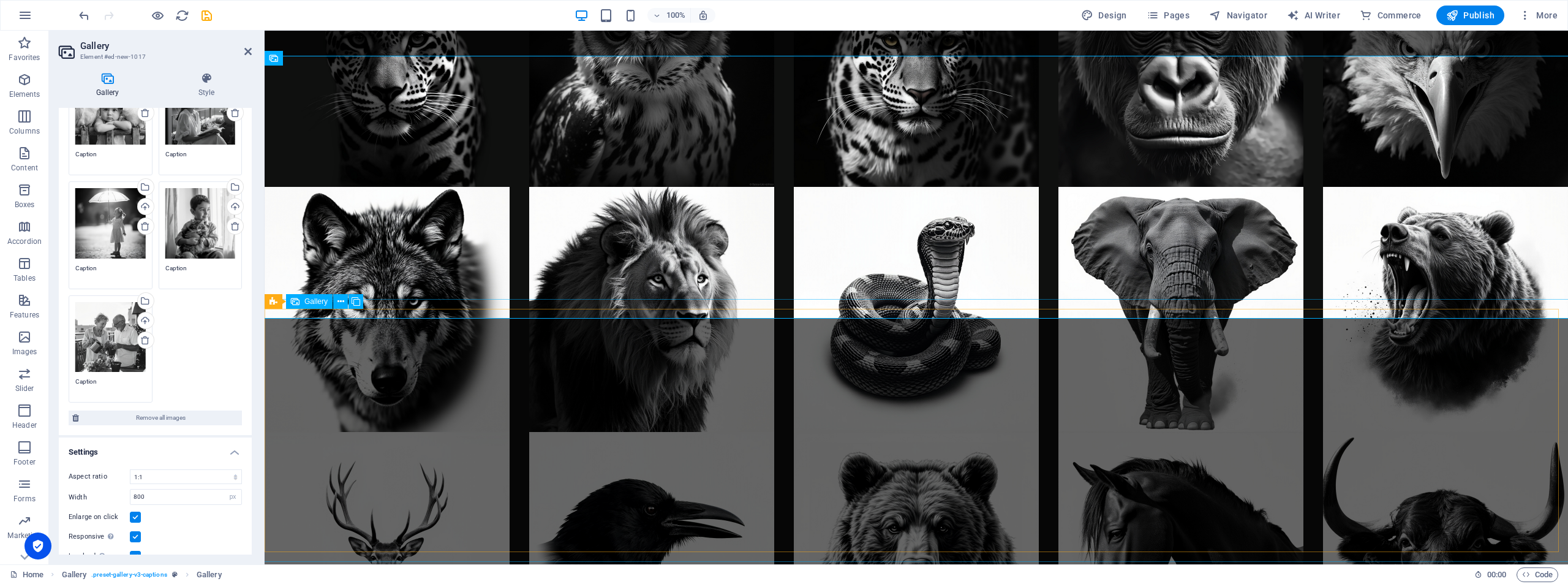 click at bounding box center (652, 1045) 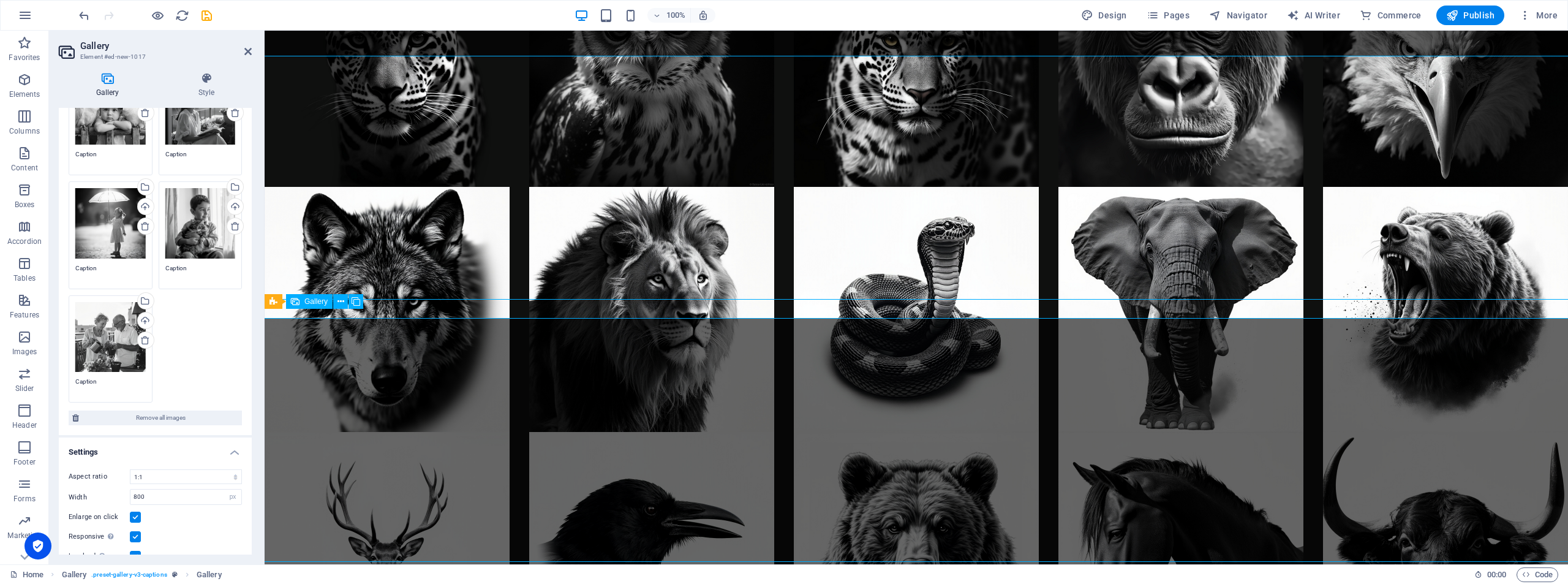 scroll, scrollTop: 5393, scrollLeft: 0, axis: vertical 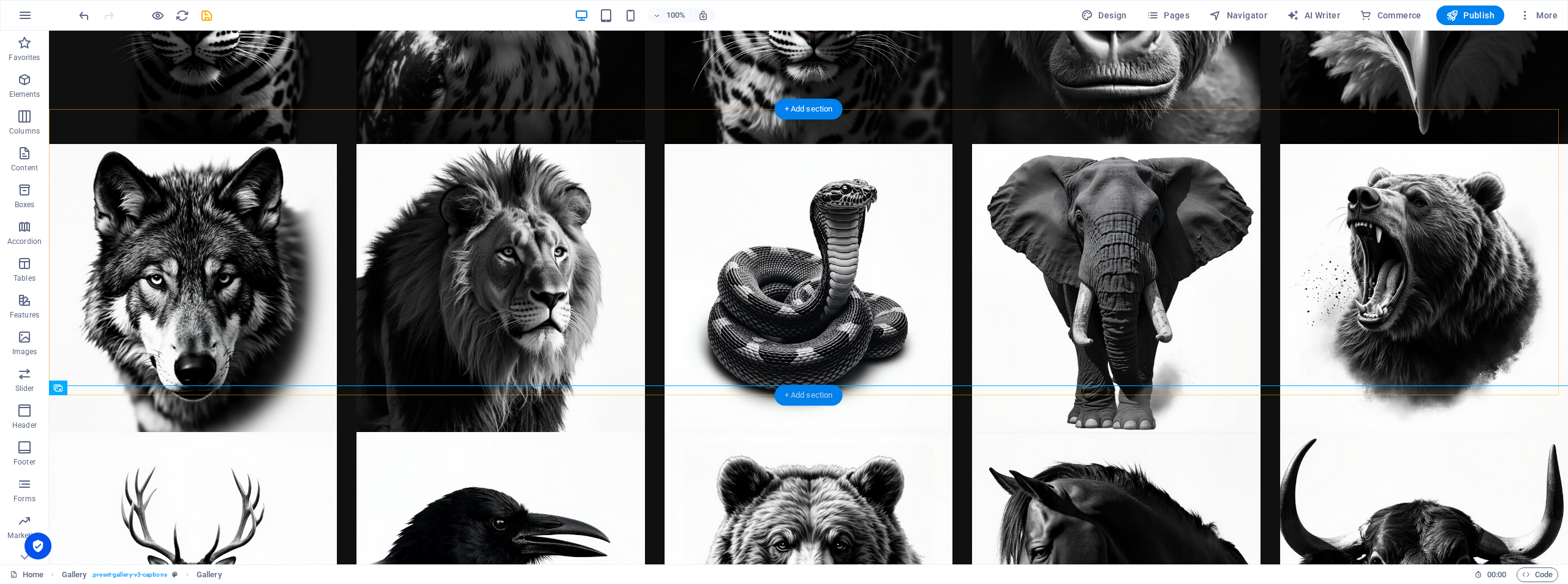 click on "+ Add section" at bounding box center (809, 395) 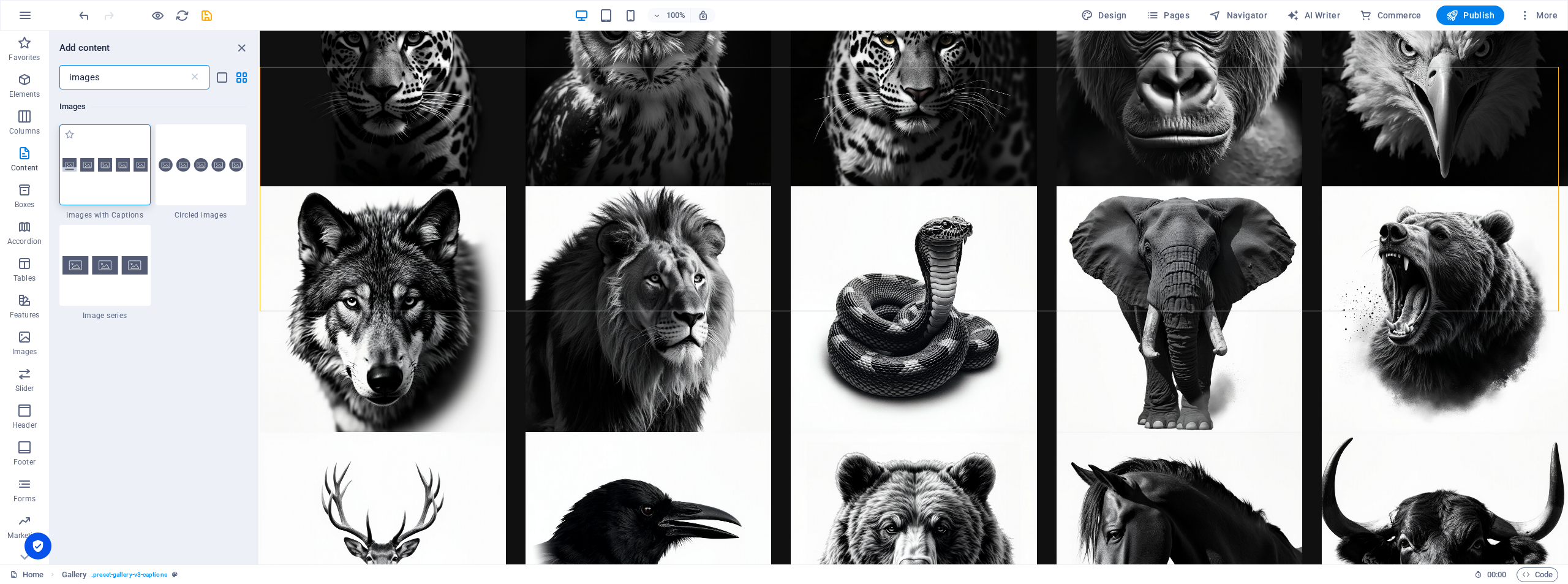click at bounding box center (105, 165) 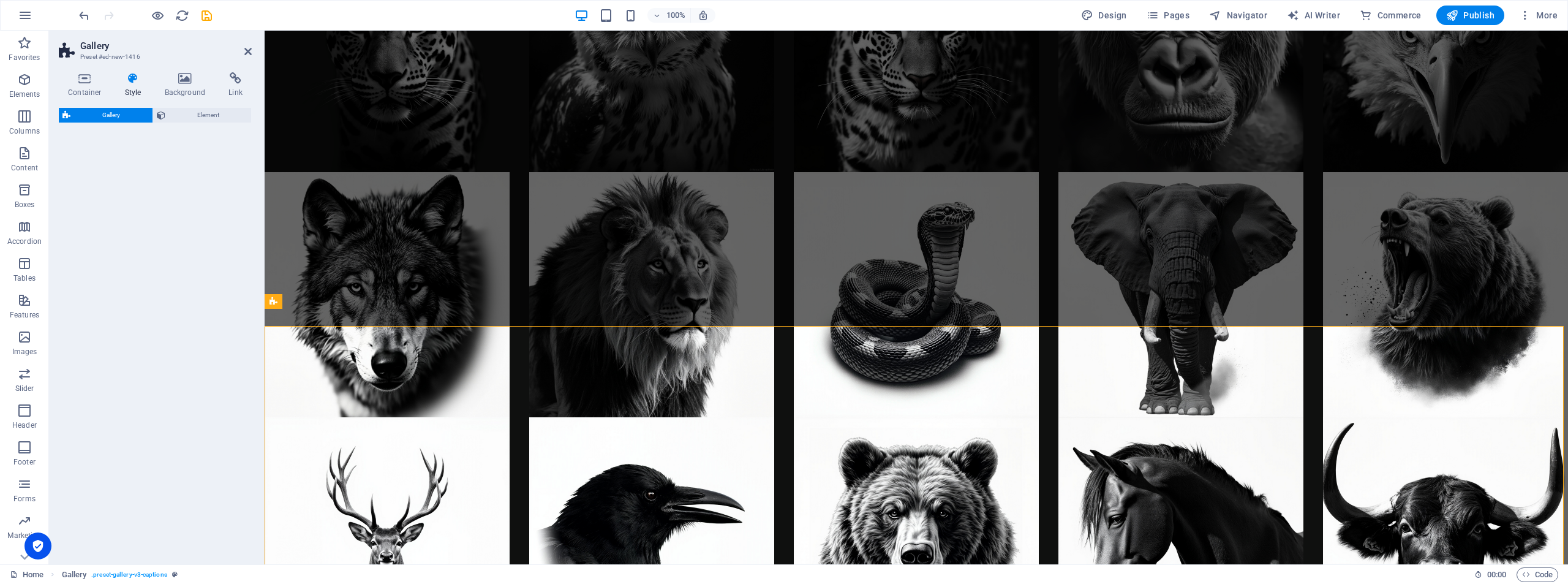 scroll, scrollTop: 4746, scrollLeft: 0, axis: vertical 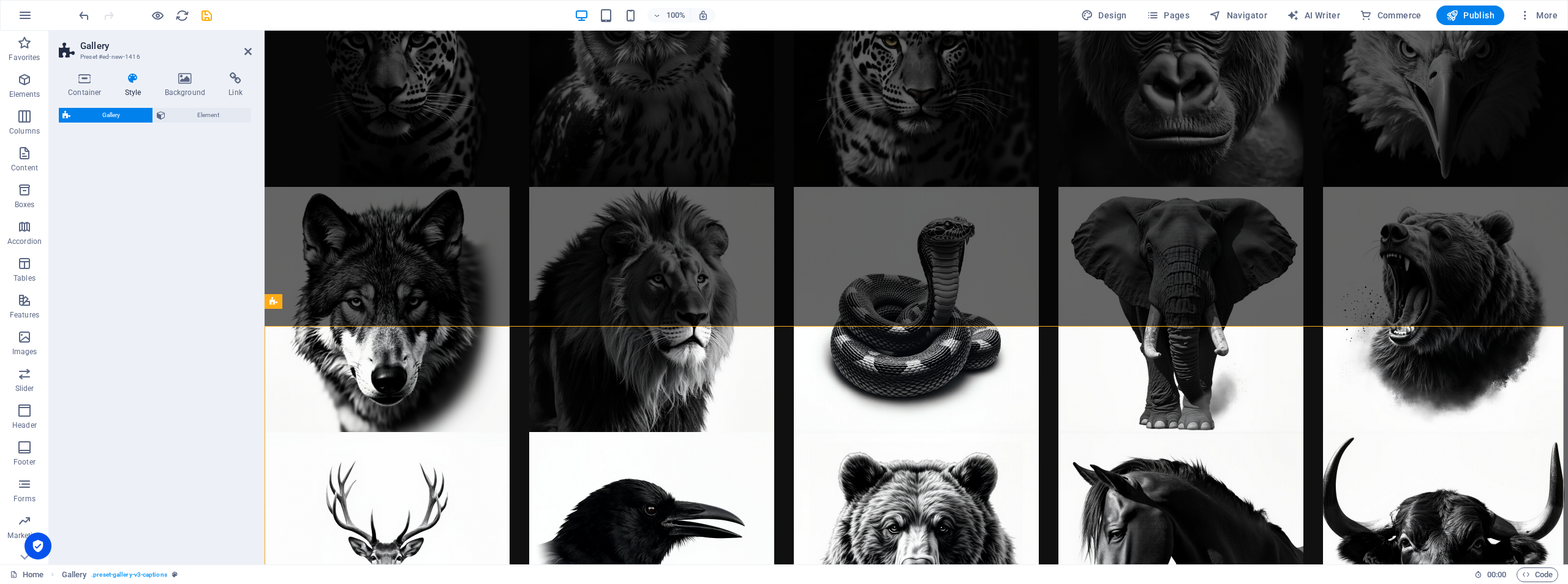 select on "rem" 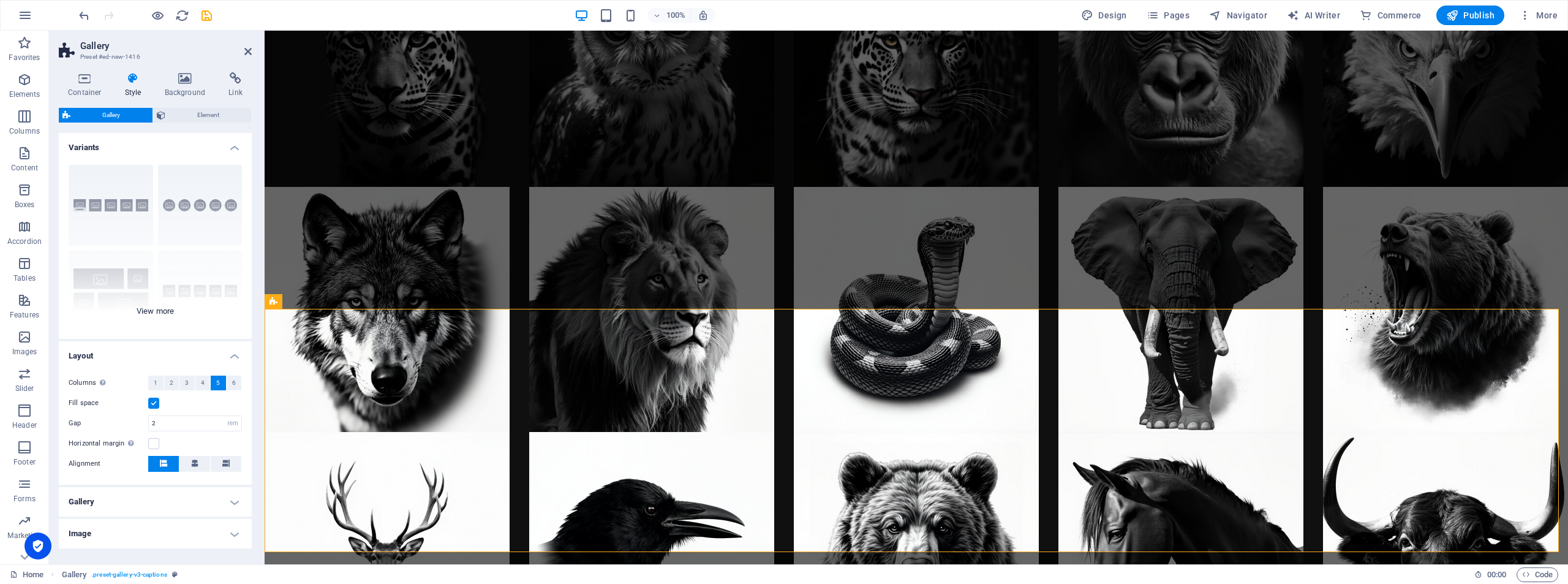 click on "Captions Circle Collage Default Grid Grid shifted" at bounding box center (155, 247) 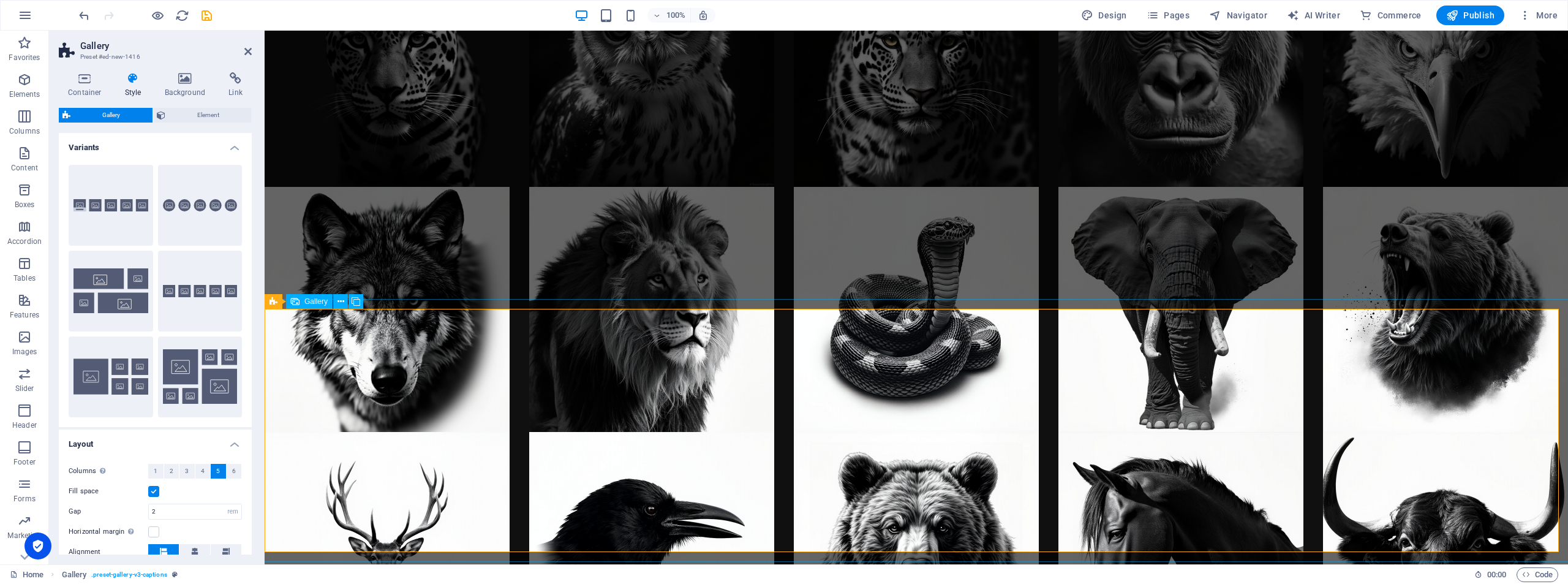 click at bounding box center (387, 1045) 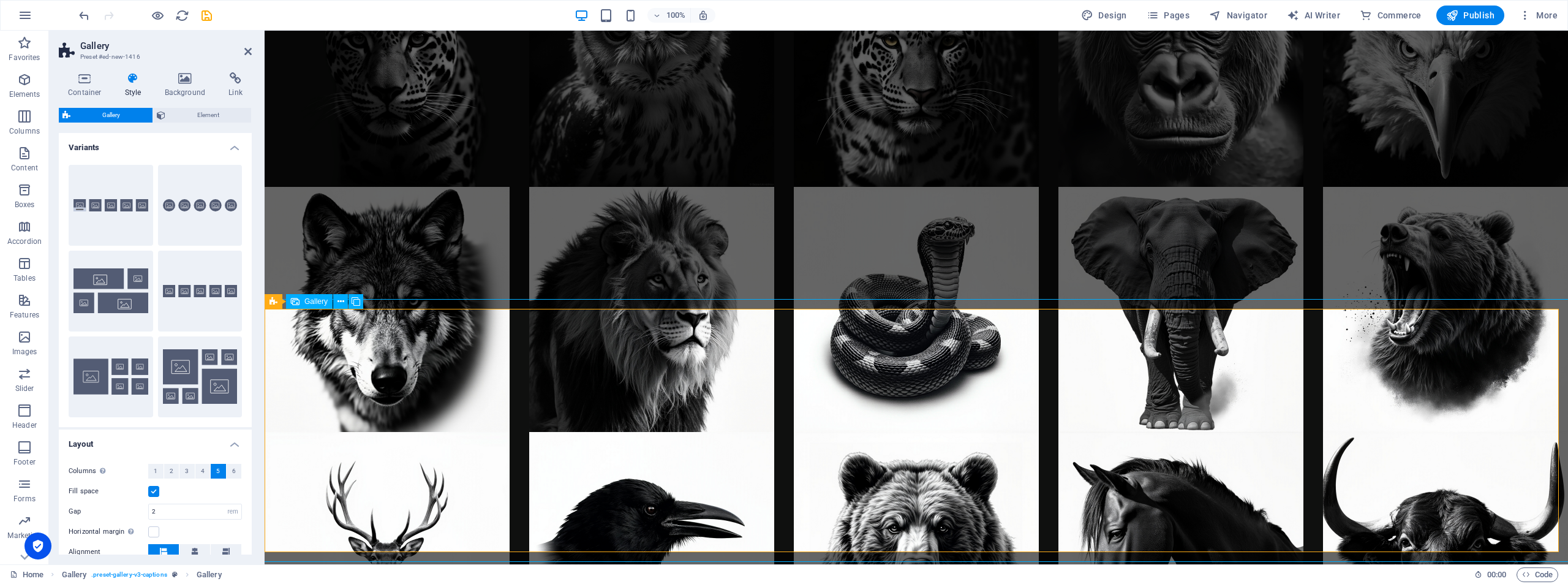 click at bounding box center [652, 1045] 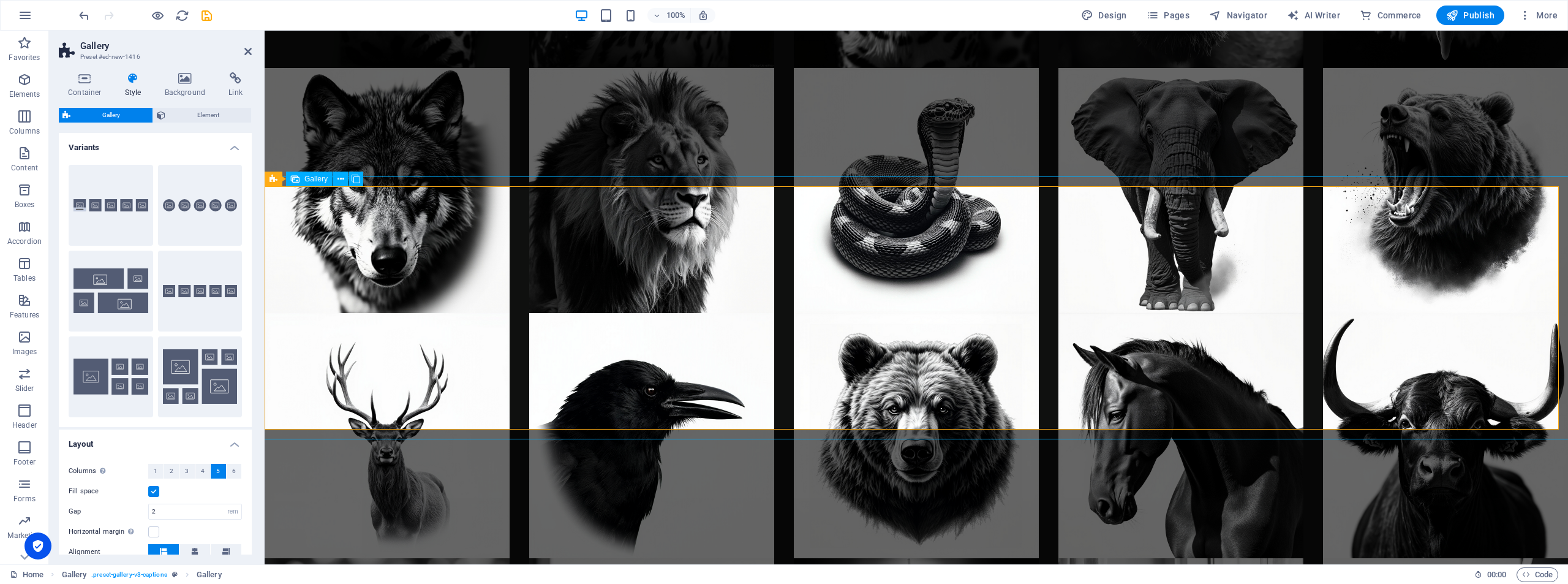 scroll, scrollTop: 4868, scrollLeft: 0, axis: vertical 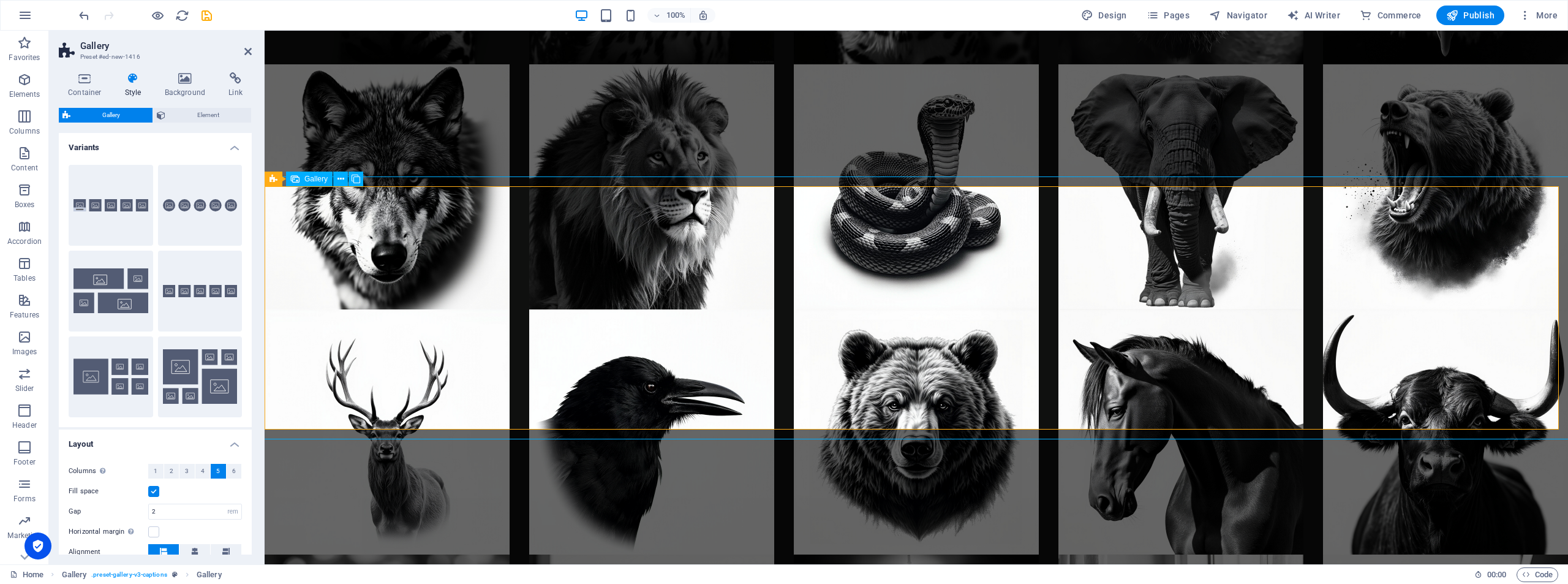 click at bounding box center (387, 922) 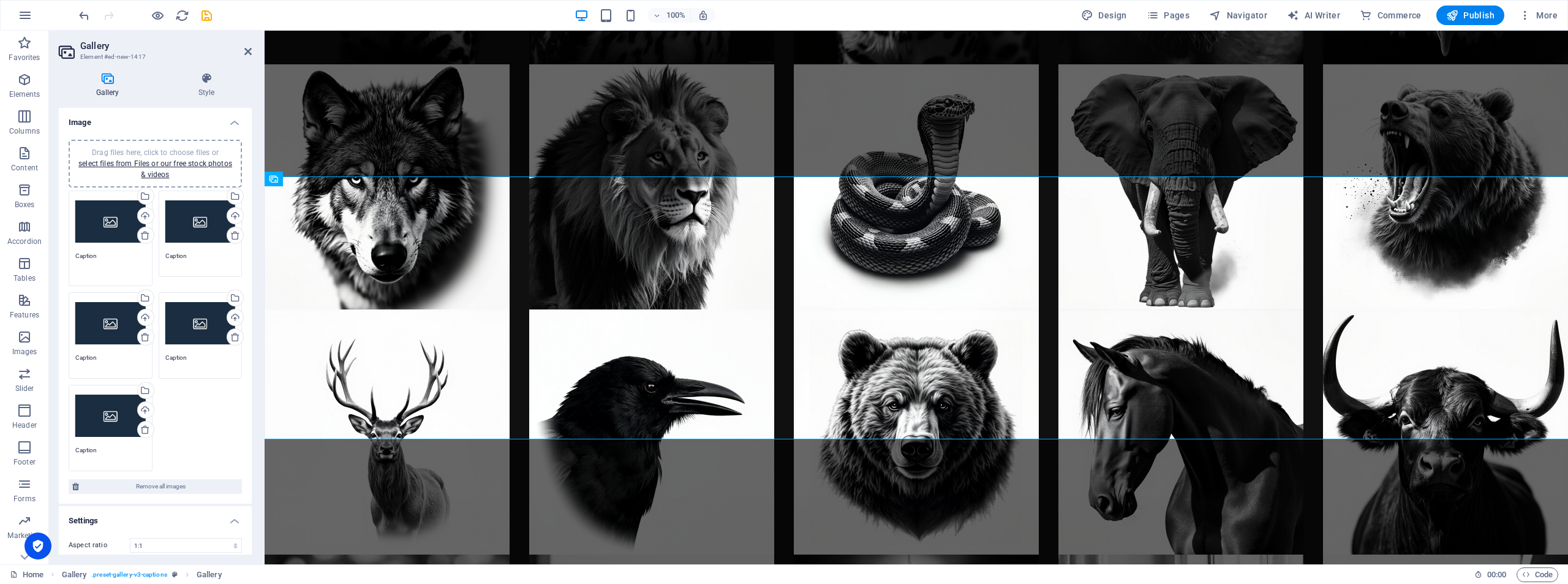 click on "Caption" at bounding box center [110, 265] 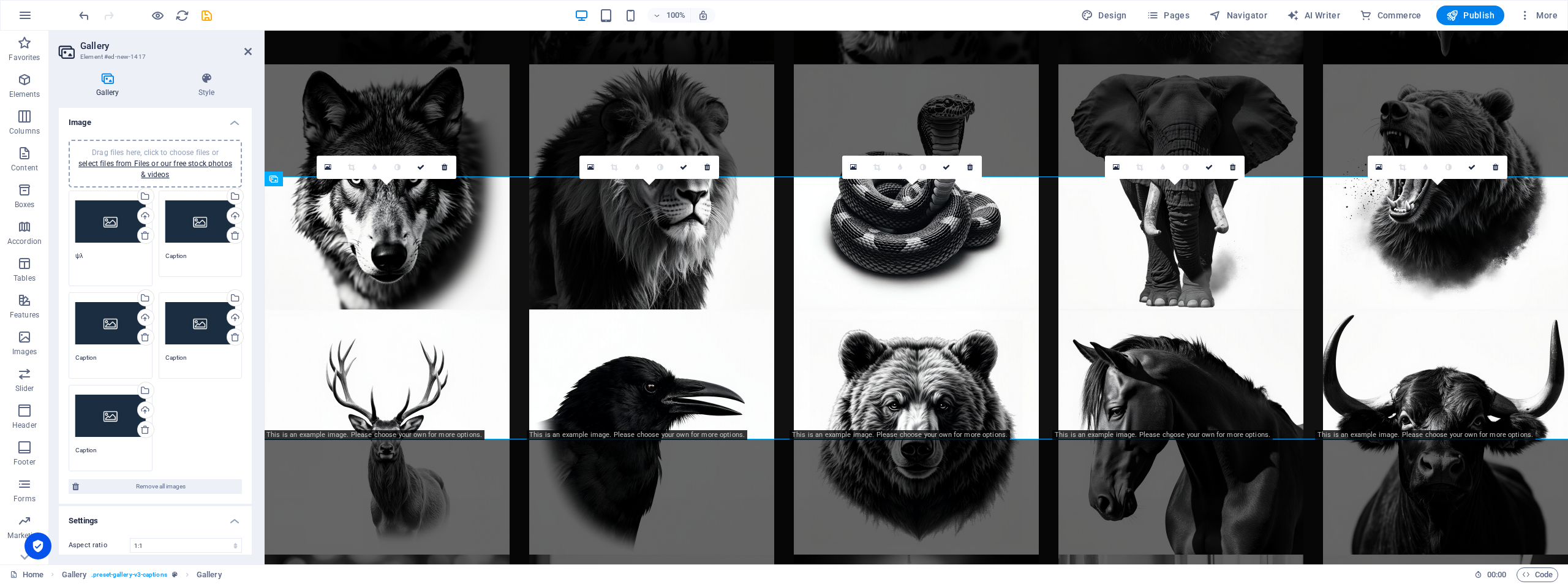 type on "ψ" 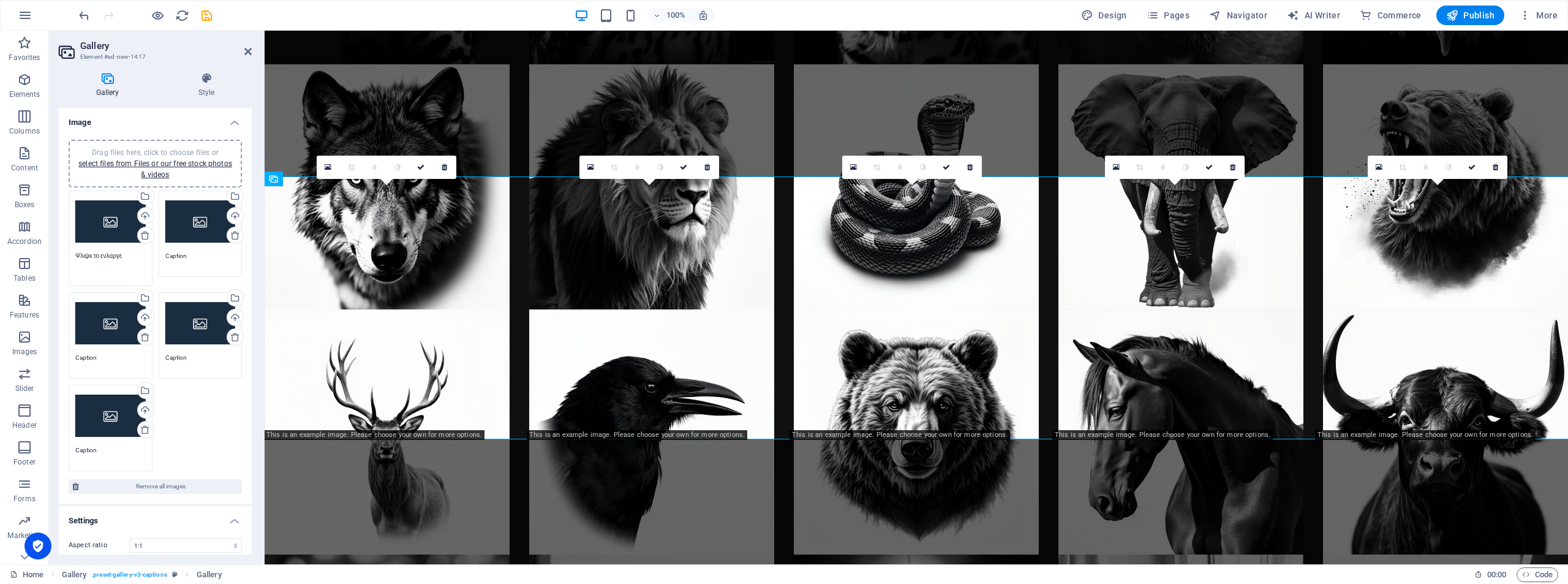 click on "Ψλιψκ το ενλαργε" at bounding box center (110, 265) 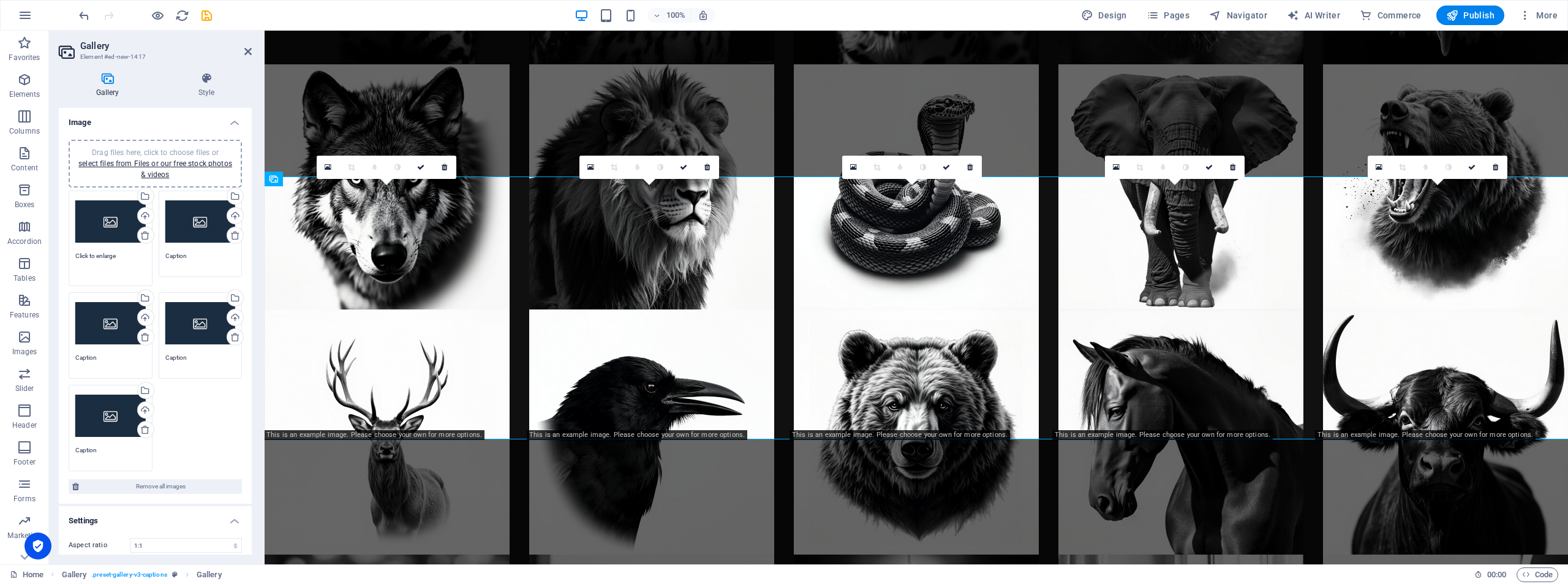 click on "Drag files here, click to choose files or select files from Files or our free stock photos & videos Select files from the file manager, stock photos, or upload file(s) Upload Click to enlarge" at bounding box center (110, 238) 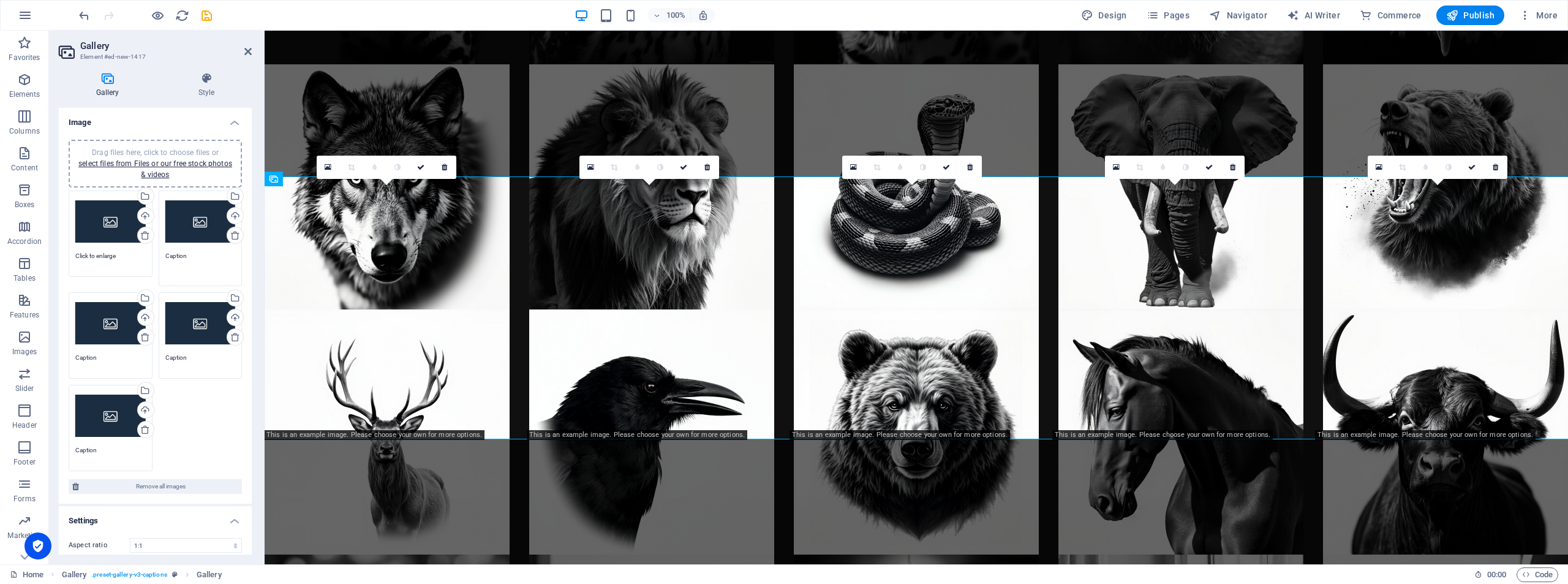 click on "Caption" at bounding box center [200, 265] 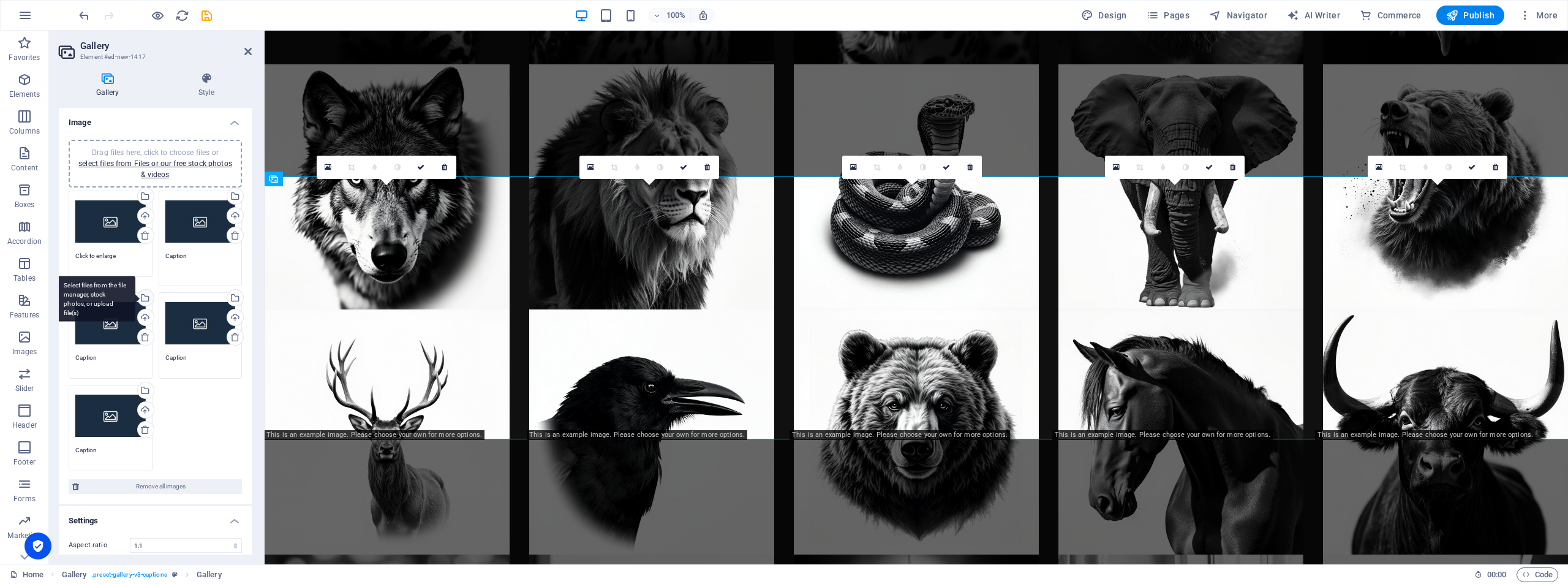 paste on "lick to enlarge" 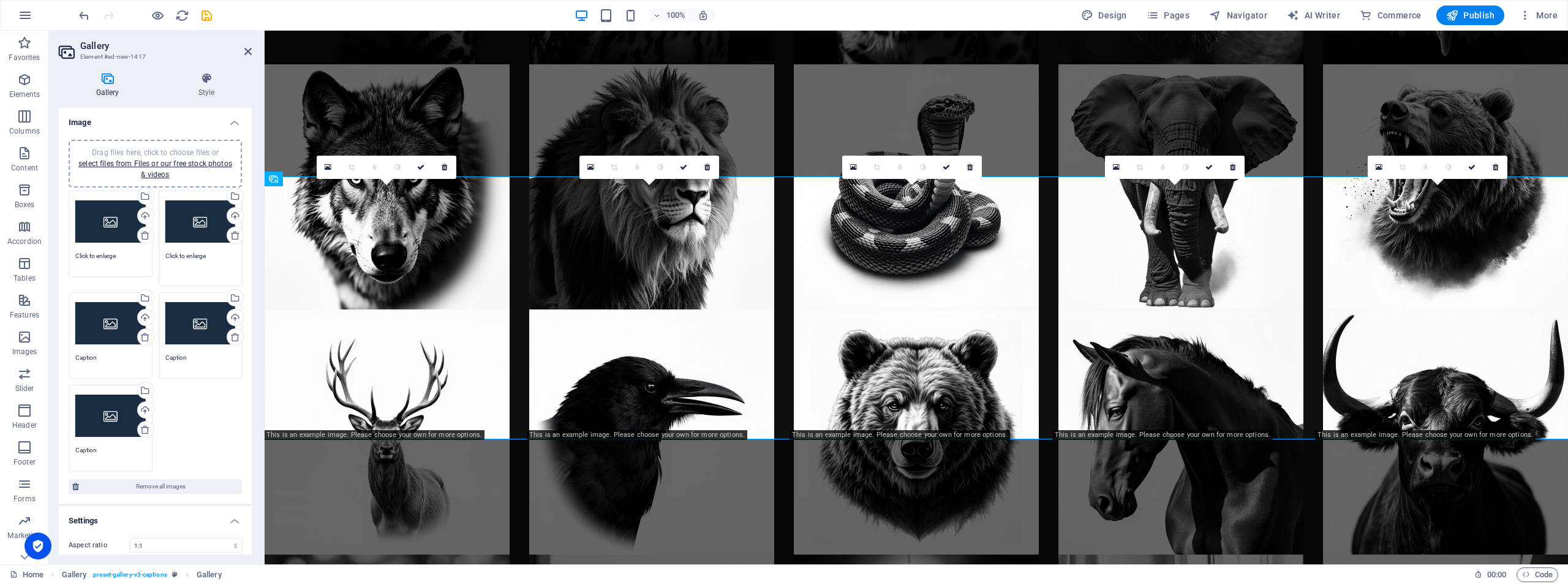 type on "Click to enlarge" 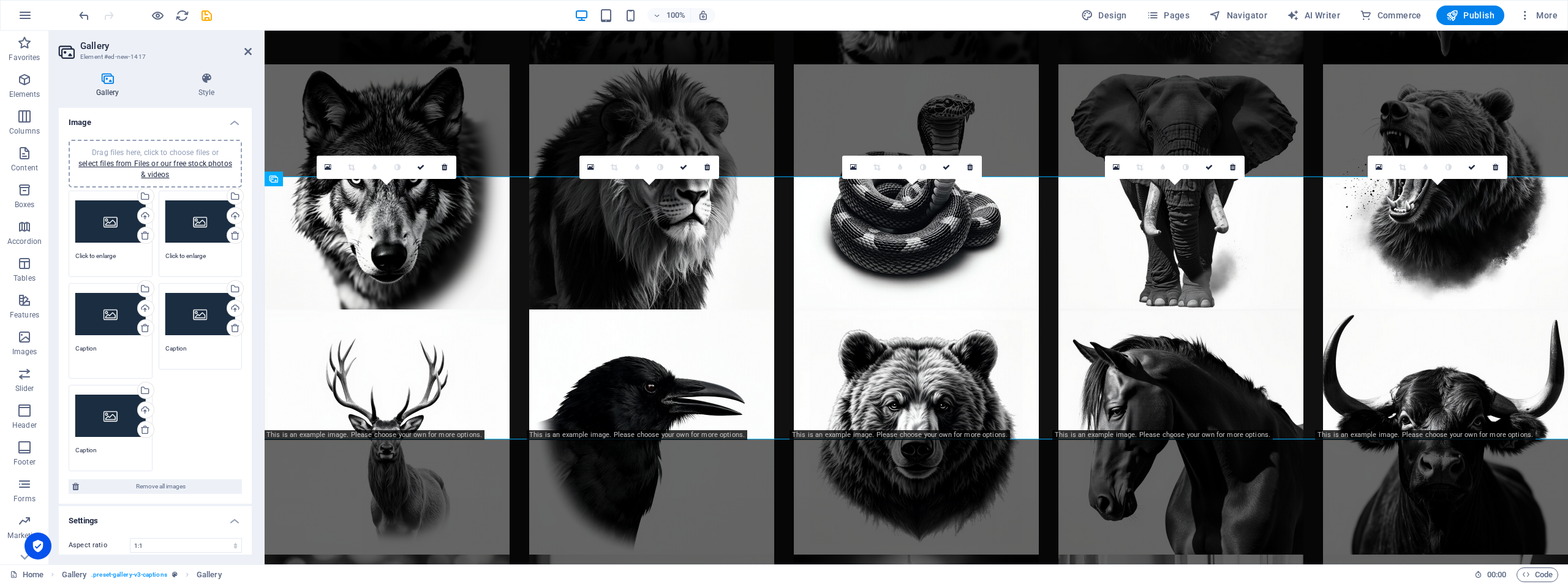 click on "Caption" at bounding box center [110, 357] 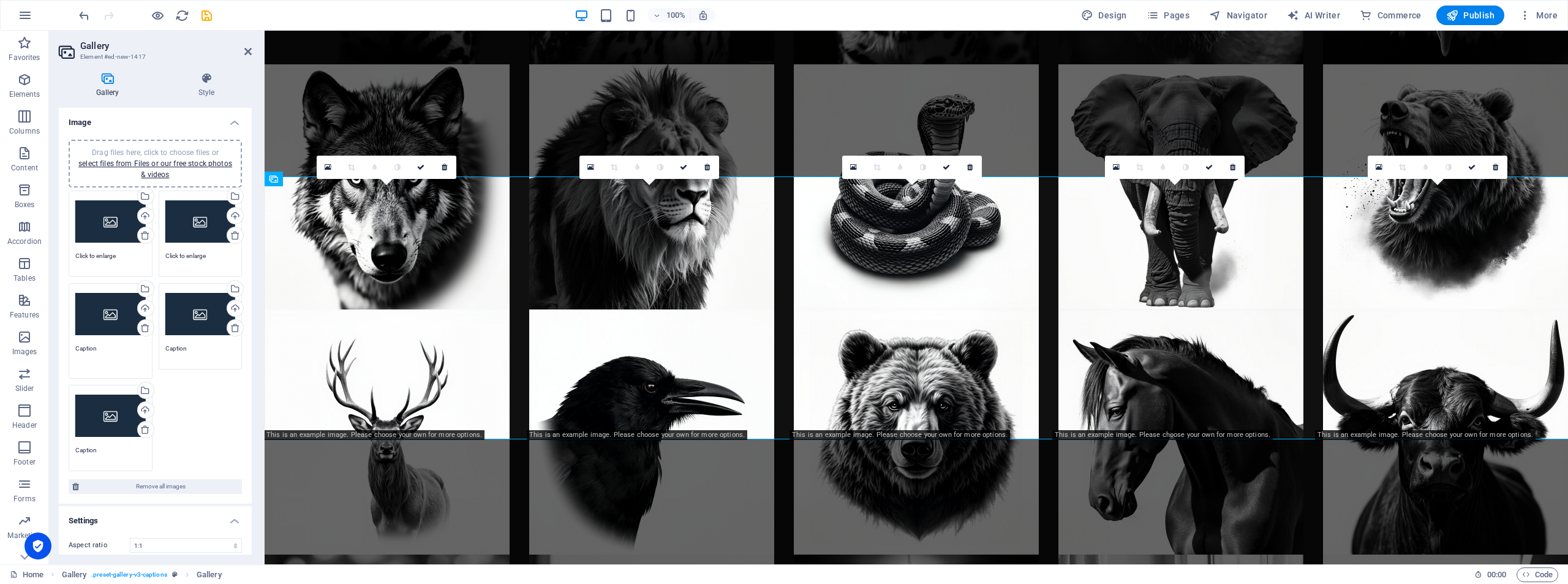 paste on "lick to enlarge" 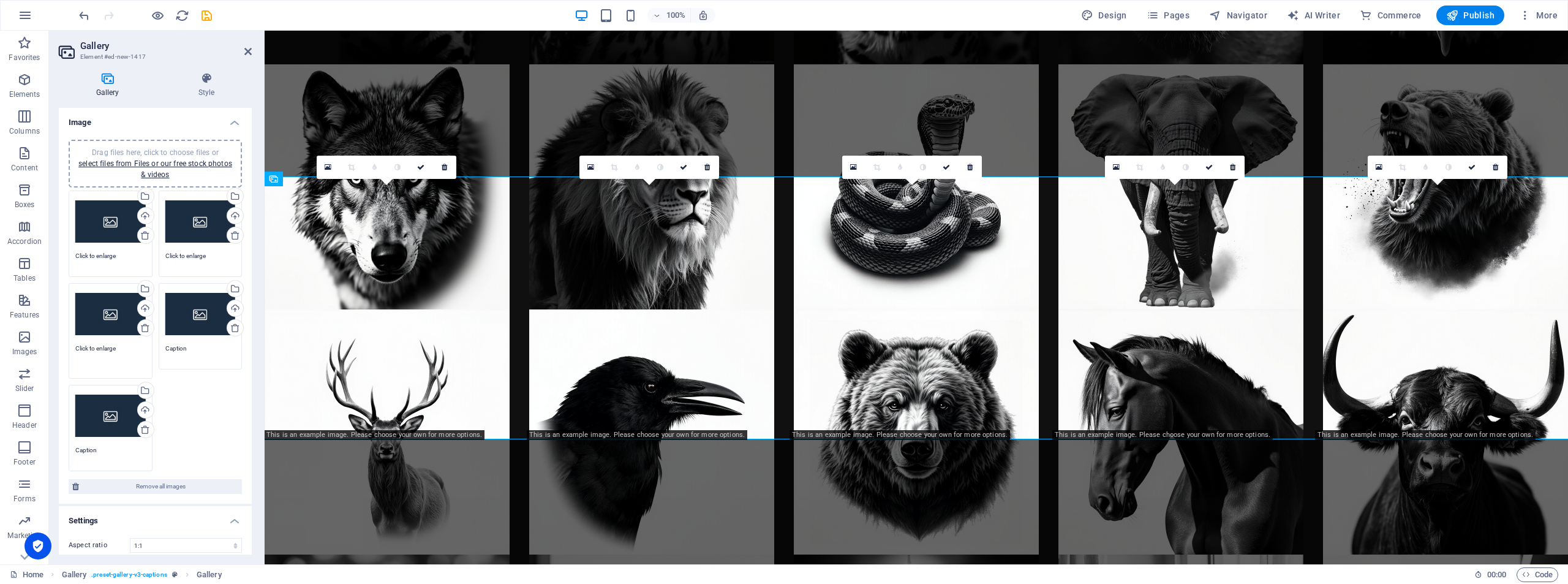 type on "Click to enlarge" 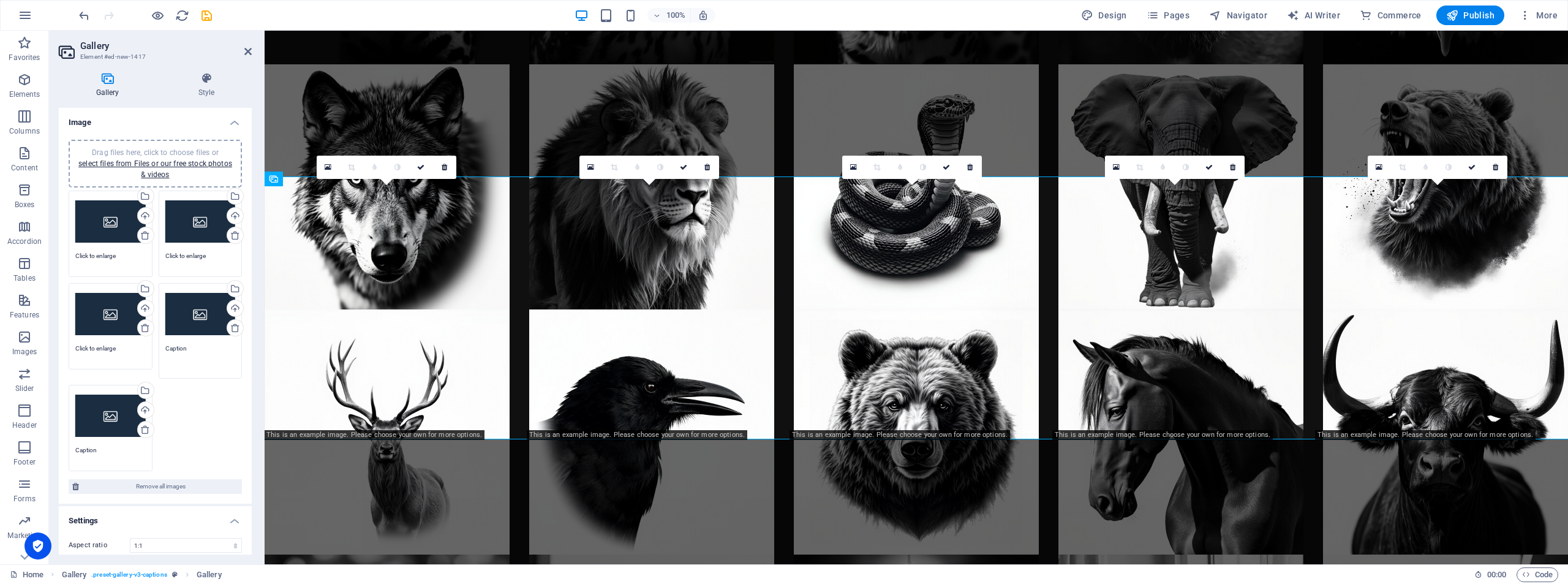 click on "Caption" at bounding box center [200, 357] 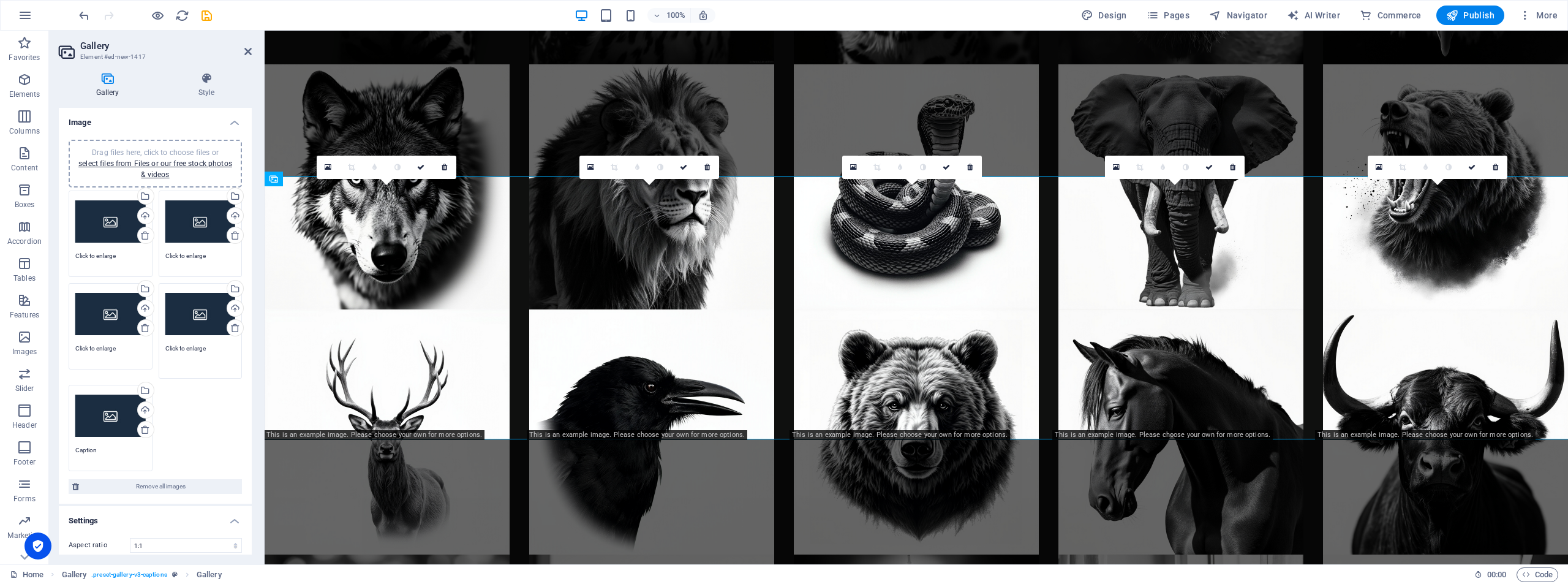 type on "Click to enlarge" 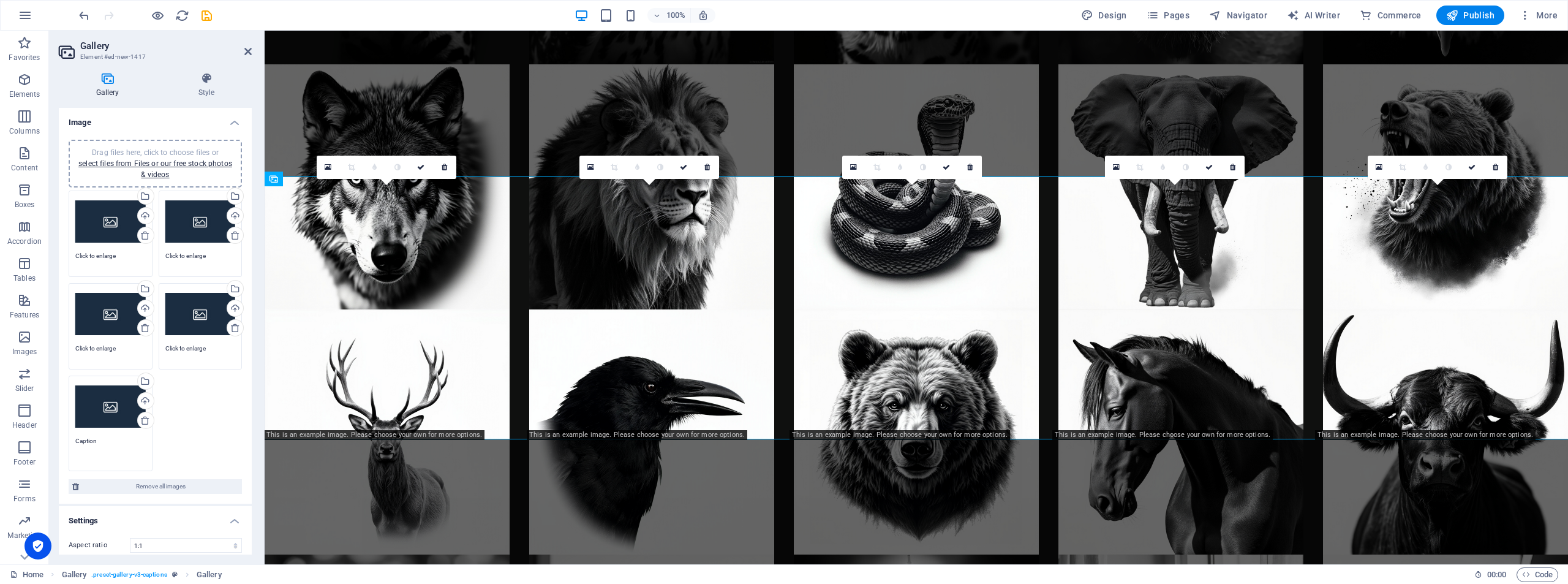 click on "Caption" at bounding box center (110, 450) 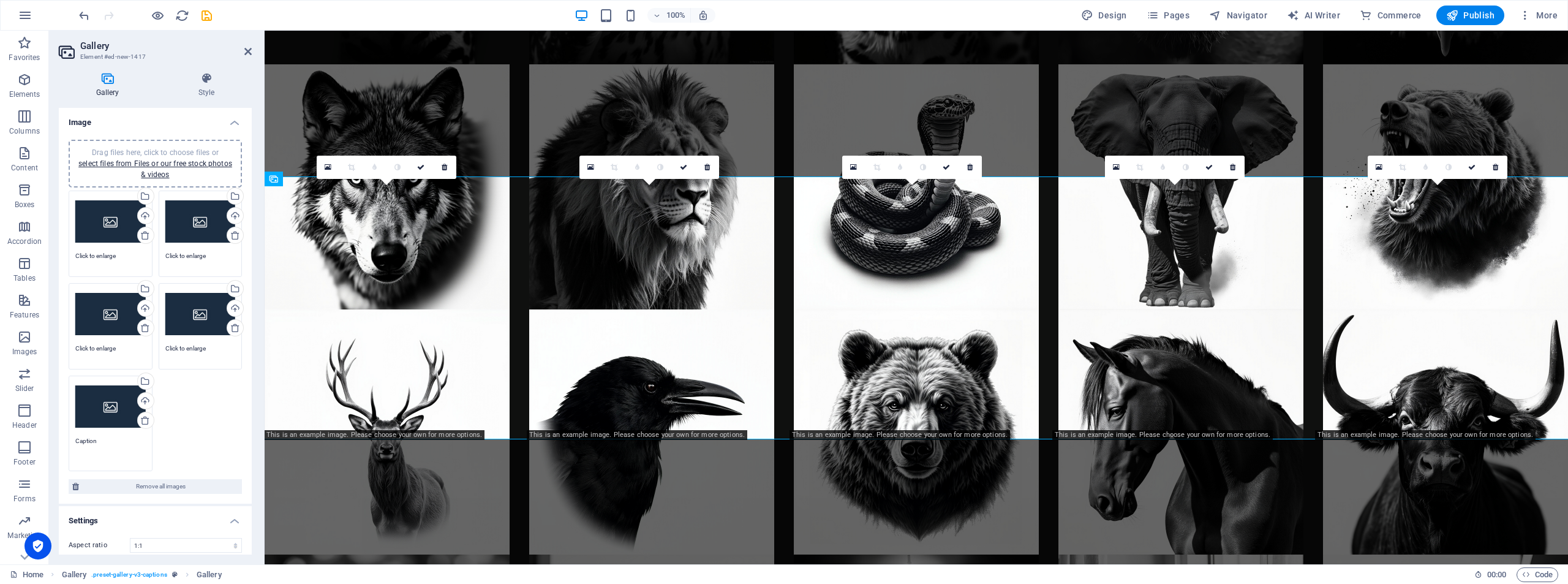 paste on "lick to enlarge" 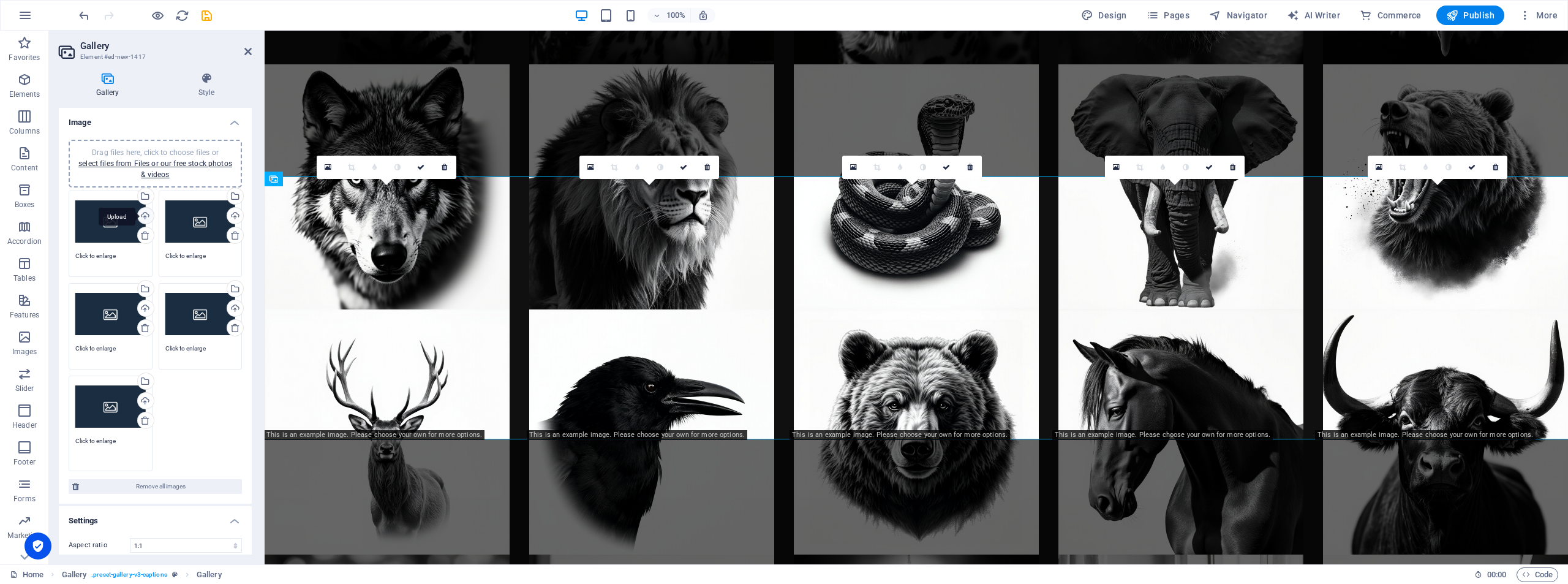 click on "Upload" at bounding box center [145, 217] 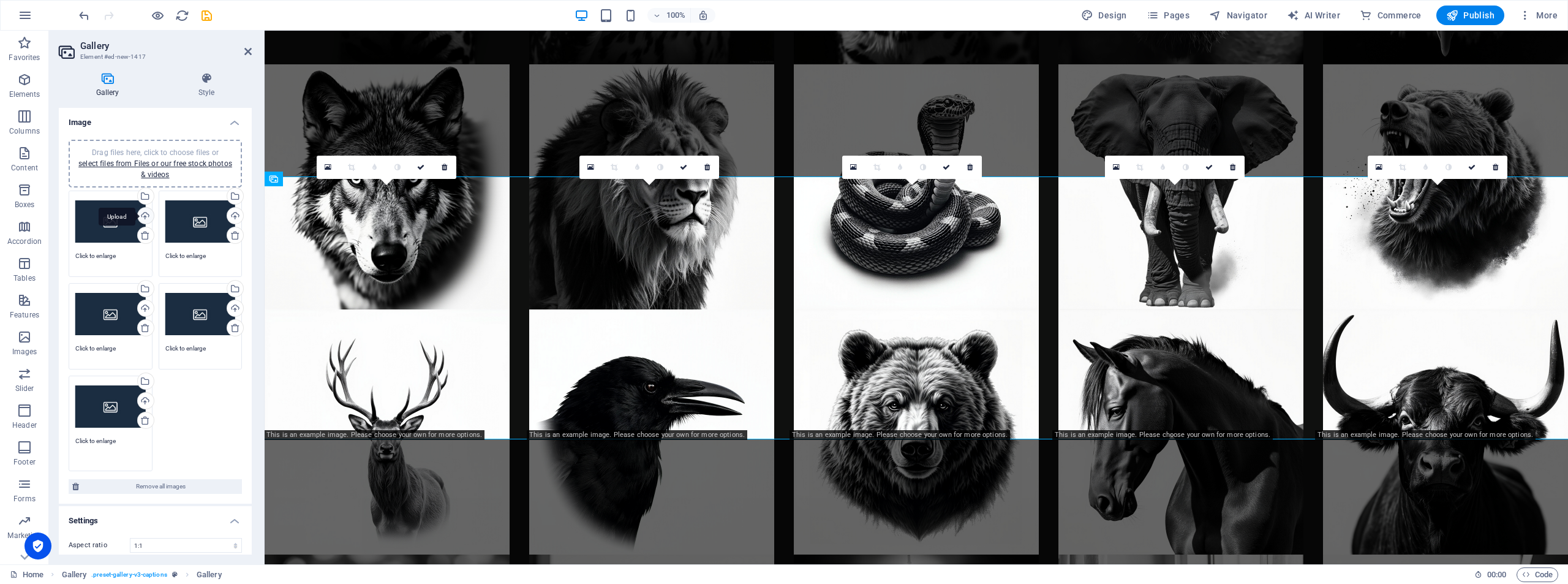type on "Click to enlarge" 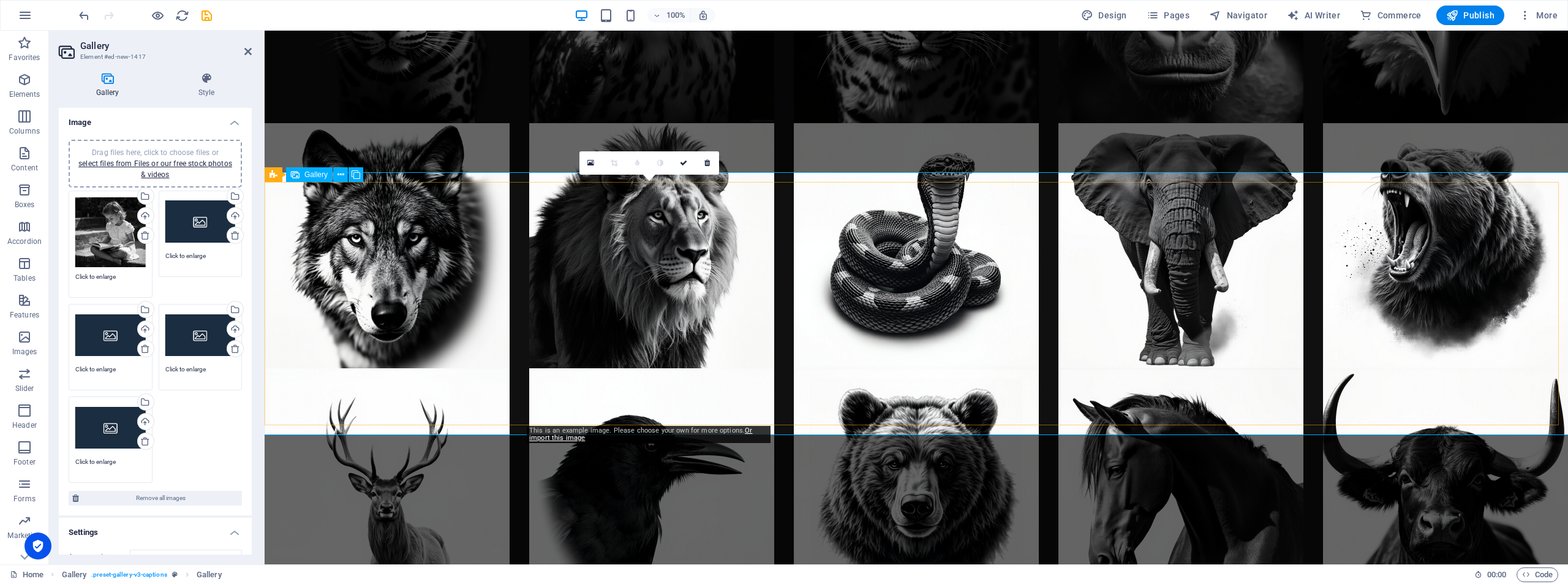 scroll, scrollTop: 4807, scrollLeft: 0, axis: vertical 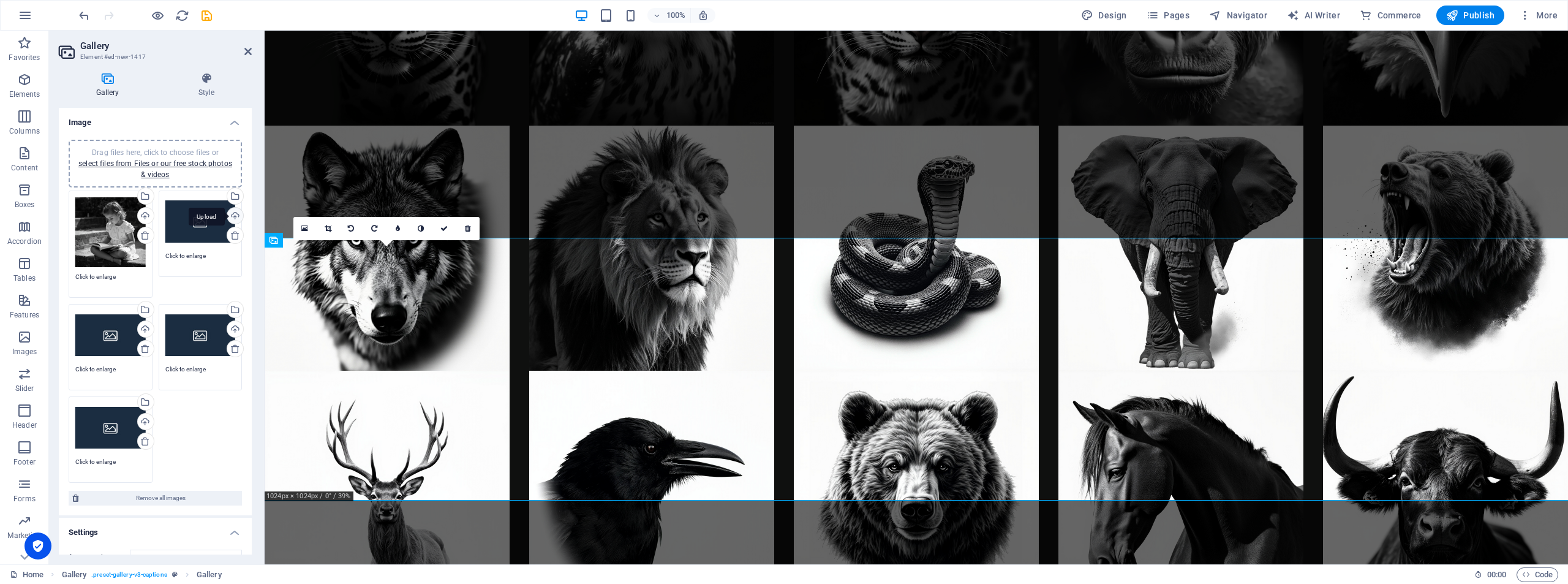 click on "Upload" at bounding box center [234, 217] 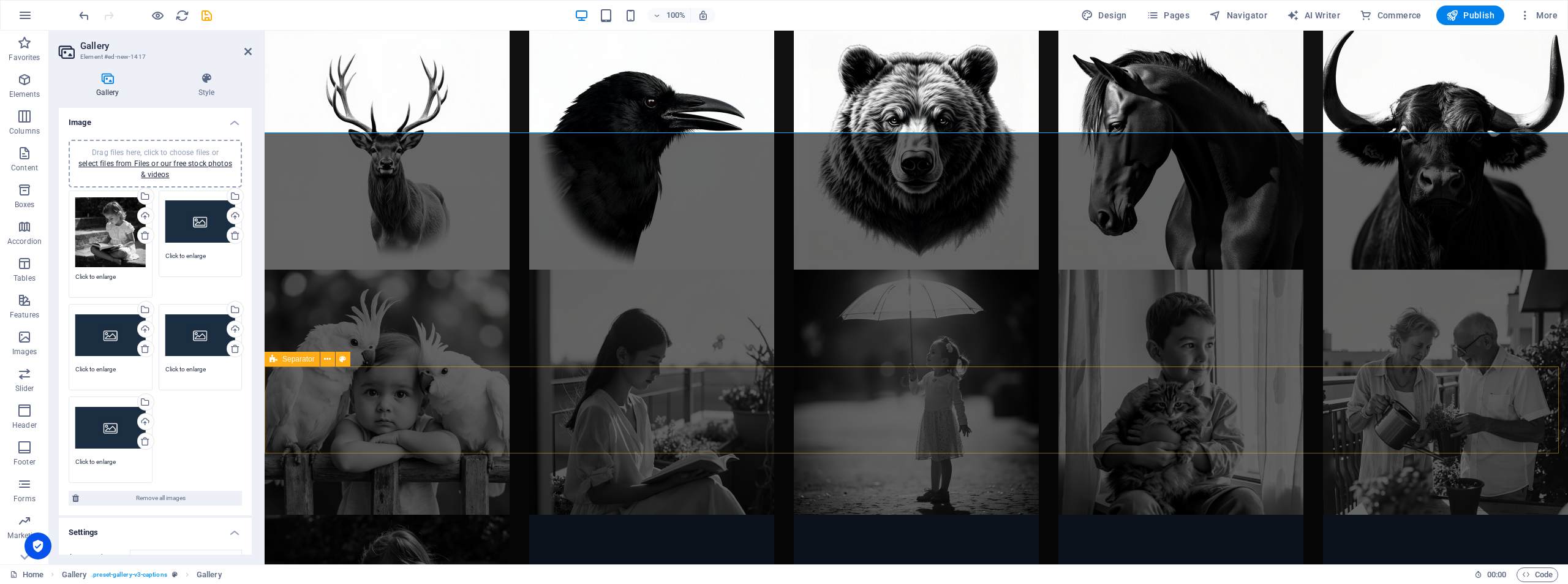 scroll, scrollTop: 5174, scrollLeft: 0, axis: vertical 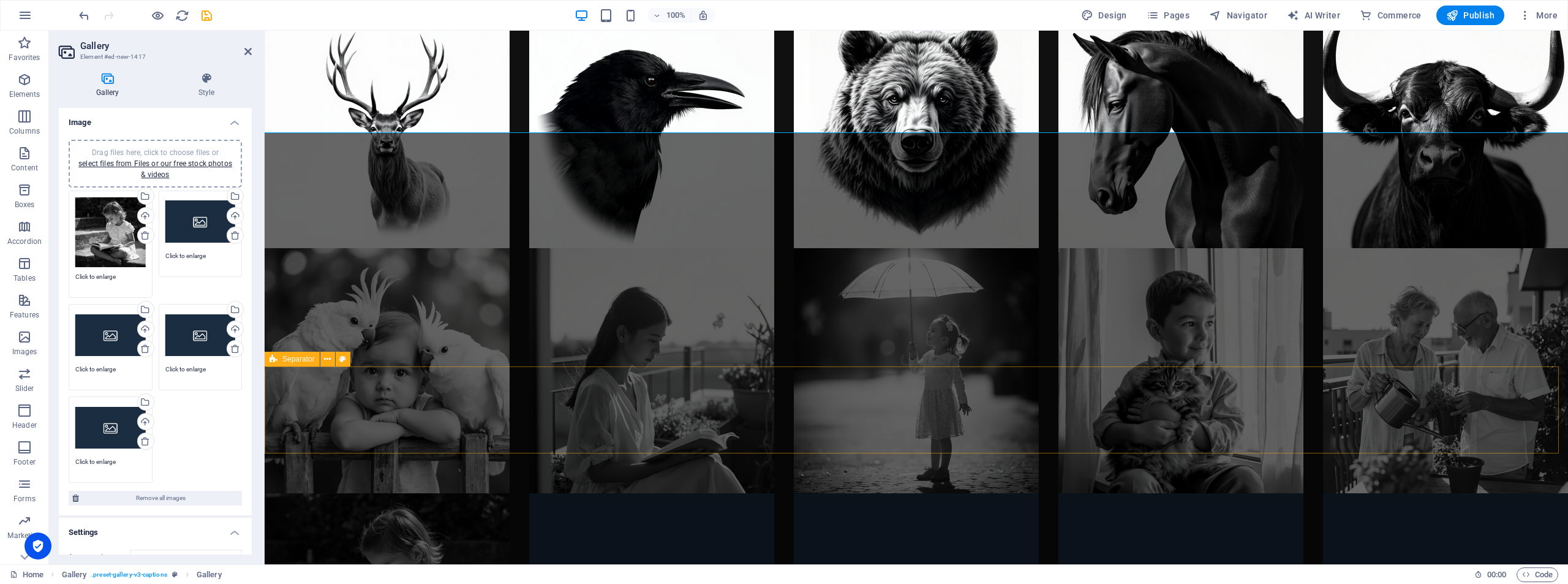 click on "Drop content here or  Add elements  Paste clipboard" at bounding box center (916, 1027) 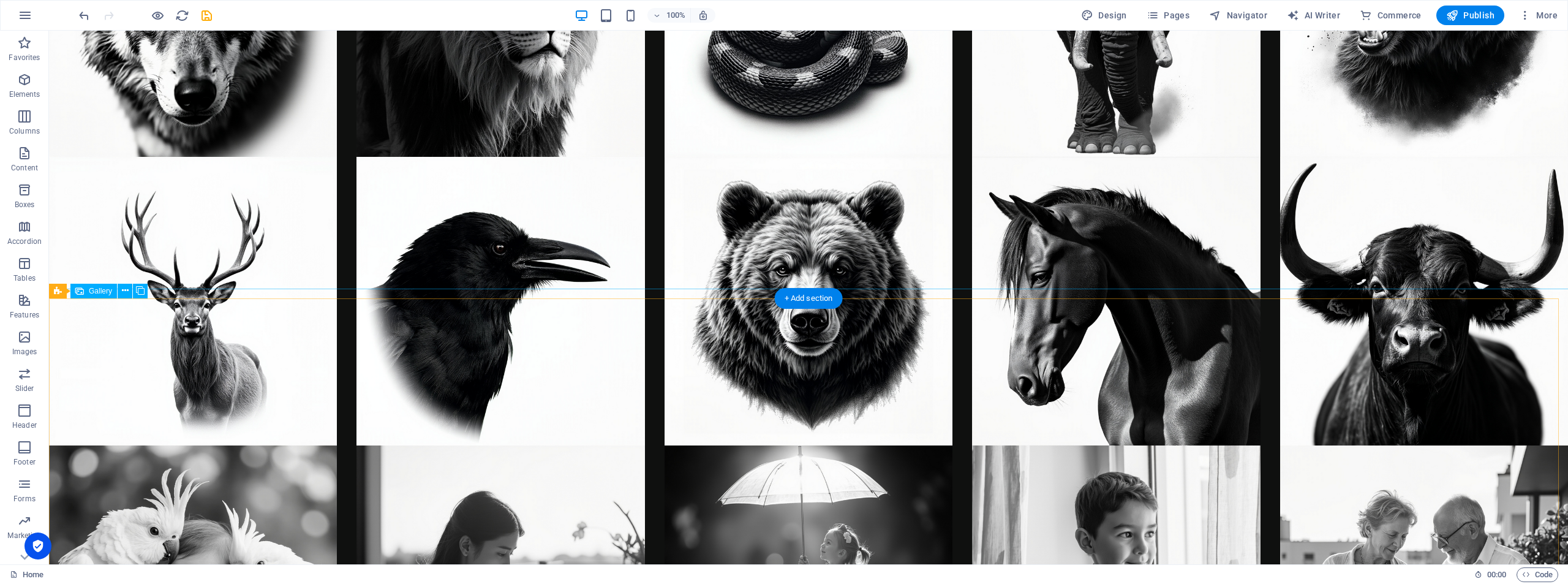 scroll, scrollTop: 5663, scrollLeft: 0, axis: vertical 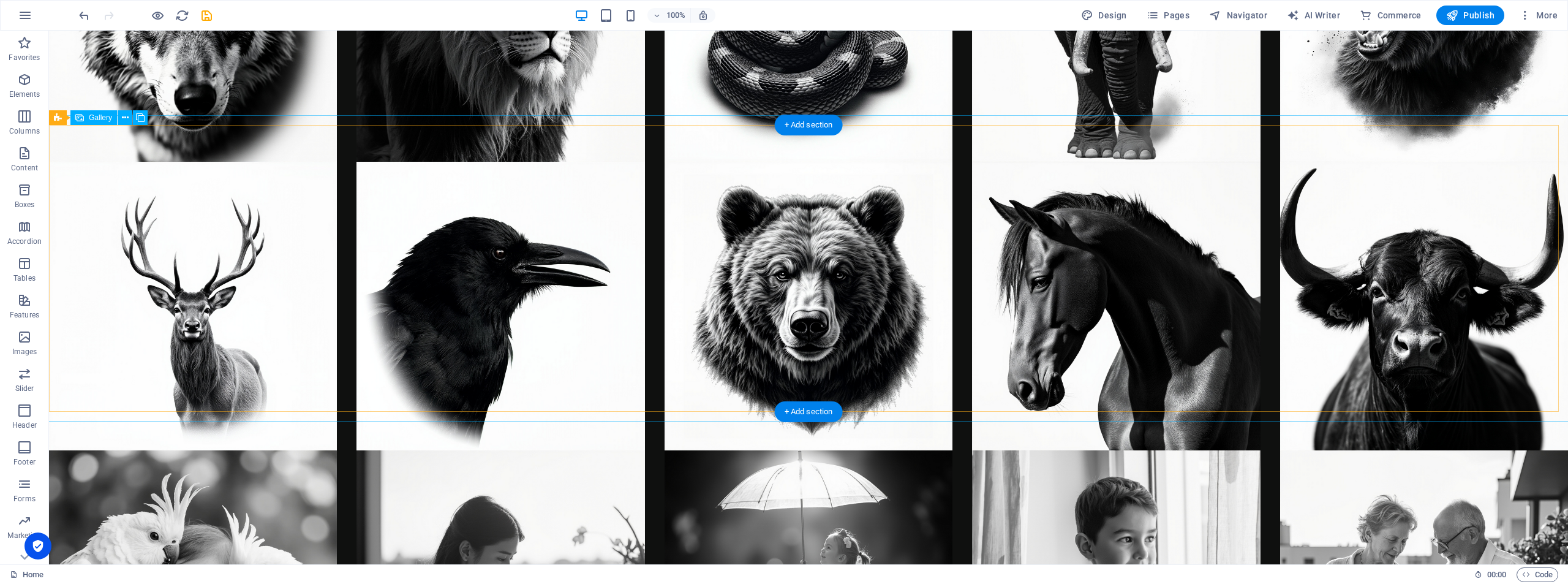 click at bounding box center [500, 882] 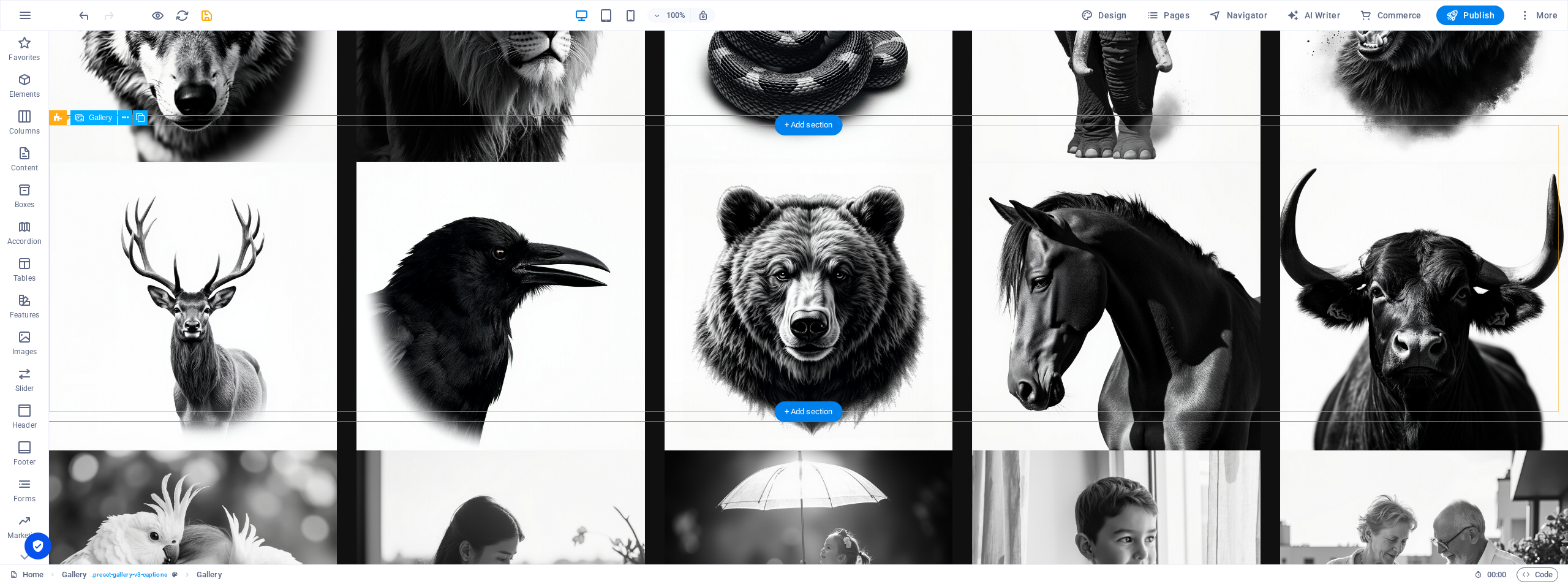 click at bounding box center (500, 882) 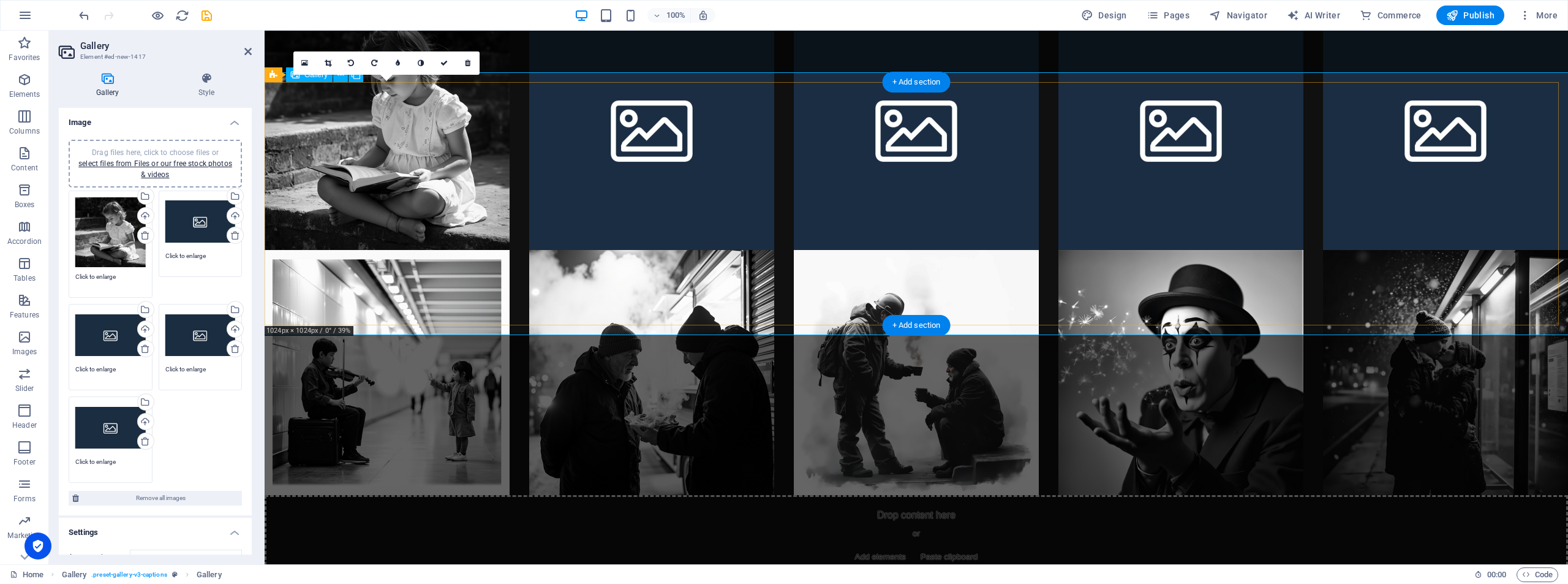 scroll, scrollTop: 4972, scrollLeft: 0, axis: vertical 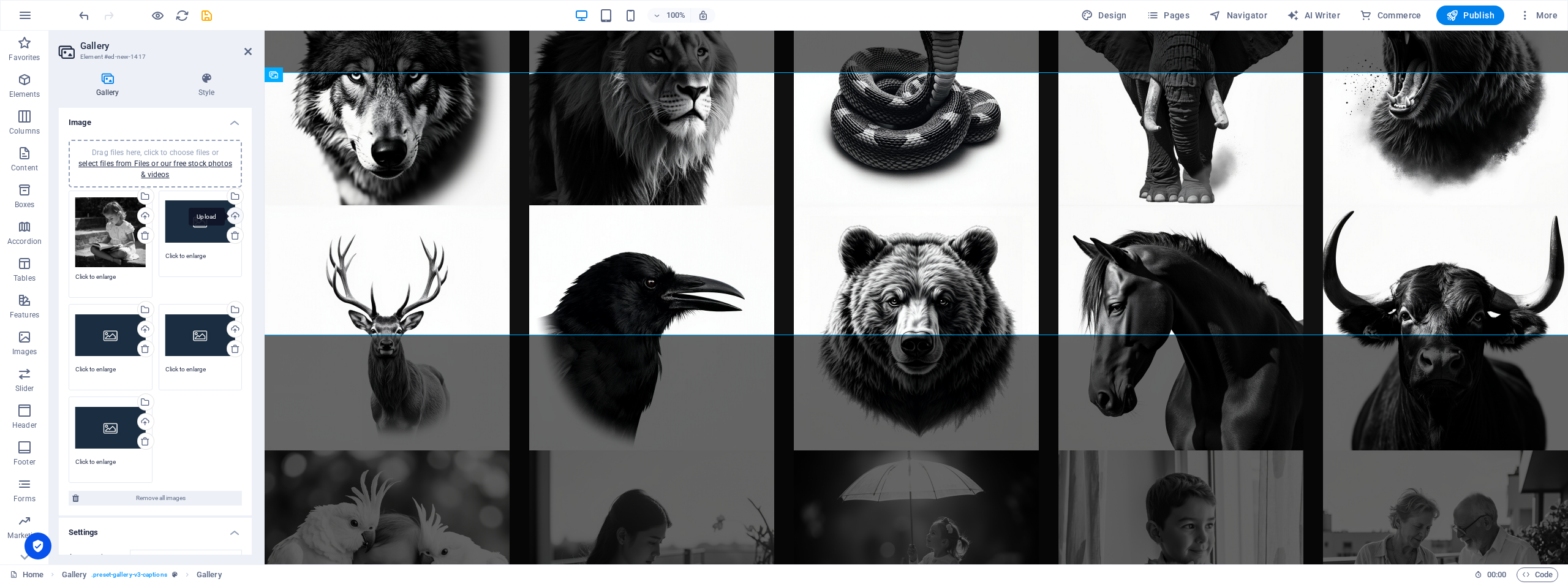 click on "Upload" at bounding box center [234, 217] 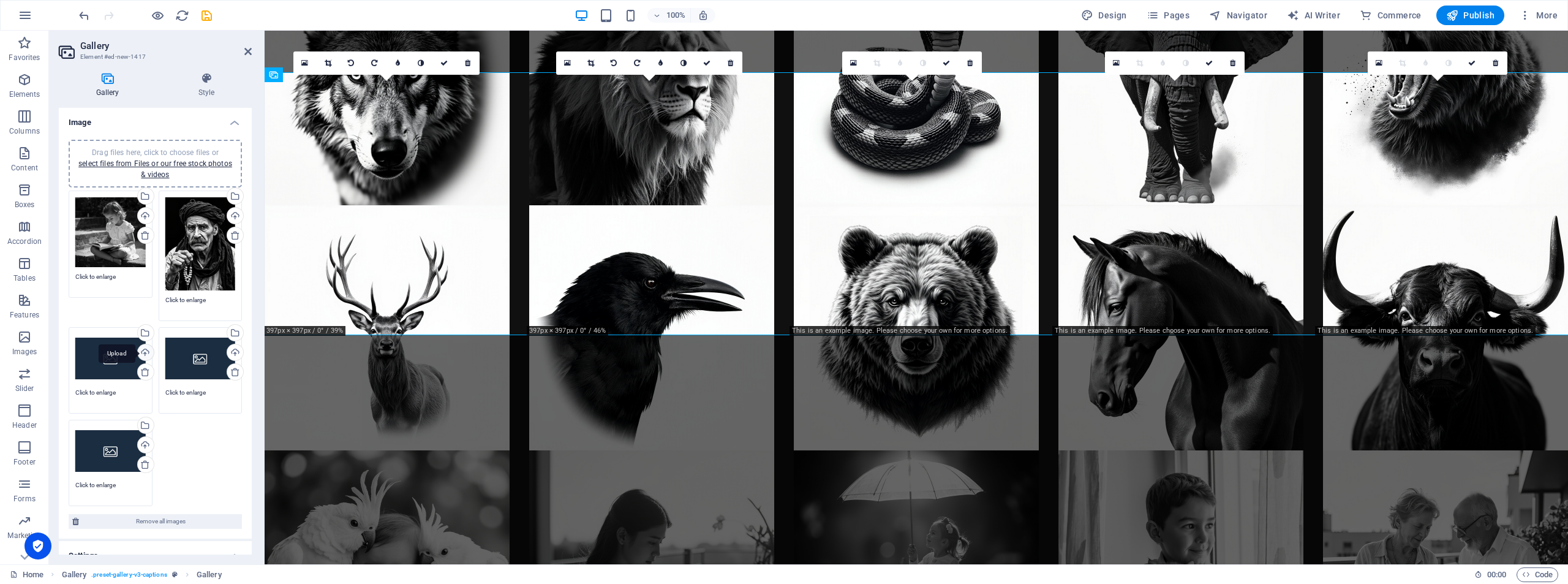 click on "Upload" at bounding box center [145, 354] 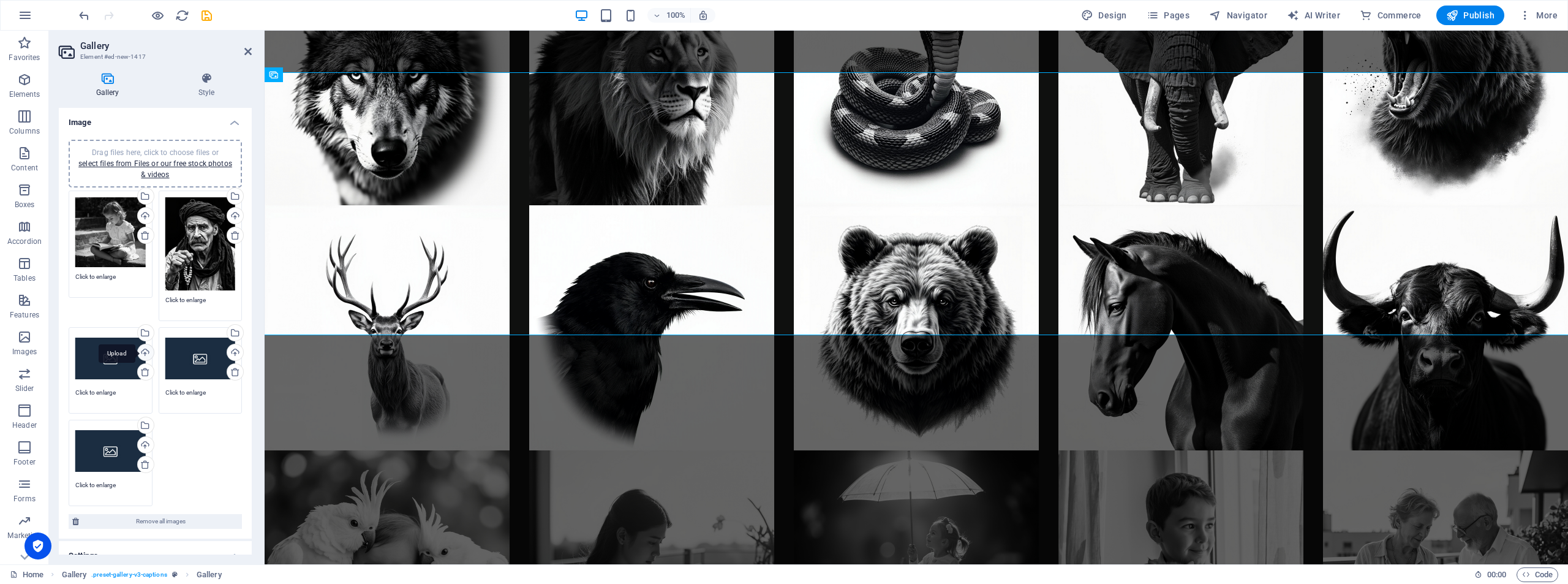 click on "Upload" at bounding box center (145, 354) 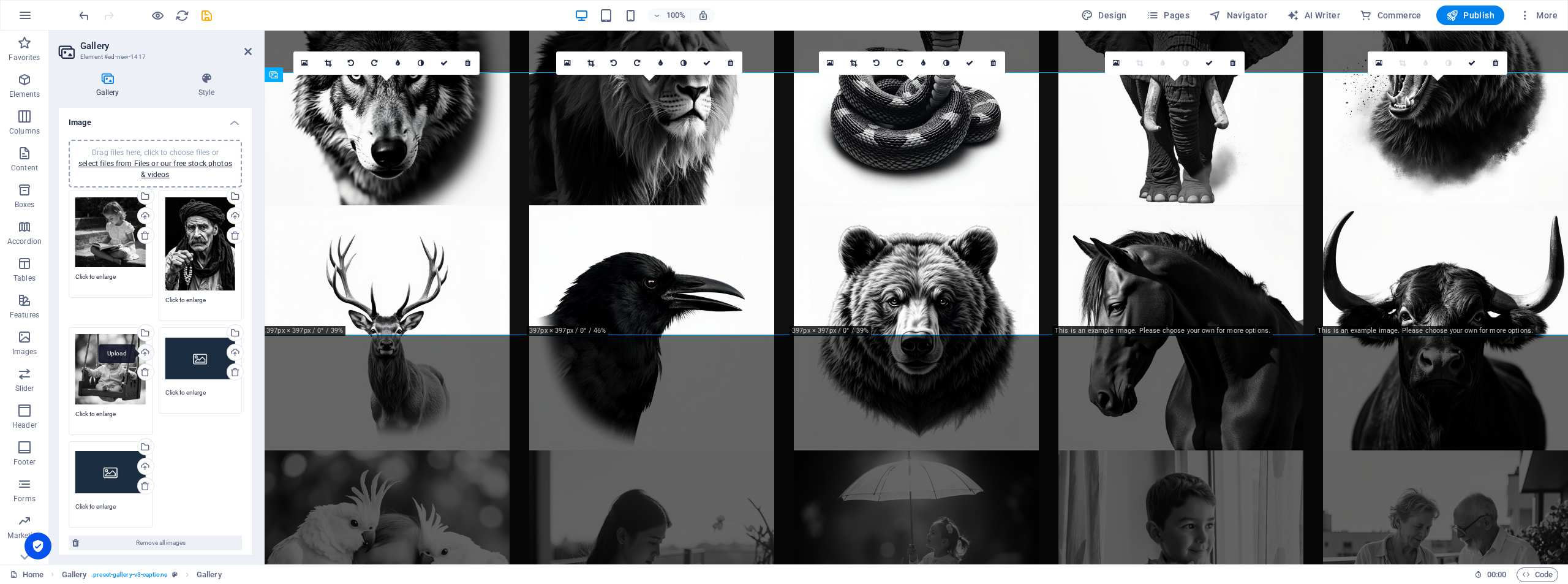 click on "Upload" at bounding box center (145, 354) 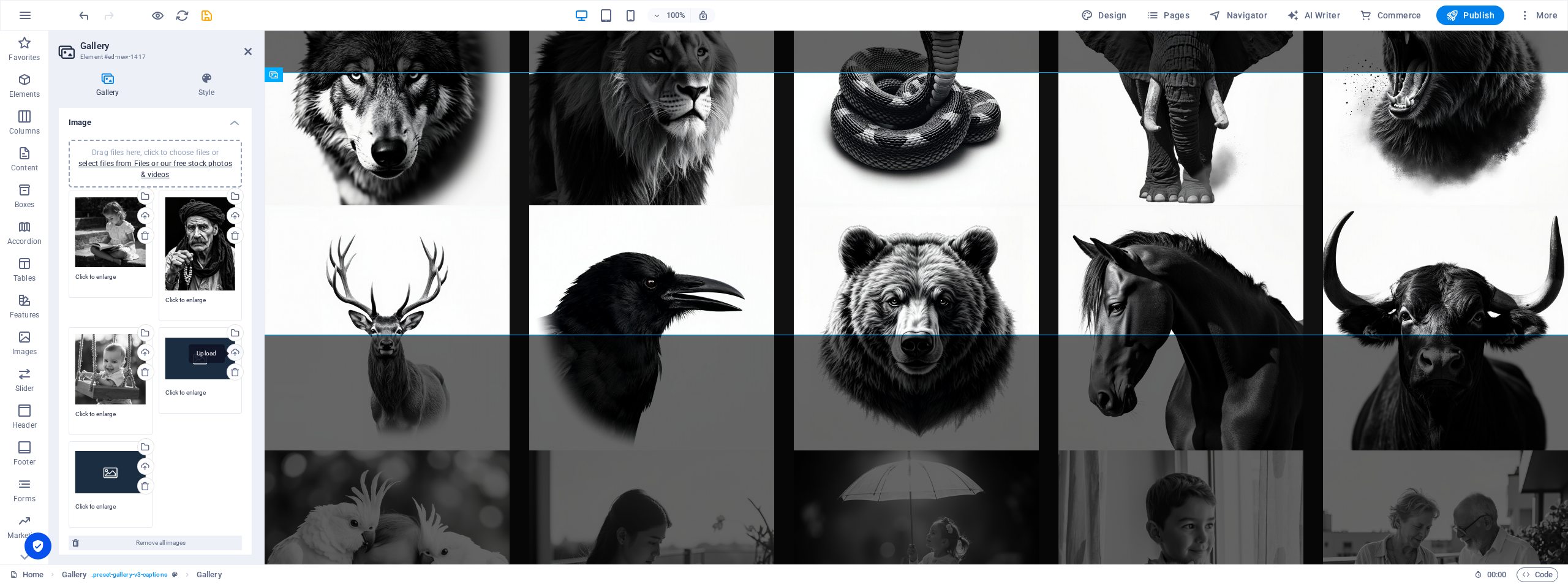 click on "Upload" at bounding box center [234, 354] 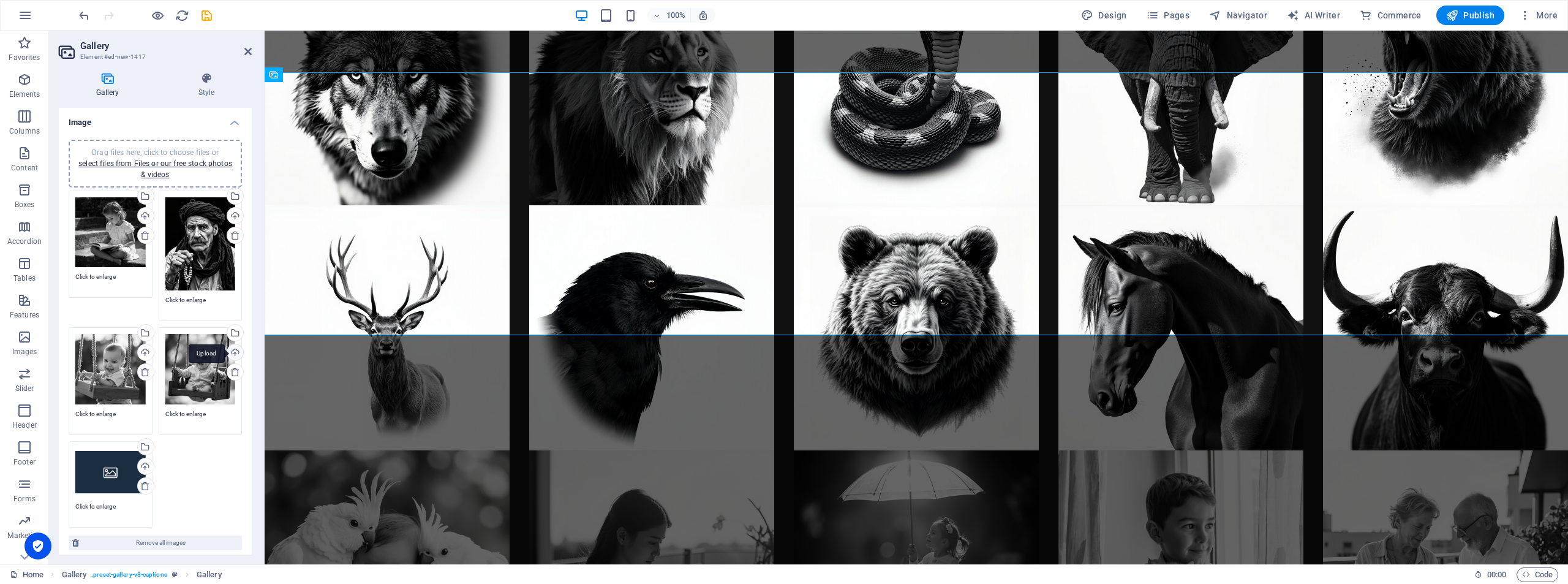 click on "Upload" at bounding box center [234, 354] 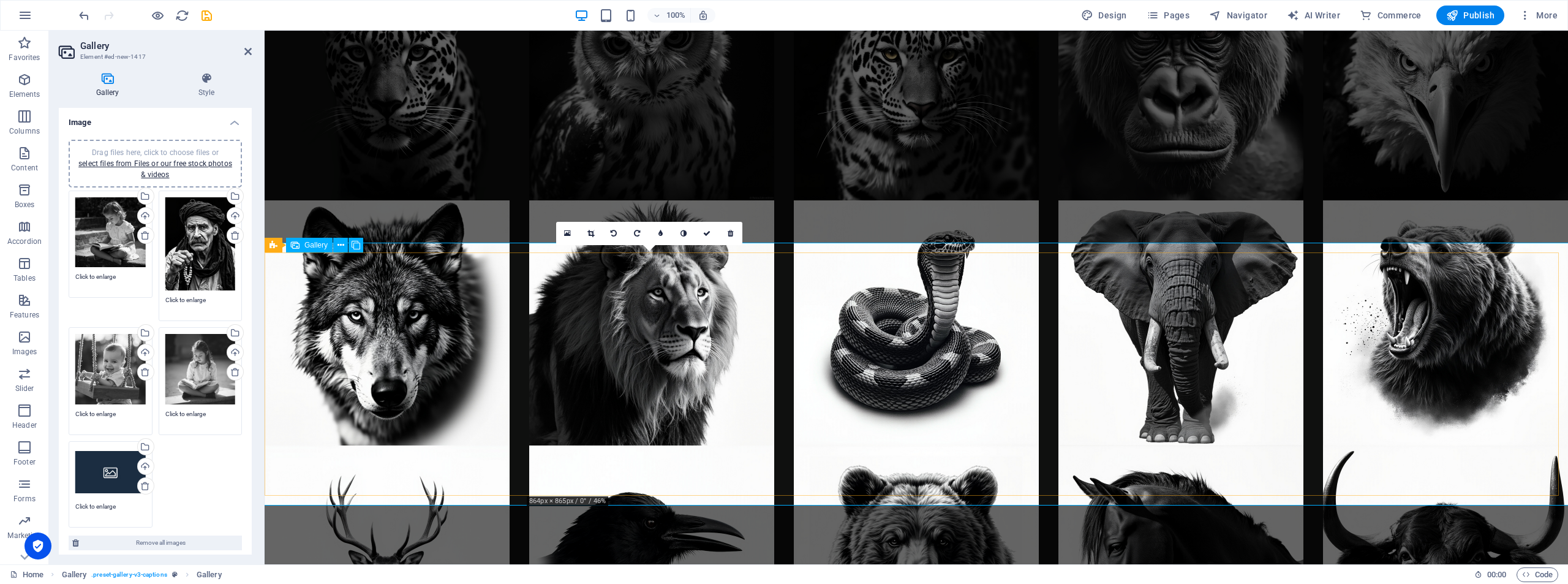 scroll, scrollTop: 4727, scrollLeft: 0, axis: vertical 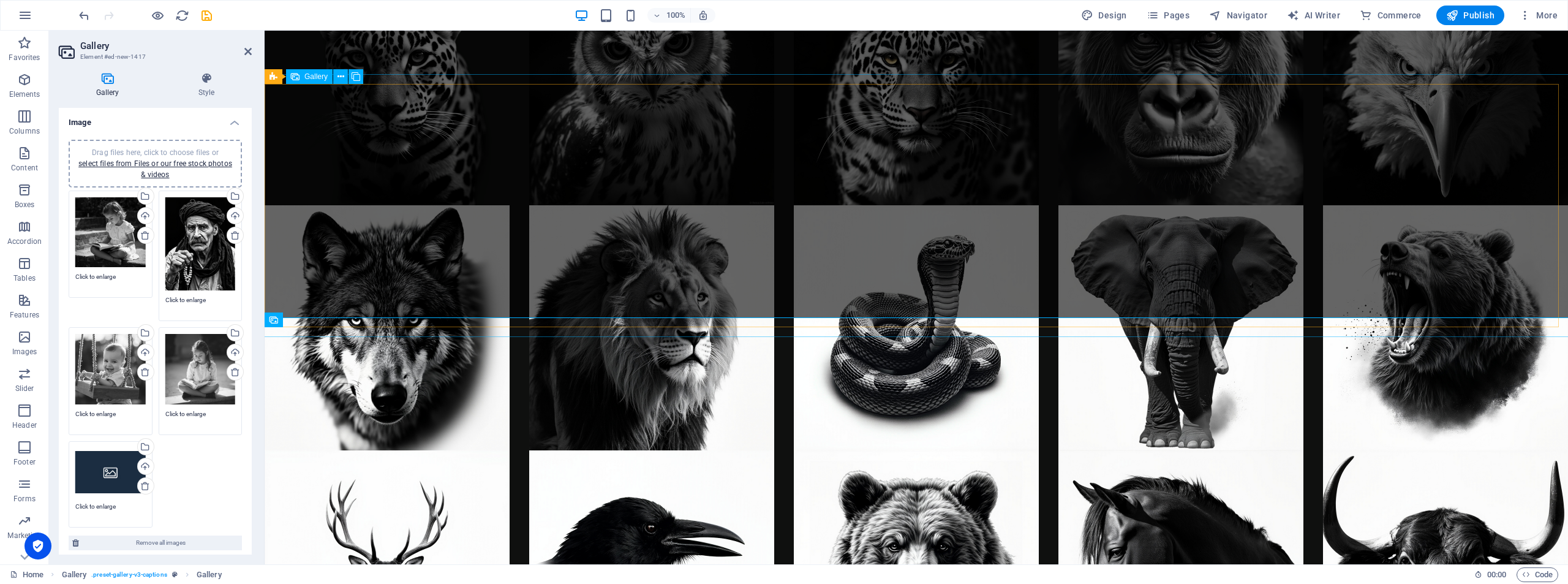 click at bounding box center (387, 818) 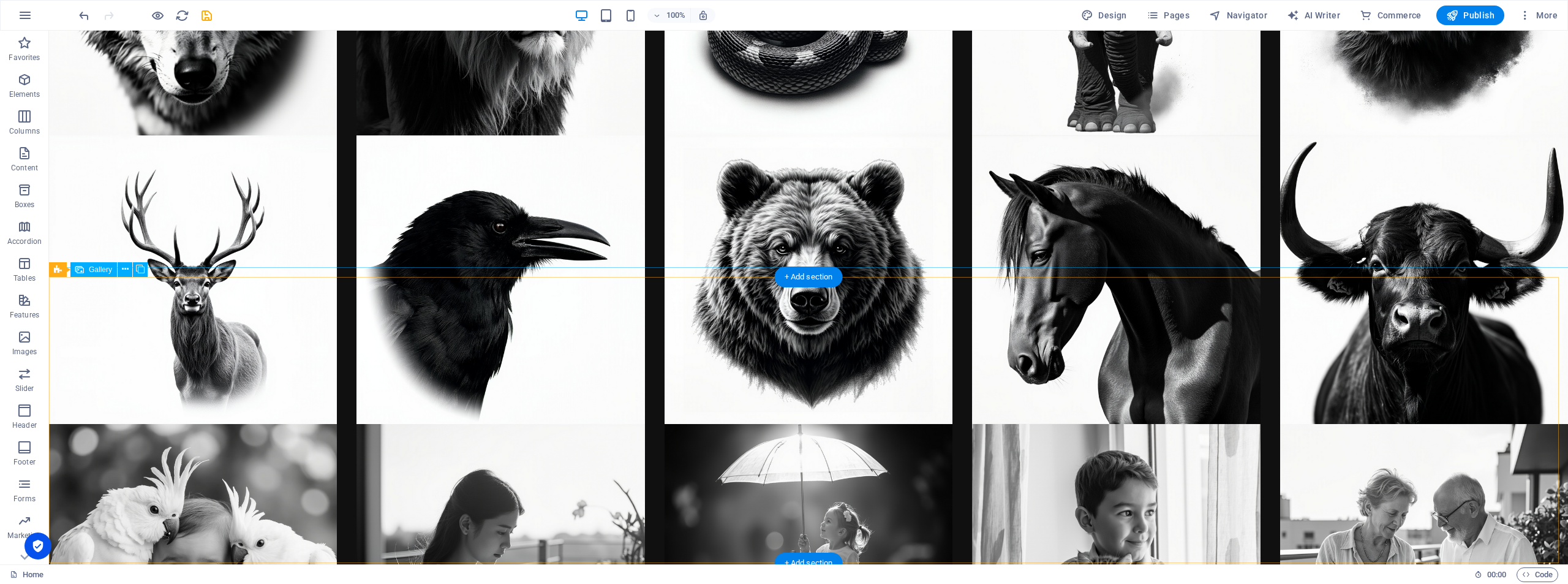 scroll, scrollTop: 5803, scrollLeft: 0, axis: vertical 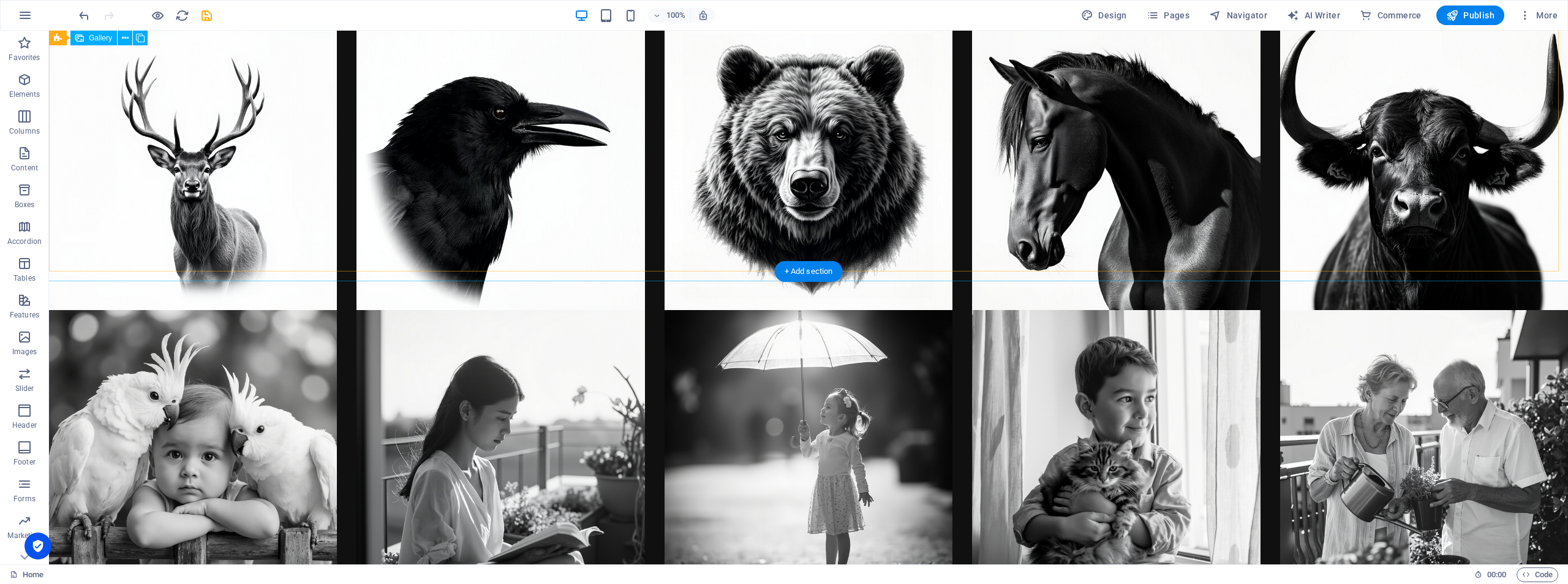 click at bounding box center (1116, 742) 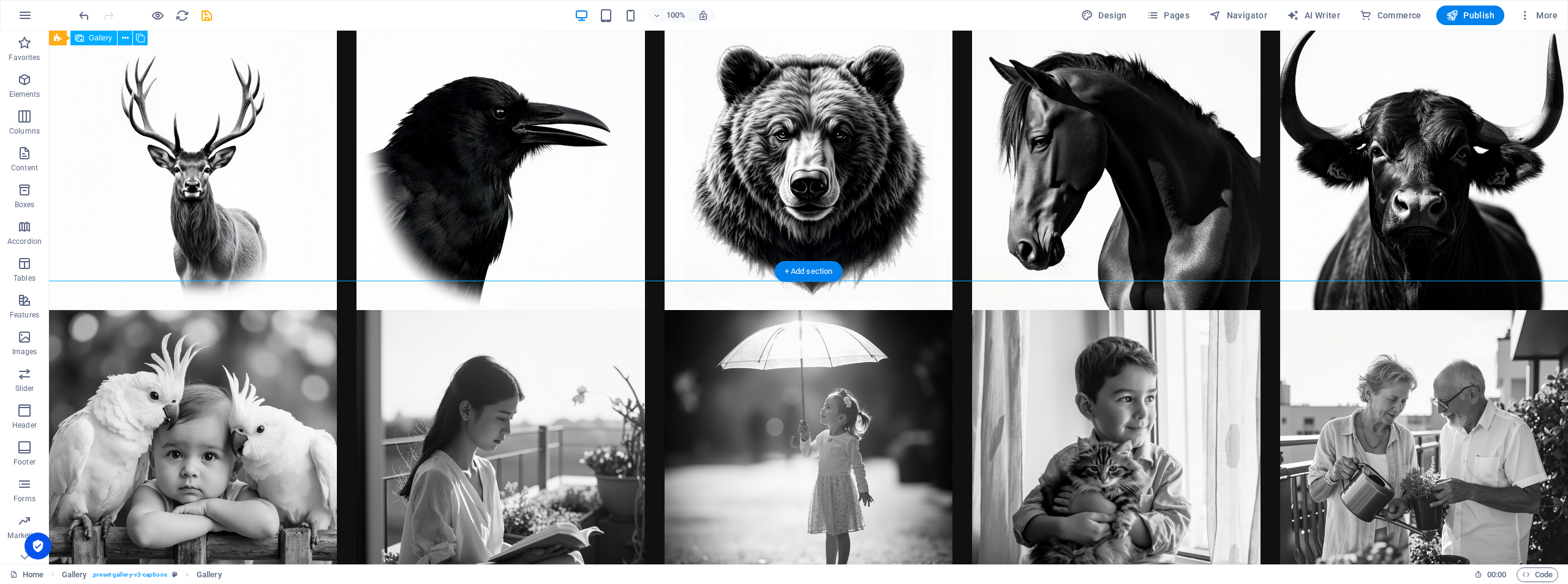 click at bounding box center [1424, 742] 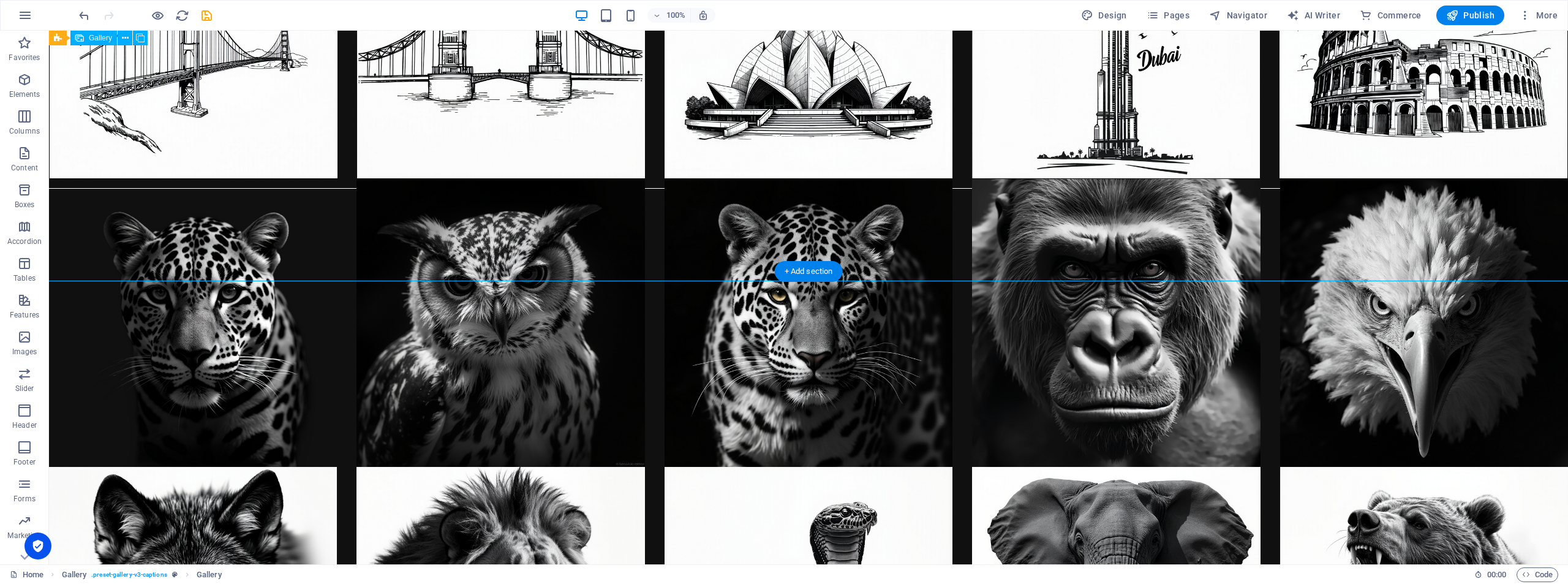select on "4" 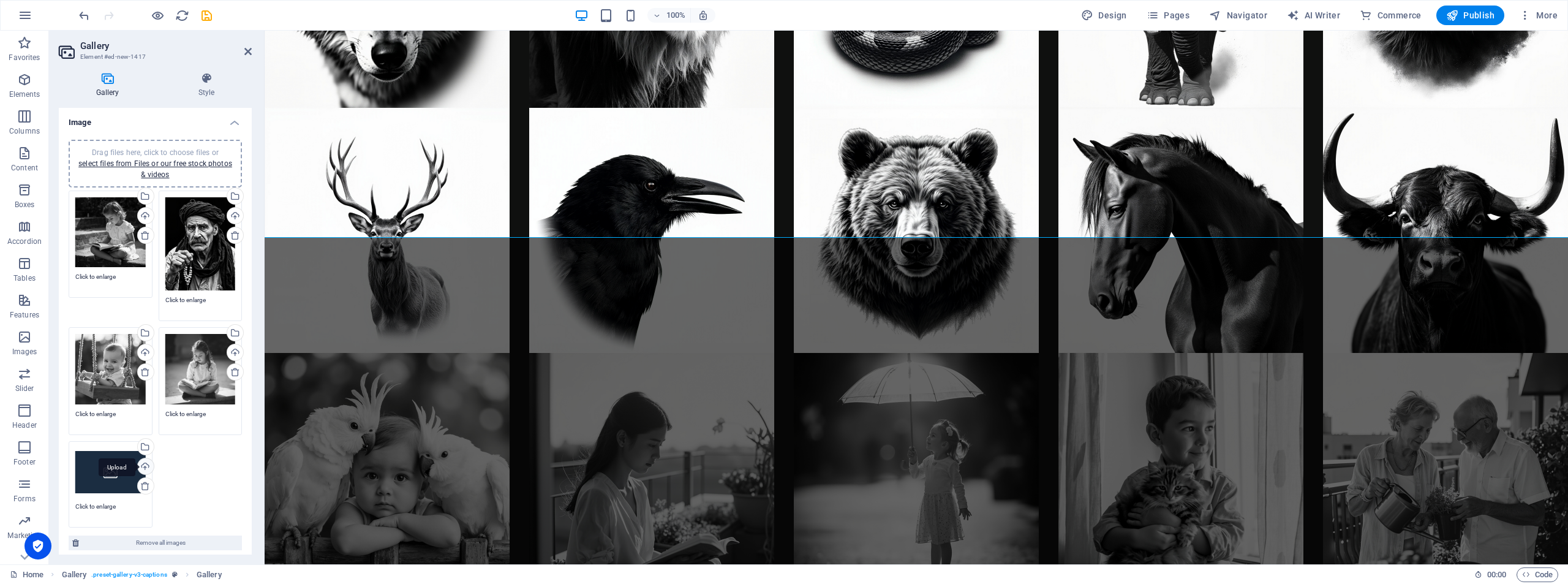 click on "Upload" at bounding box center [145, 468] 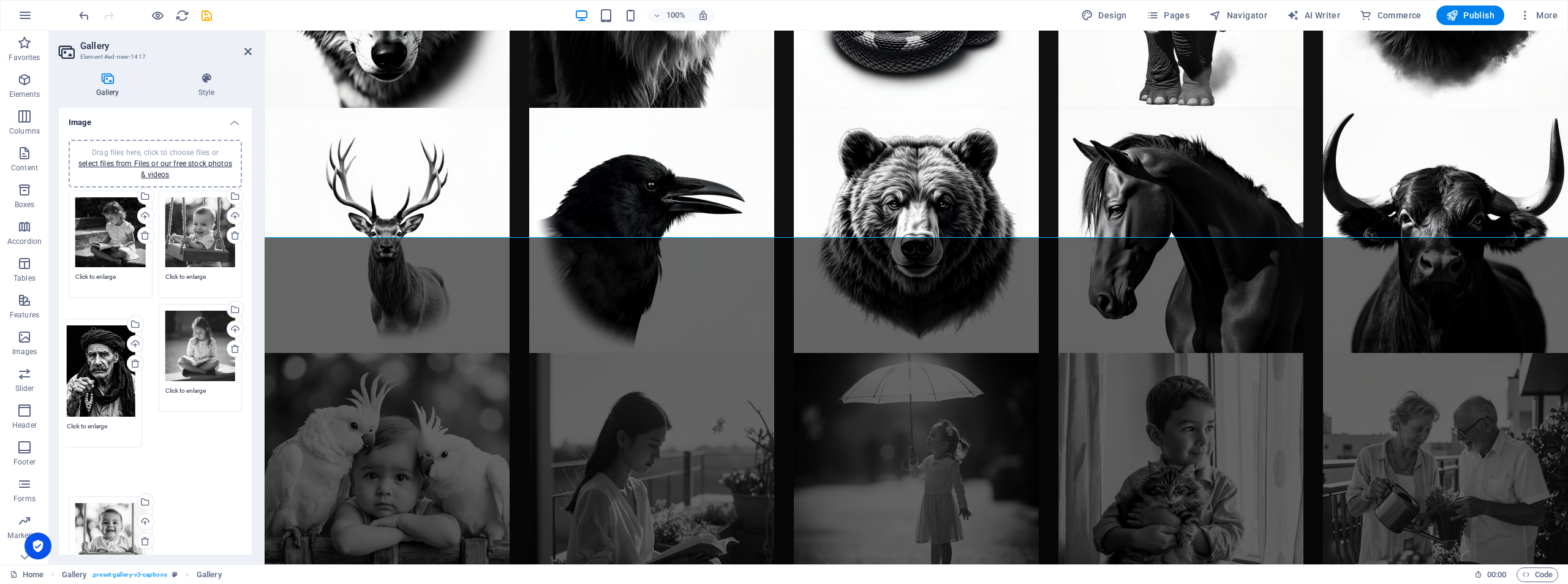 drag, startPoint x: 203, startPoint y: 233, endPoint x: 110, endPoint y: 360, distance: 157.4103 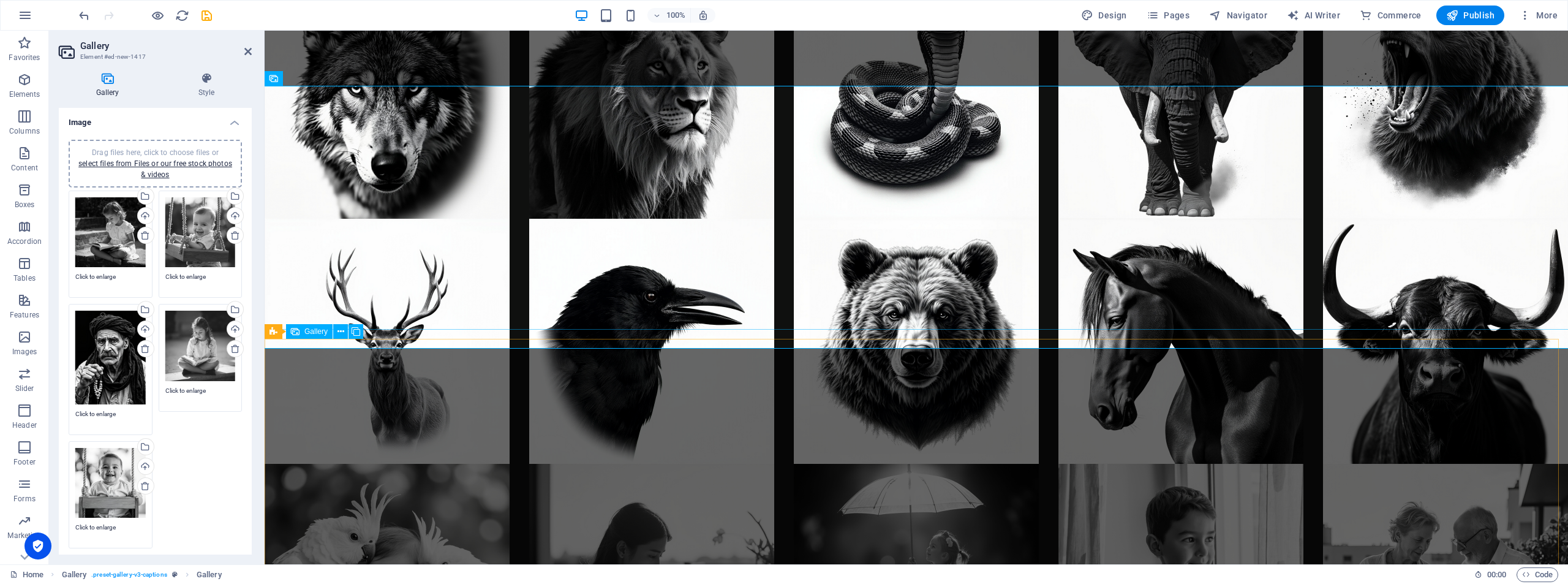 scroll, scrollTop: 4947, scrollLeft: 0, axis: vertical 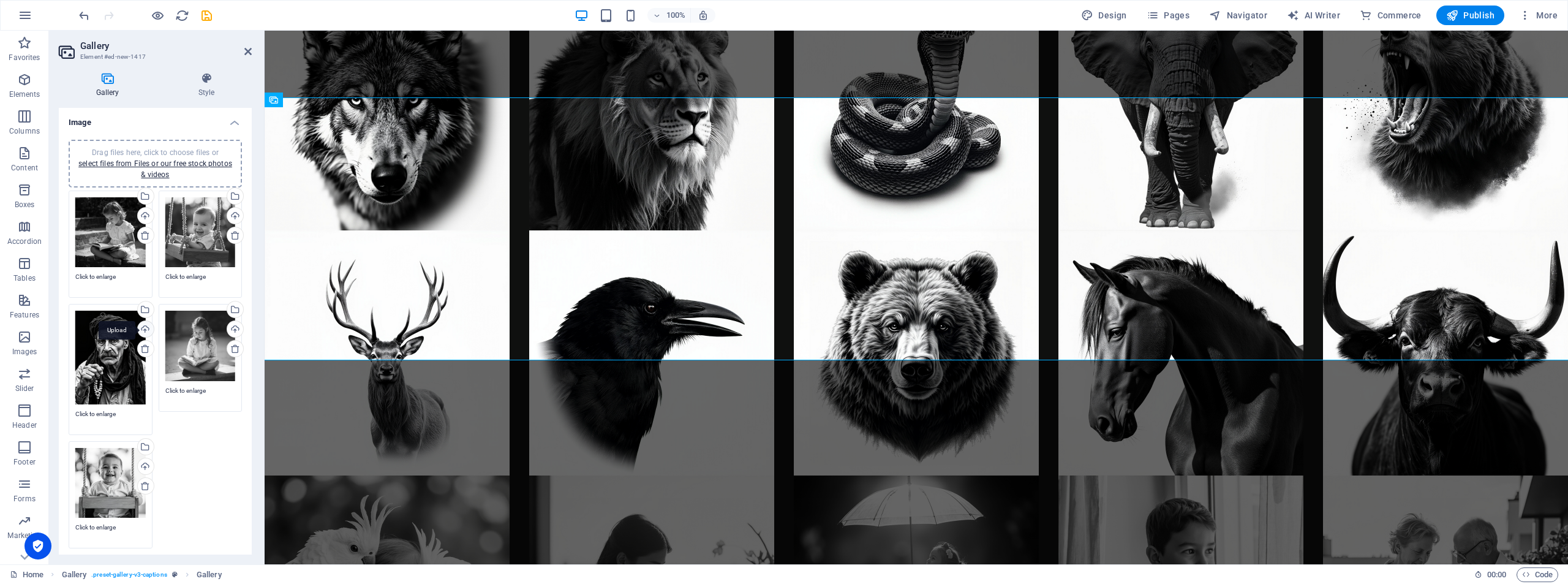 click on "Upload" at bounding box center [145, 330] 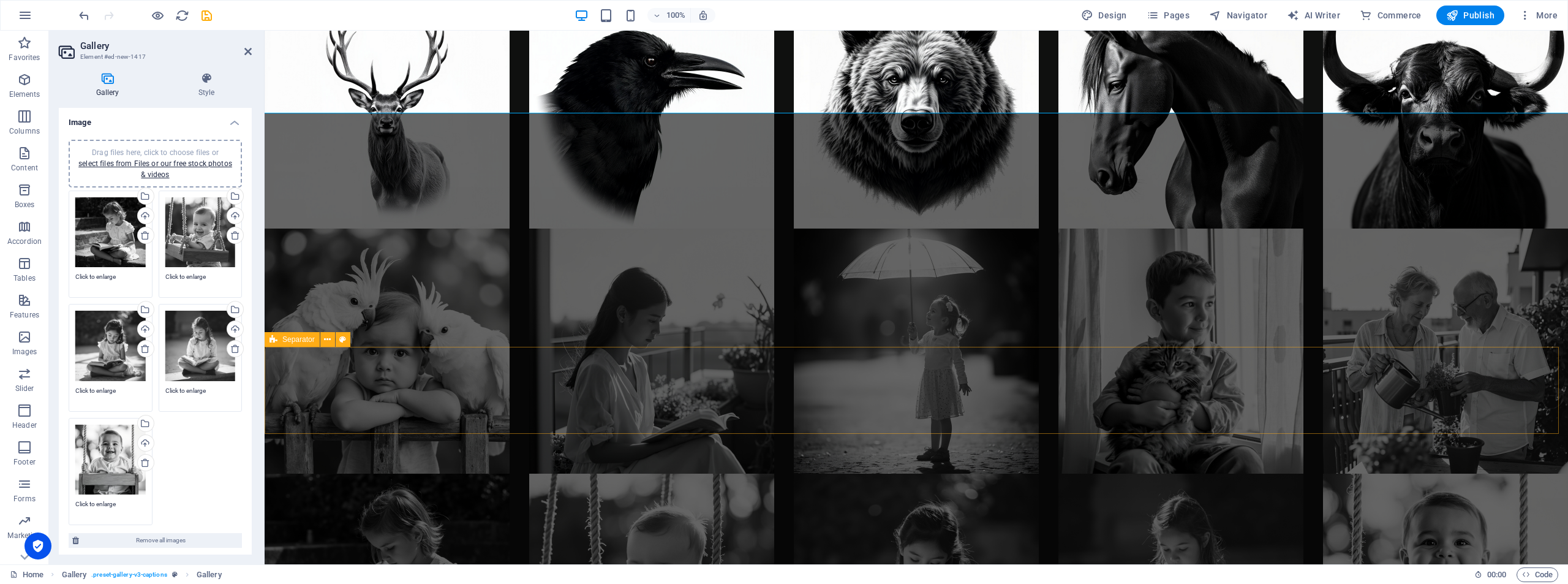 scroll, scrollTop: 5315, scrollLeft: 0, axis: vertical 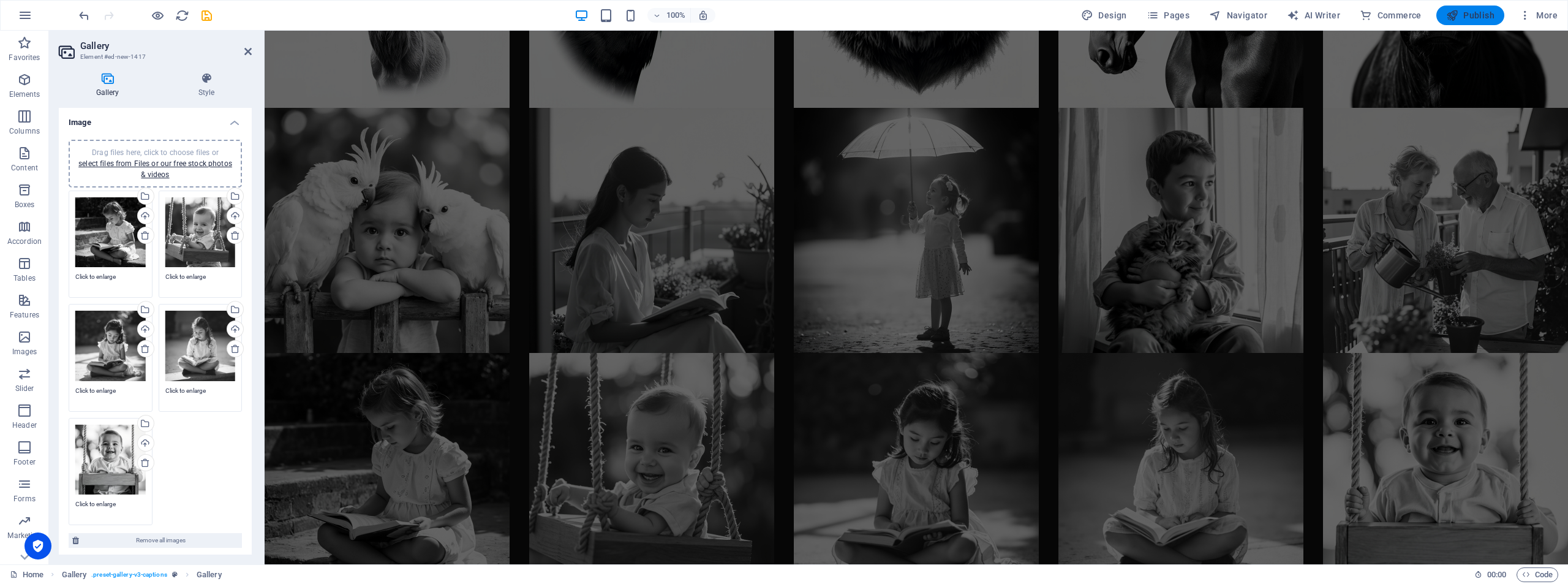 click on "Publish" at bounding box center [1470, 15] 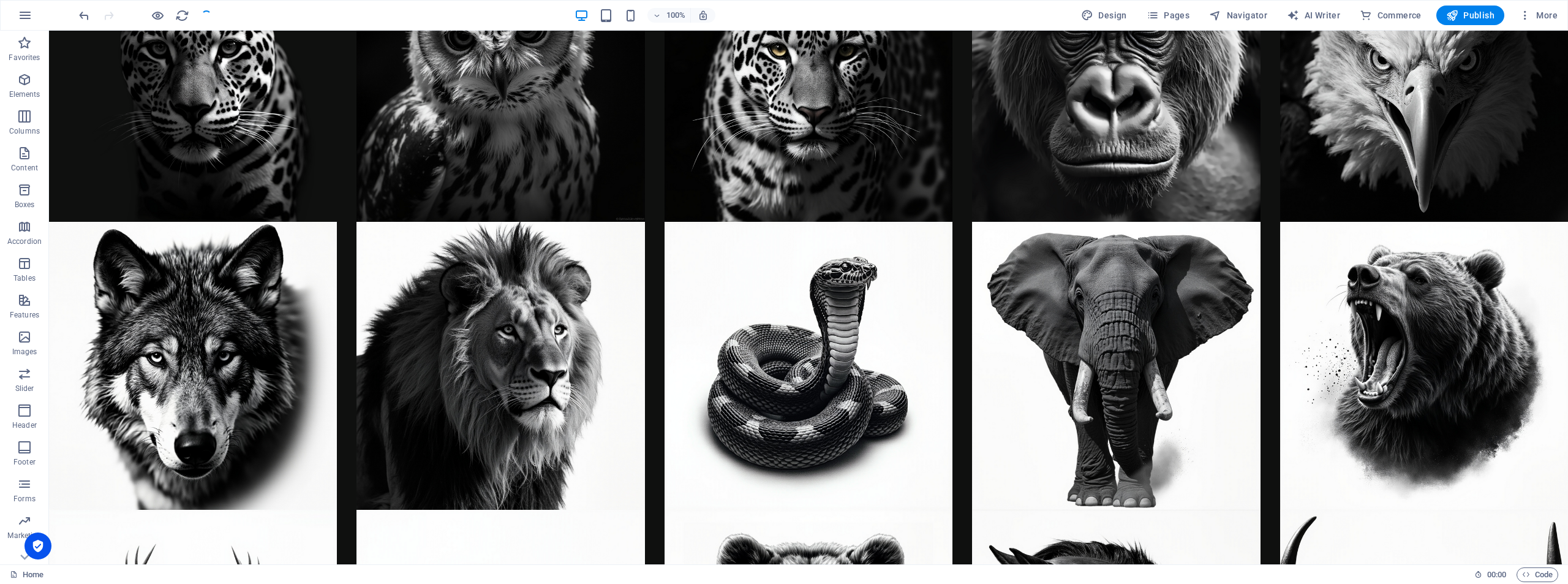 scroll, scrollTop: 5633, scrollLeft: 0, axis: vertical 